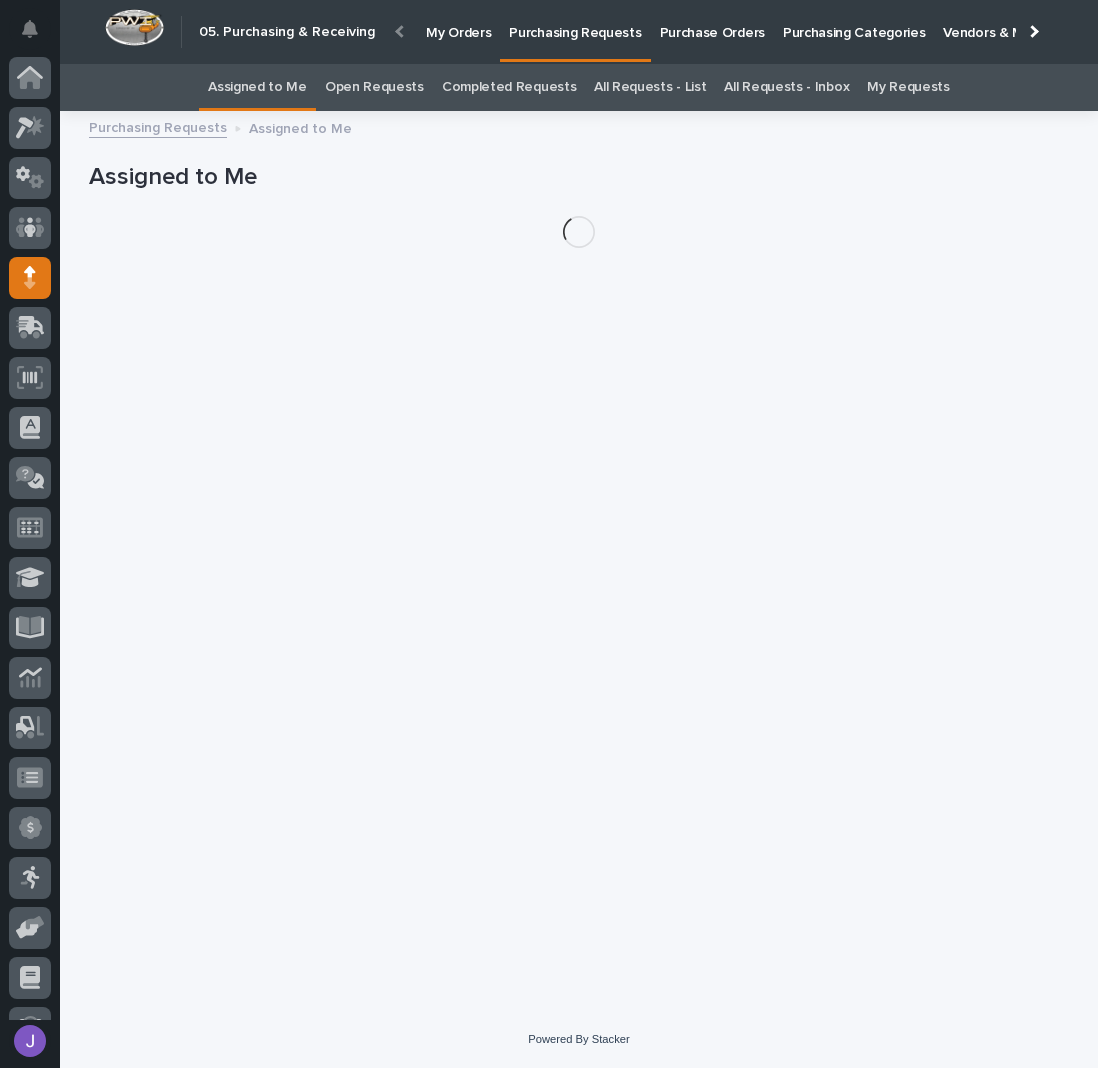 scroll, scrollTop: 0, scrollLeft: 0, axis: both 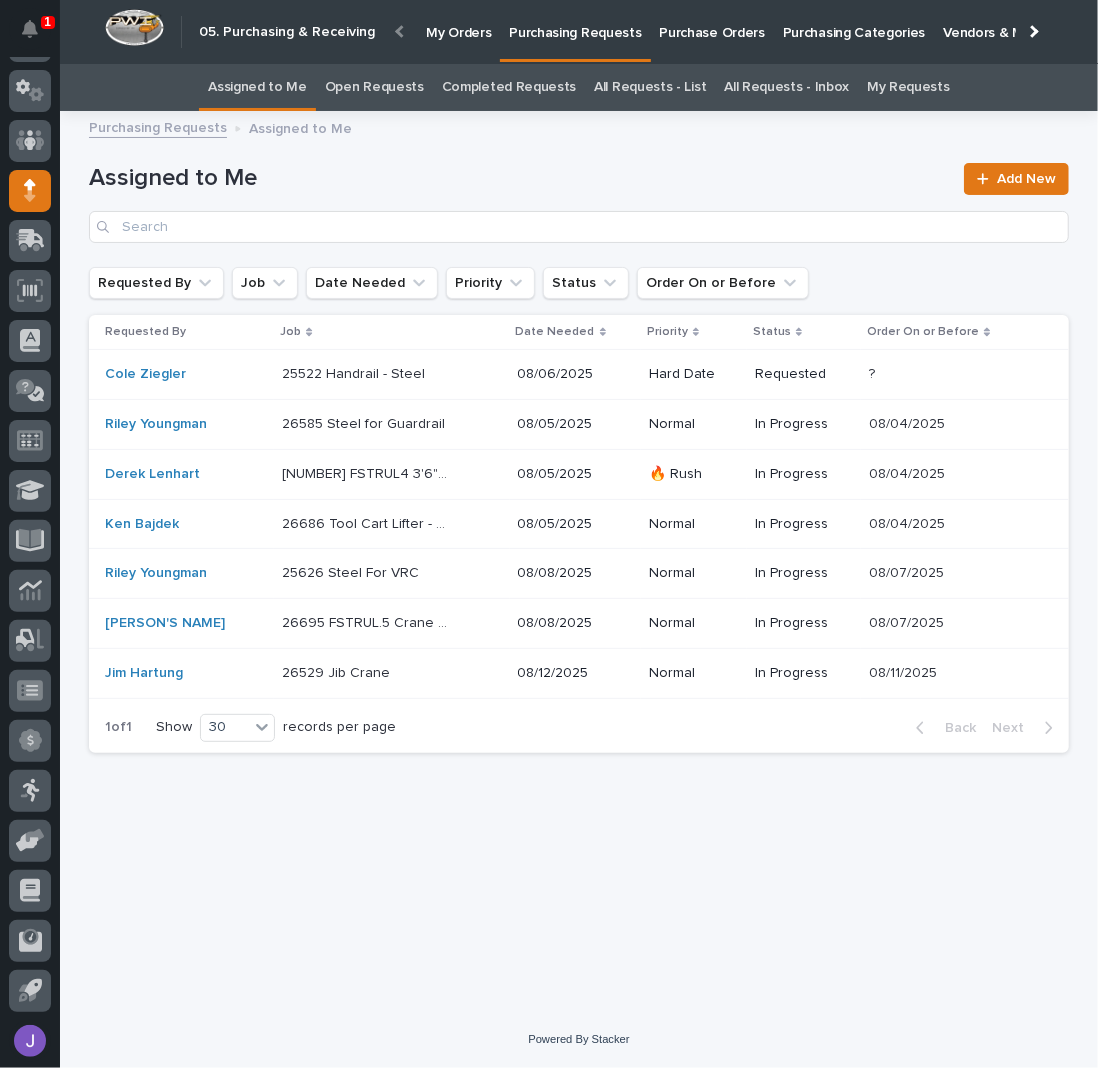 click on "Loading... Saving… Loading... Saving… Assigned to Me Add New Requested By Job Date Needed Priority Status Order On or Before Requested By Job Date Needed Priority Status Order On or Before [FIRST] [LAST]   25522 Handrail - Steel 25522 Handrail - Steel   08/06/2025 Hard Date Requested ? ?   [FIRST] [LAST]   26585 Steel for Guardrail 26585 Steel for Guardrail   08/05/2025 Normal In Progress 08/04/2025 08/04/2025   [FIRST] [LAST]   26661 FSTRUL4 3'6" Lift Kit 26661 FSTRUL4 3'6" Lift Kit   08/05/2025 🔥 Rush In Progress 08/04/2025 08/04/2025   [FIRST] [LAST]   26686 Tool Cart Lifter - Steel  26686 Tool Cart Lifter - Steel    08/05/2025 Normal In Progress 08/04/2025 08/04/2025   [FIRST] [LAST]   25626 Steel For VRC 25626 Steel For VRC   08/08/2025 Normal In Progress 08/07/2025 08/07/2025   [FIRST] [LAST]   26695 FSTRUL.5 Crane System 26695 FSTRUL.5 Crane System   08/08/2025 Normal In Progress 08/07/2025 08/07/2025   [FIRST] [LAST]   26529 Jib Crane 26529 Jib Crane   08/12/2025 Normal In Progress   1  of" at bounding box center [579, 542] 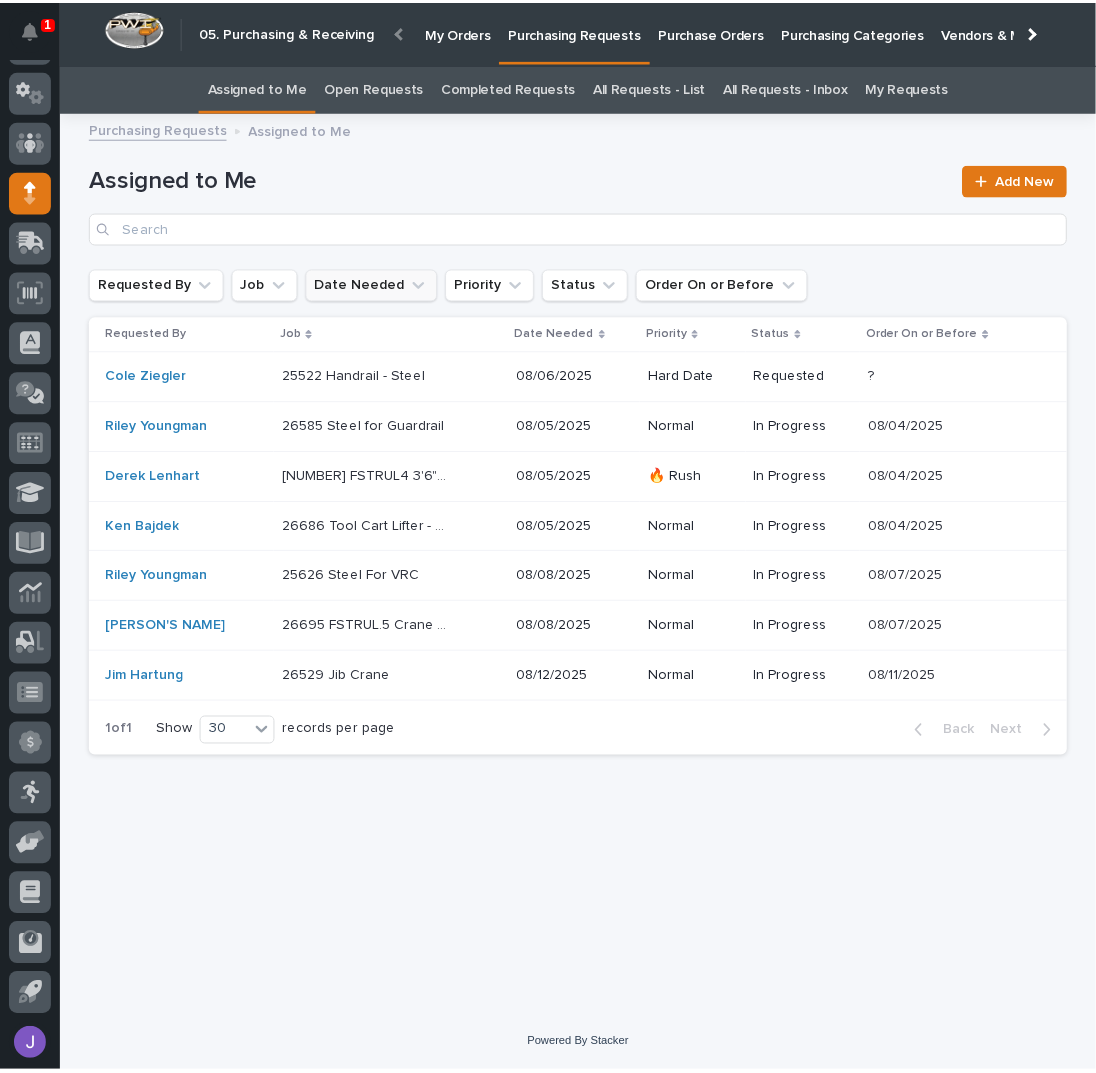 scroll, scrollTop: 82, scrollLeft: 0, axis: vertical 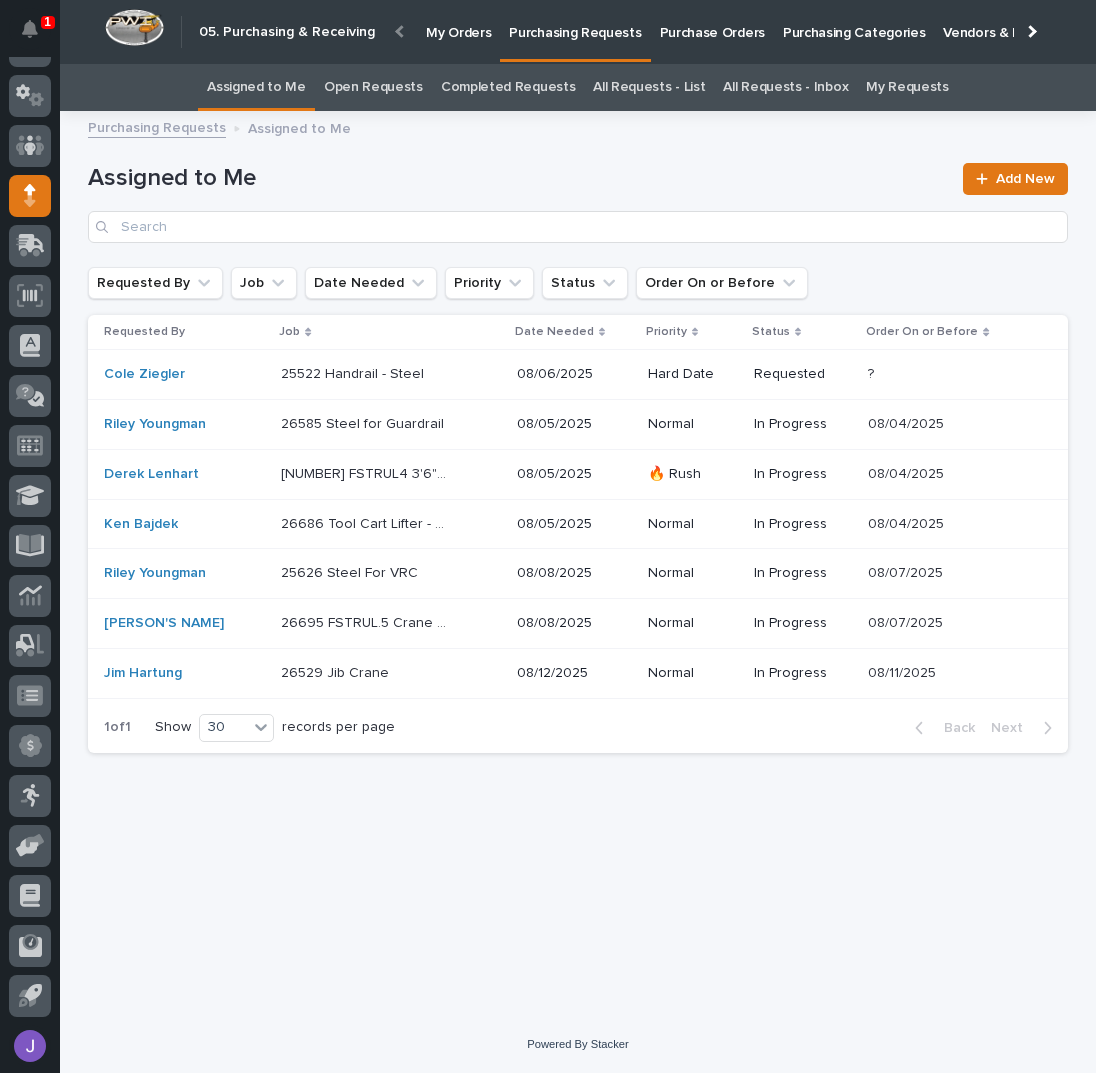 click on "Purchase Orders" at bounding box center [712, 21] 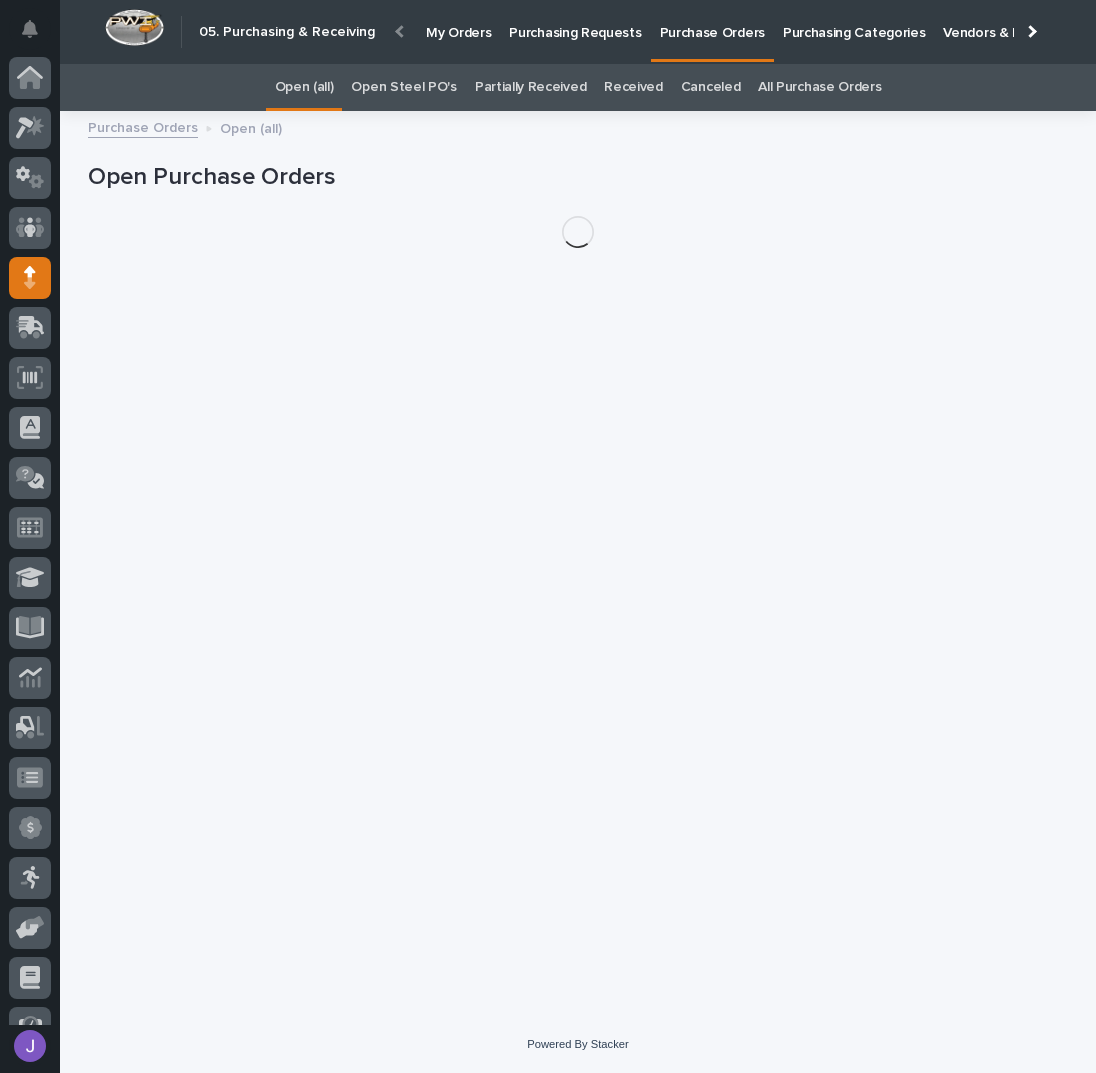 scroll, scrollTop: 82, scrollLeft: 0, axis: vertical 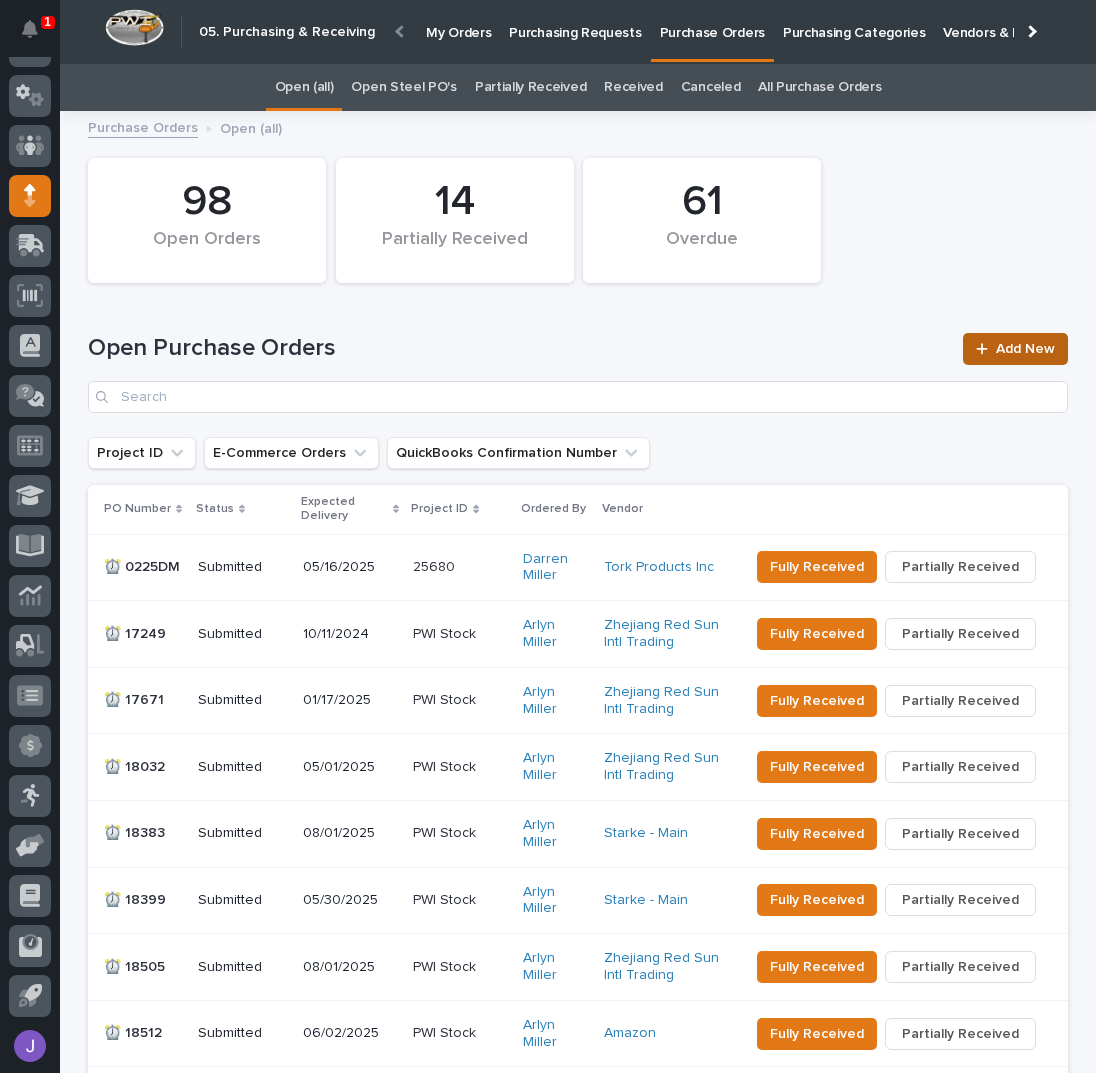 click on "Add New" at bounding box center (1025, 349) 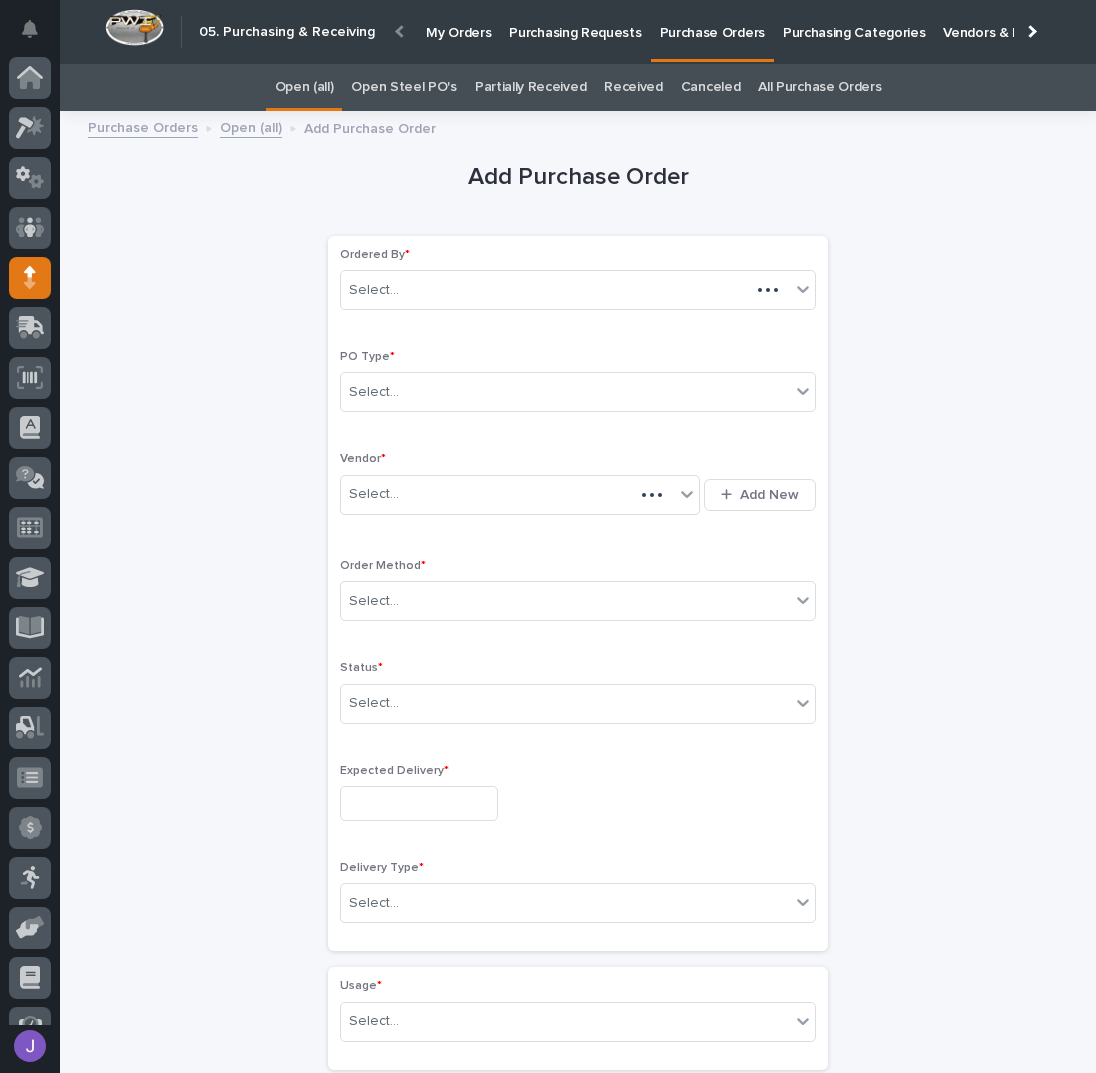 scroll, scrollTop: 60, scrollLeft: 0, axis: vertical 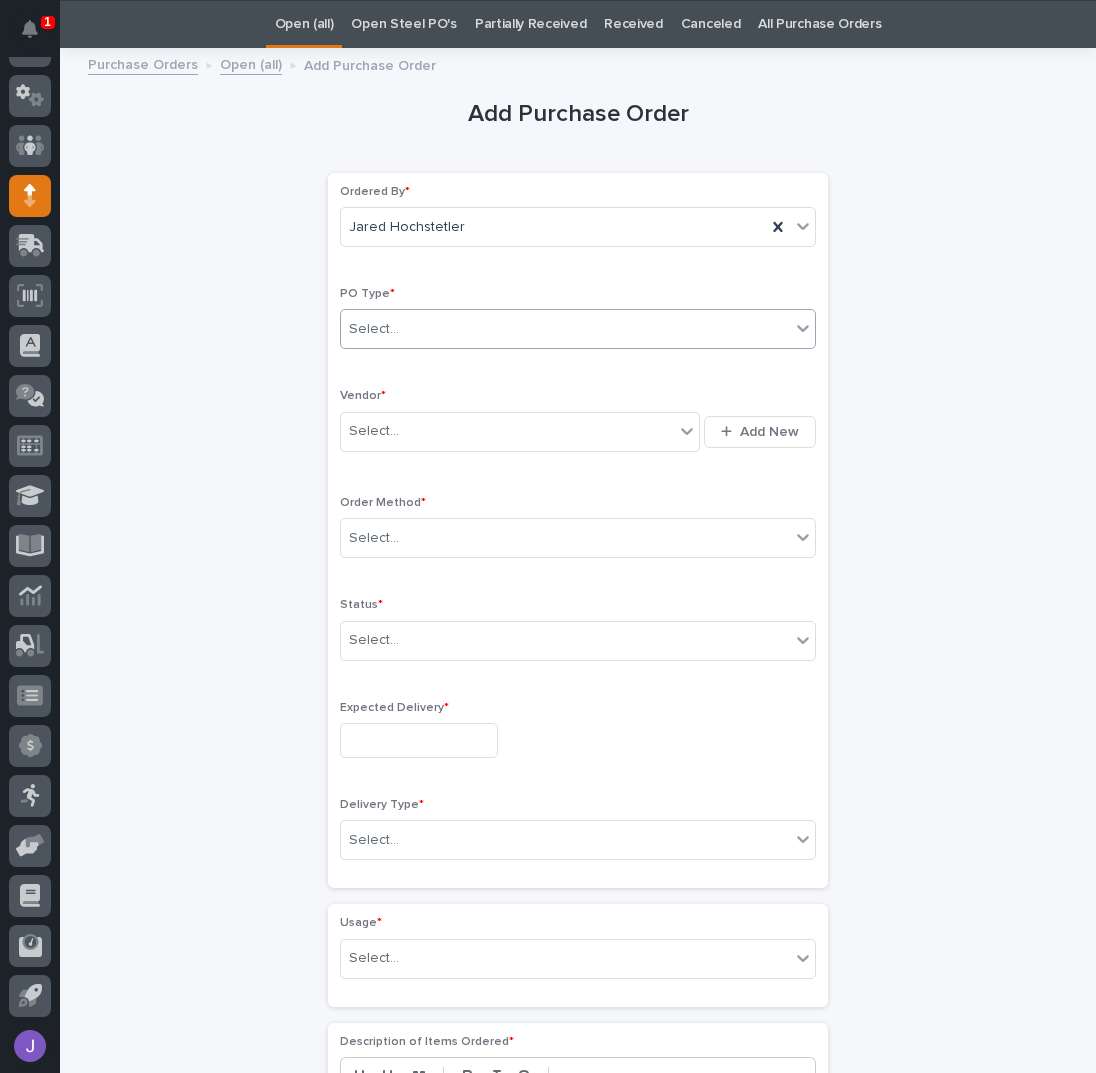 click on "Select..." at bounding box center (565, 329) 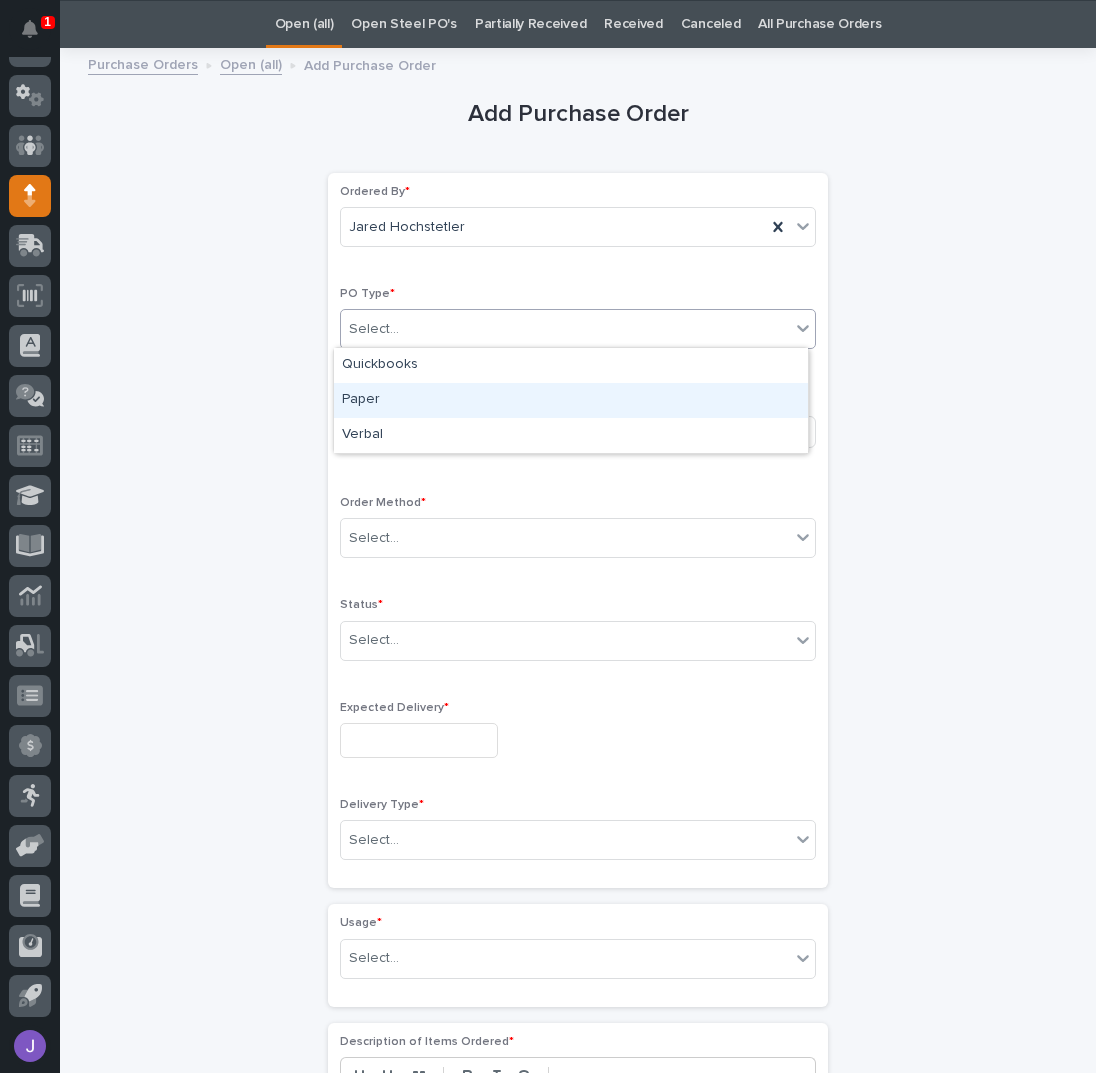 click on "Paper" at bounding box center (571, 400) 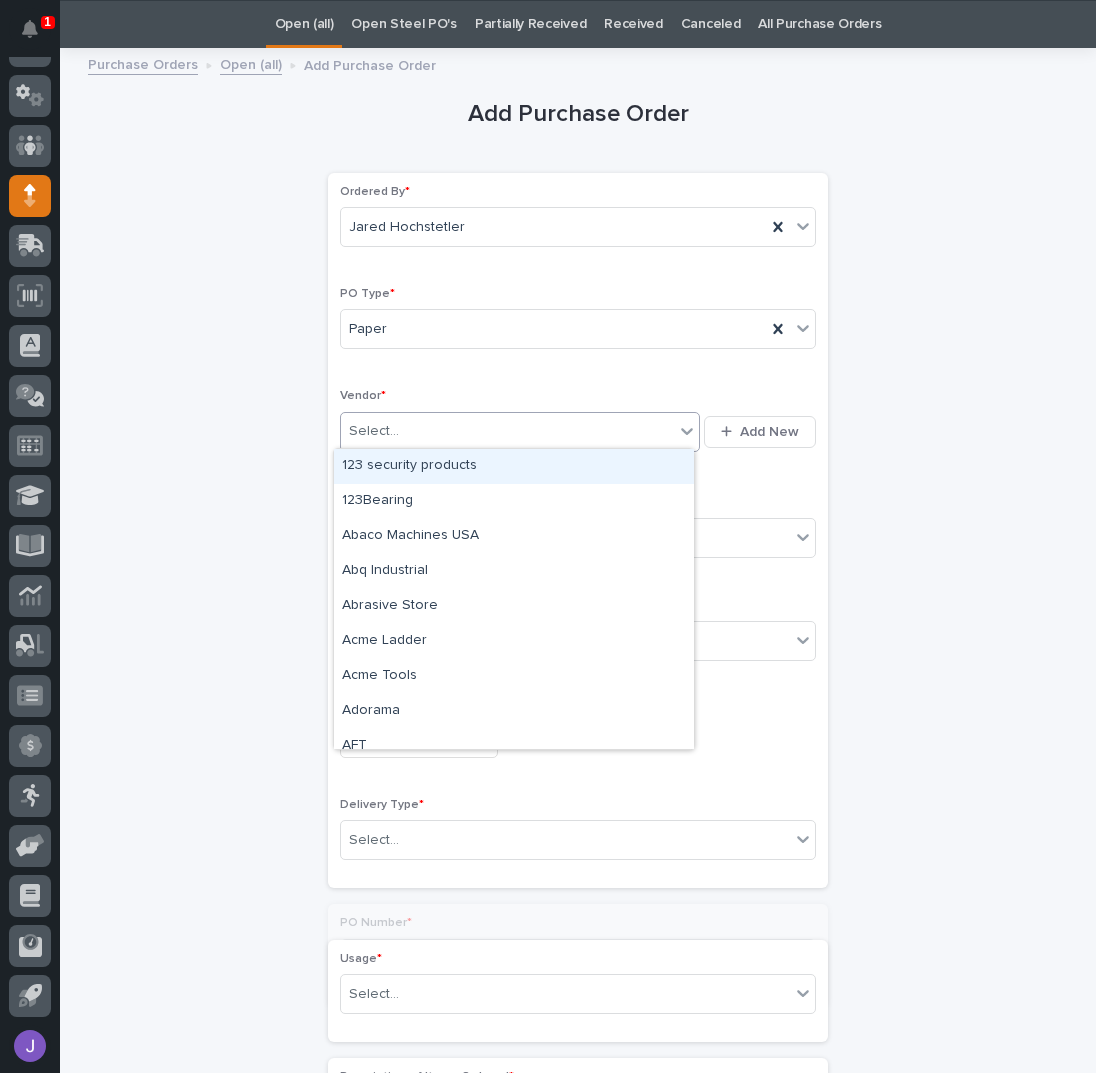 click on "Select..." at bounding box center [374, 431] 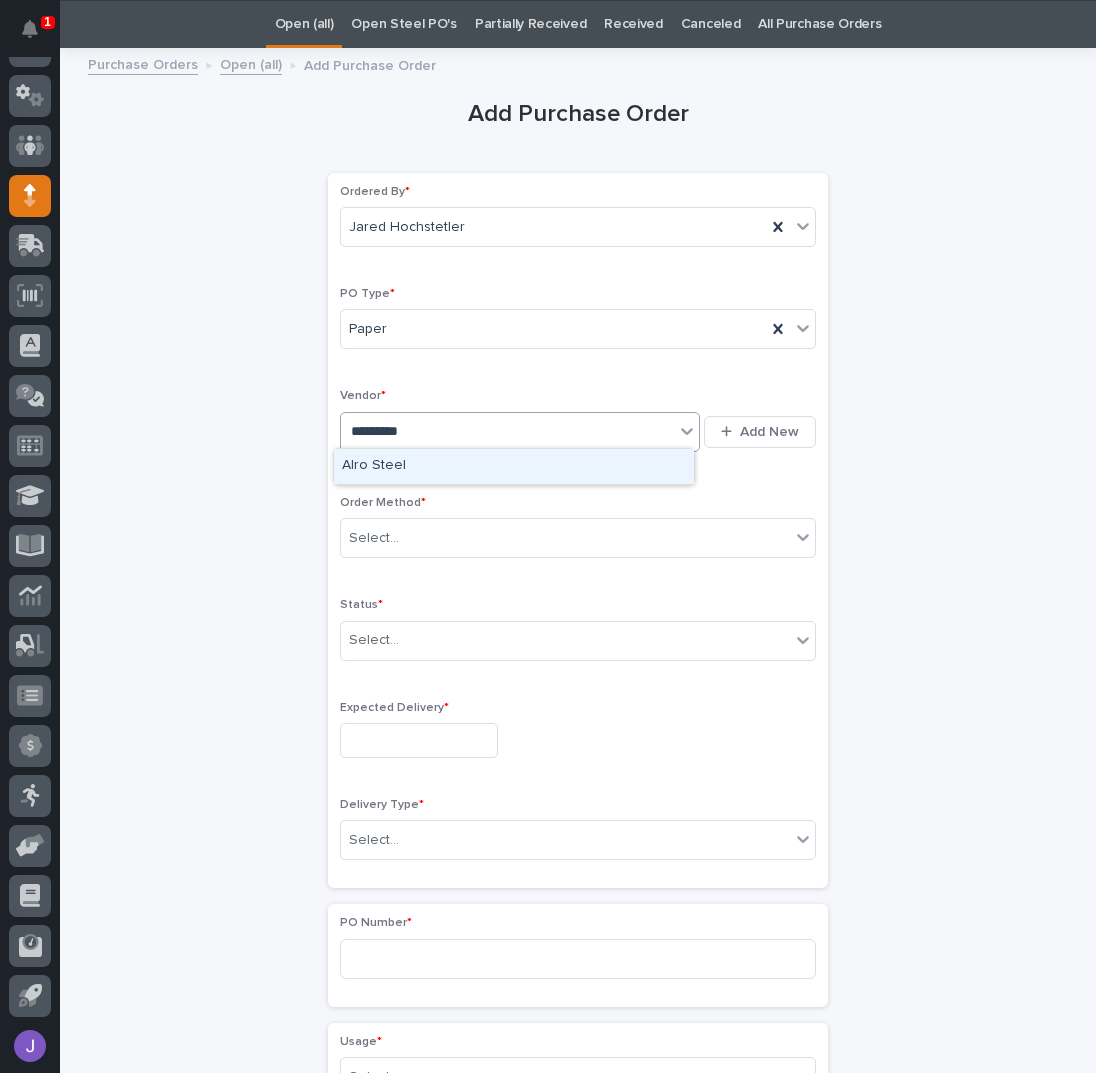 type on "**********" 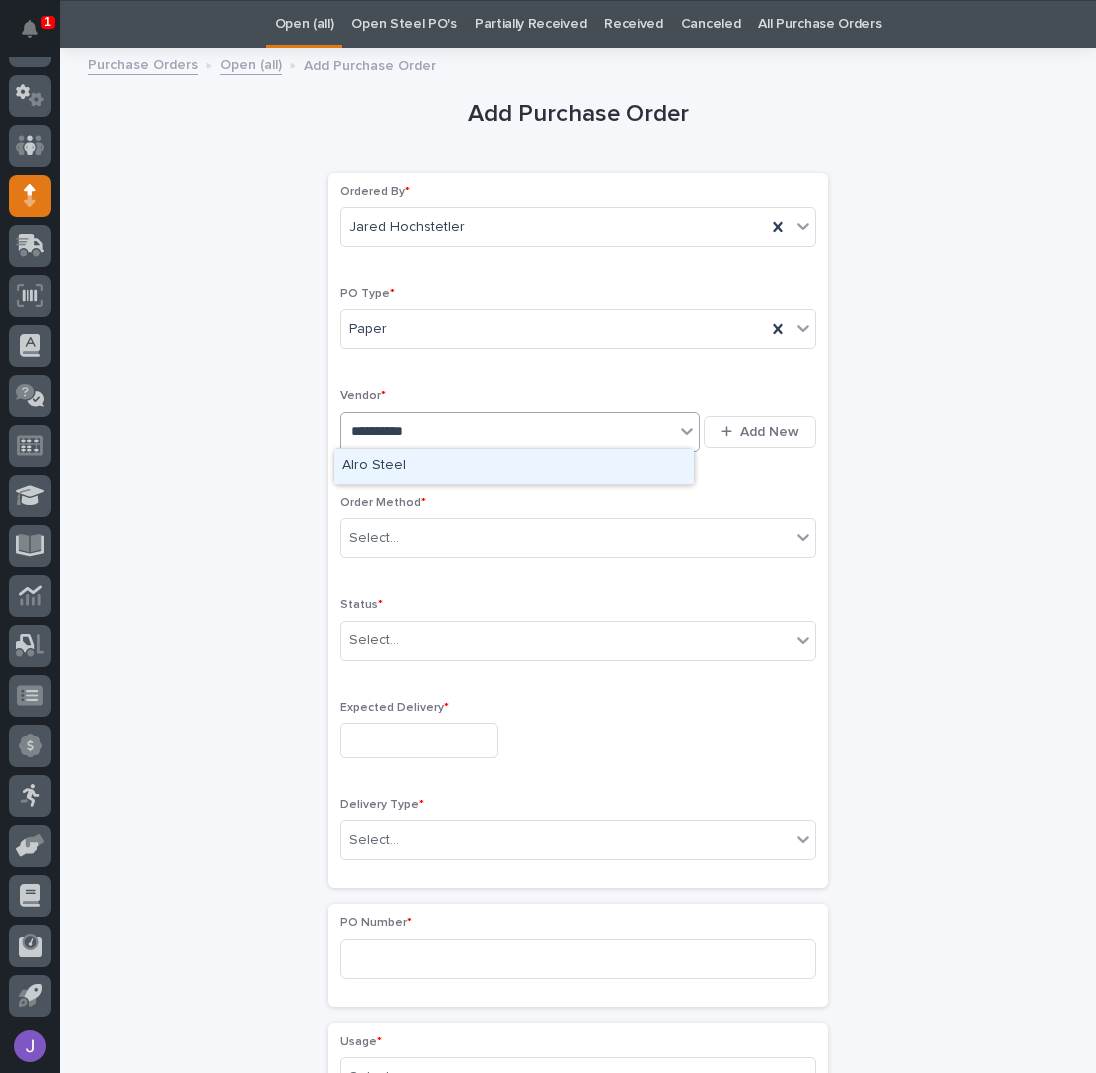 type 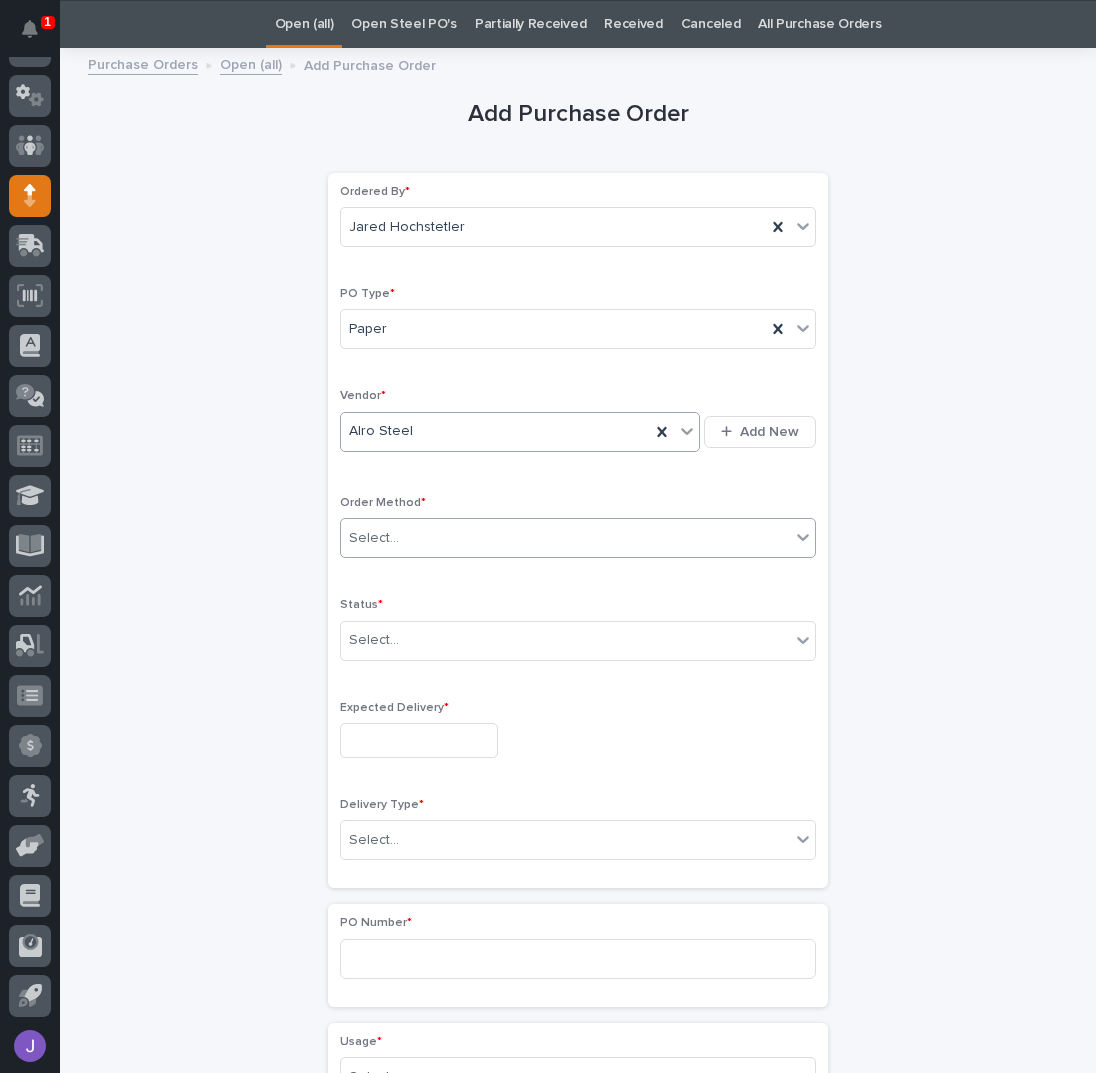 click on "Select..." at bounding box center [374, 538] 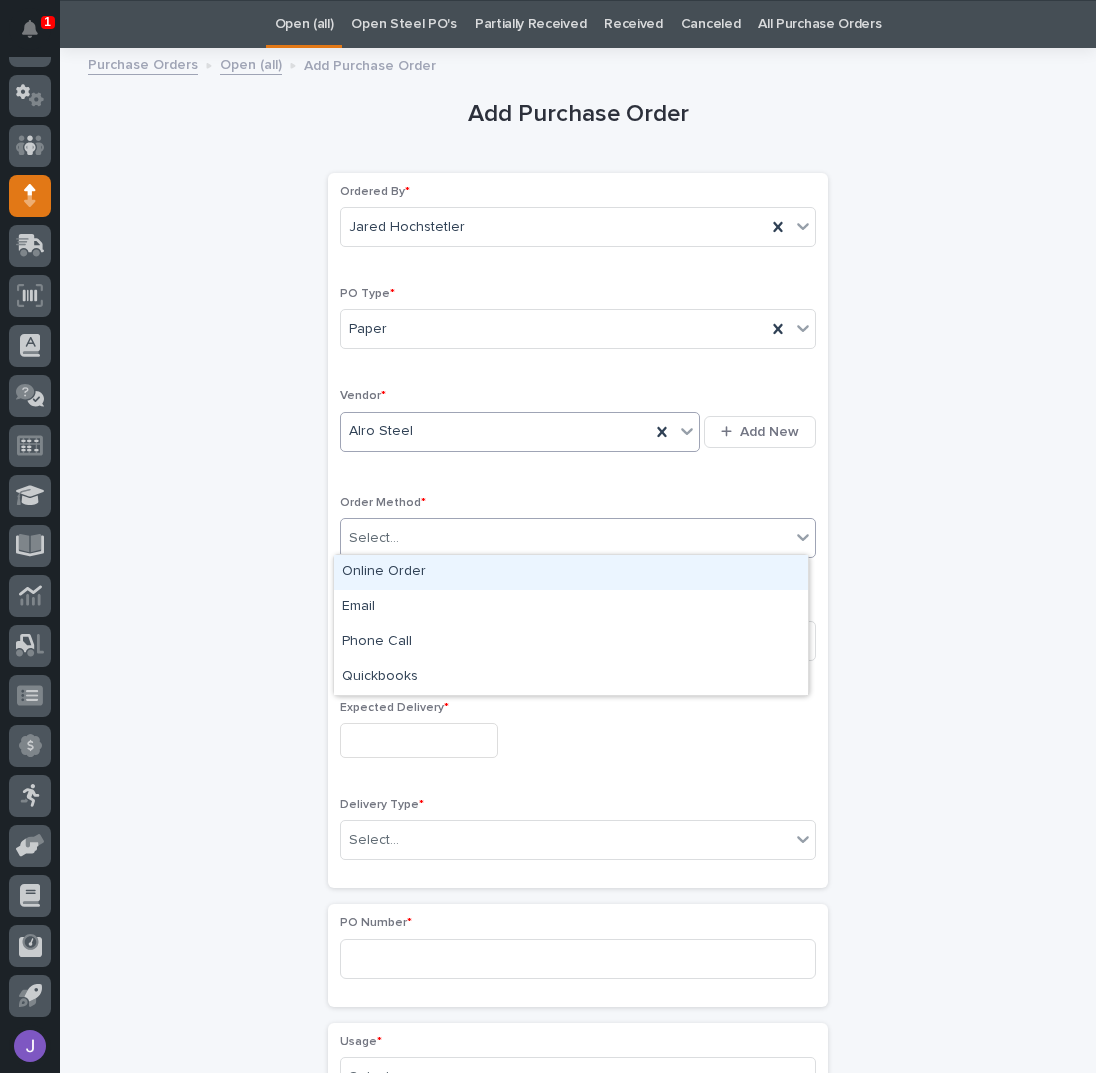 click on "Online Order" at bounding box center (571, 572) 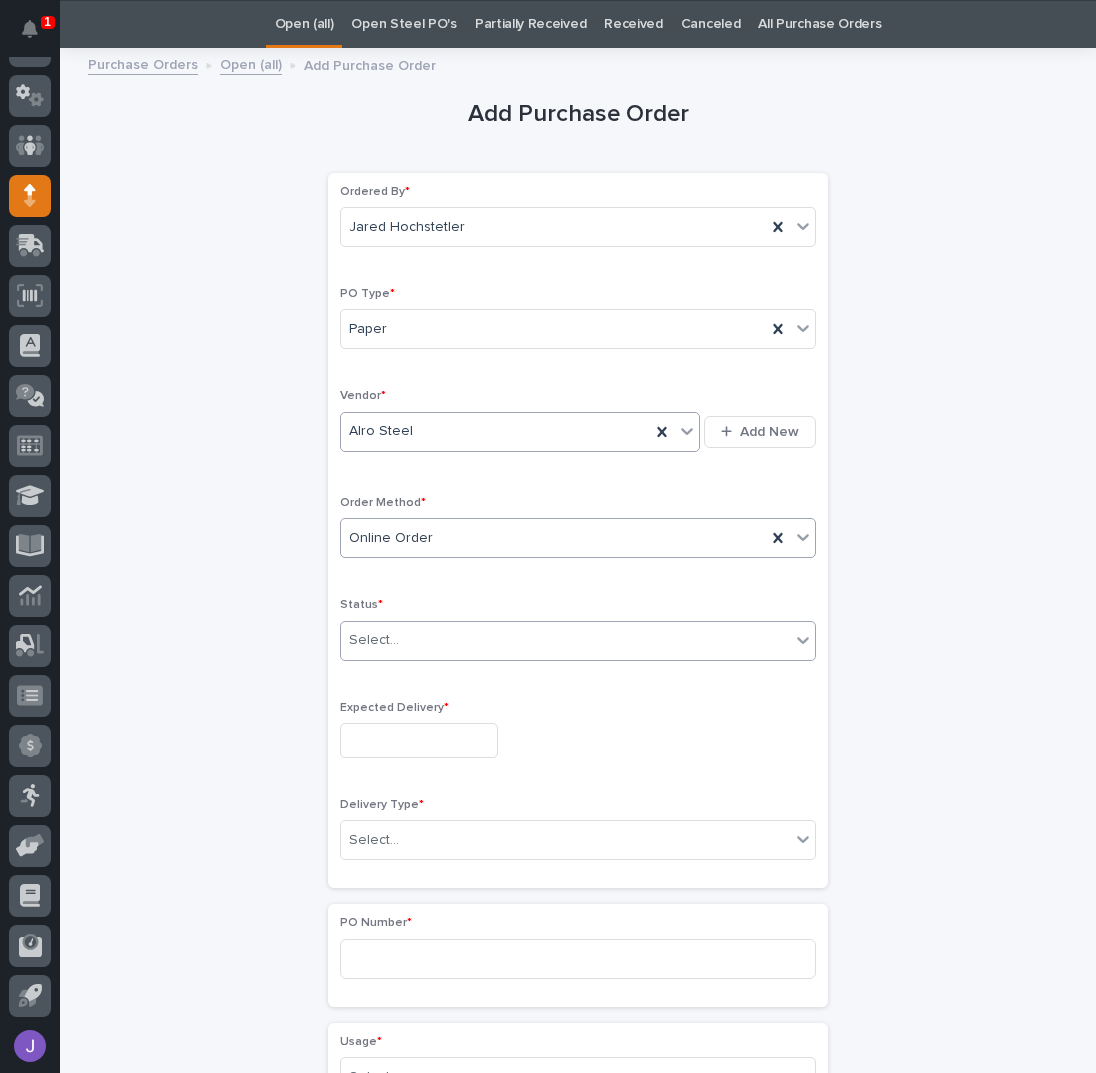 click on "Select..." at bounding box center [374, 640] 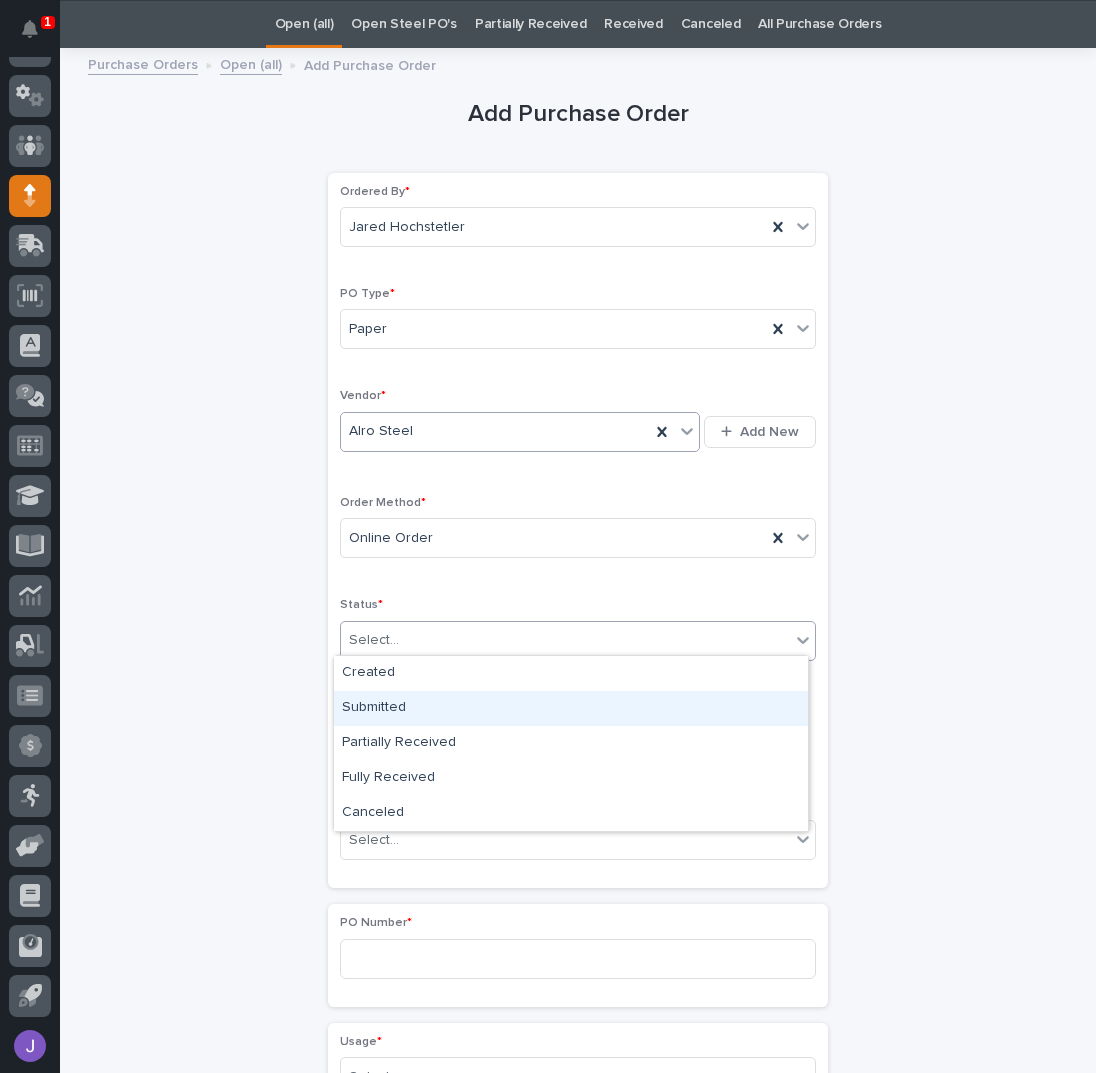 click on "Submitted" at bounding box center [571, 708] 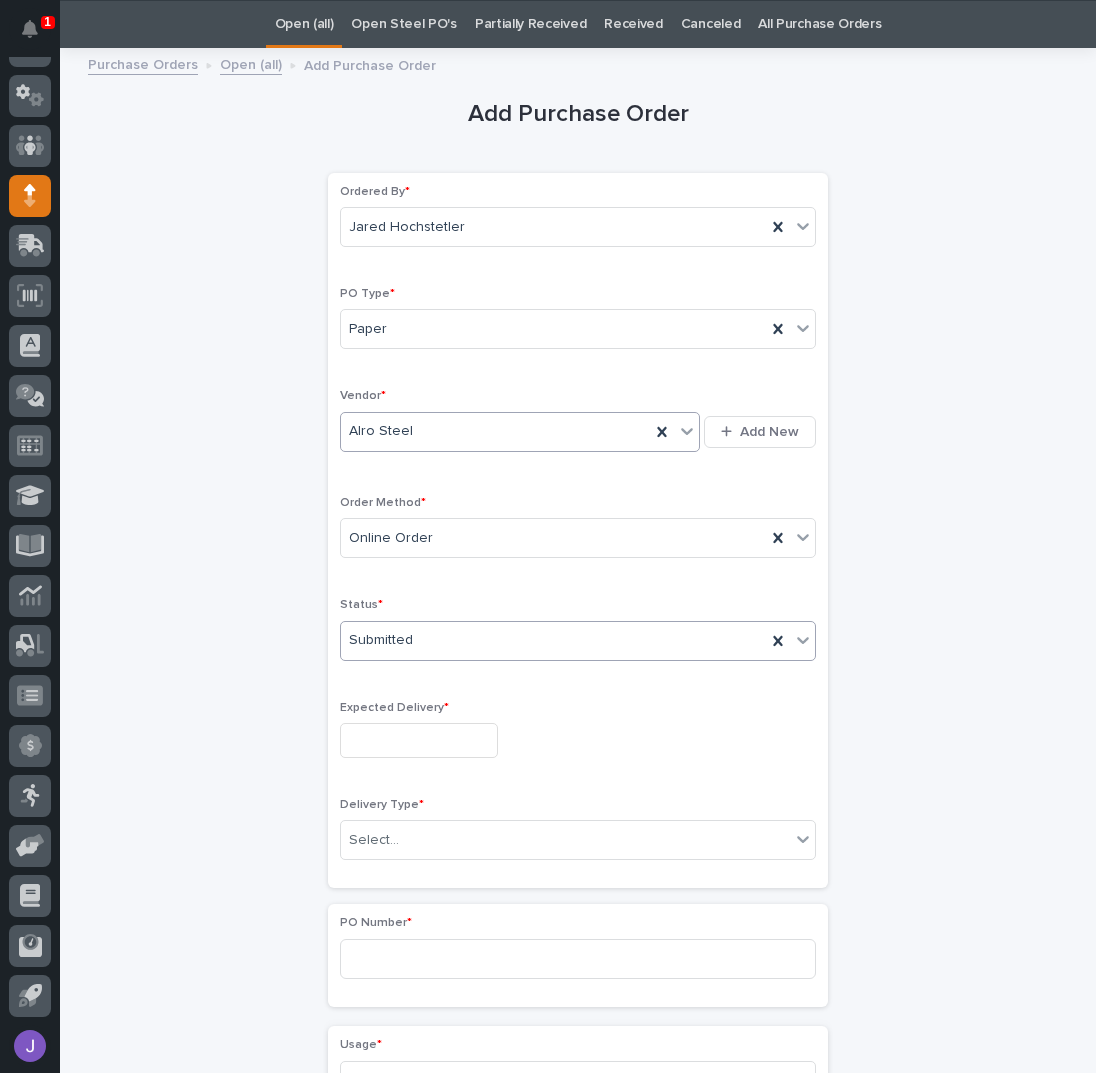 click on "Expected Delivery *" at bounding box center [578, 737] 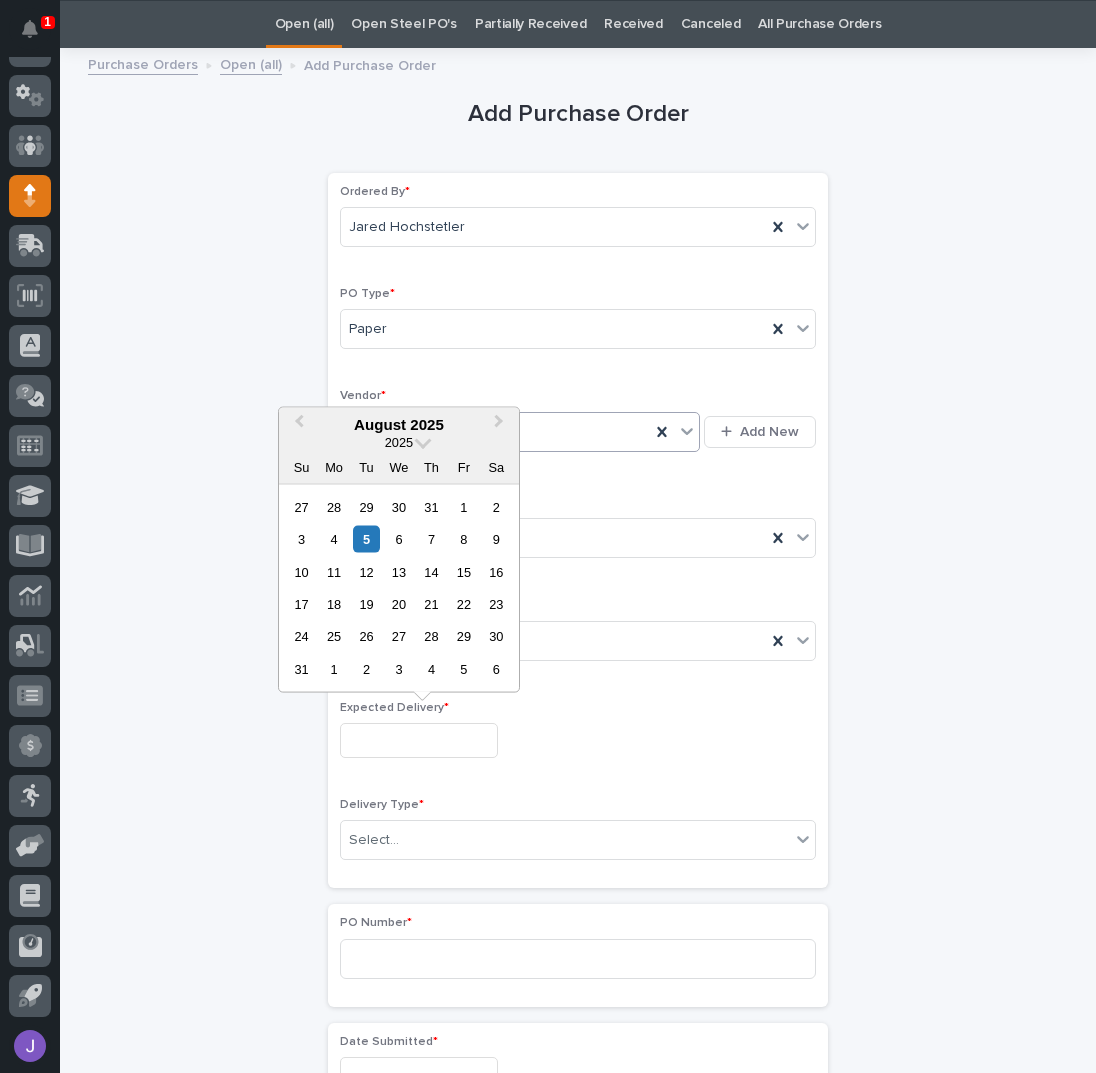 drag, startPoint x: 386, startPoint y: 730, endPoint x: 396, endPoint y: 735, distance: 11.18034 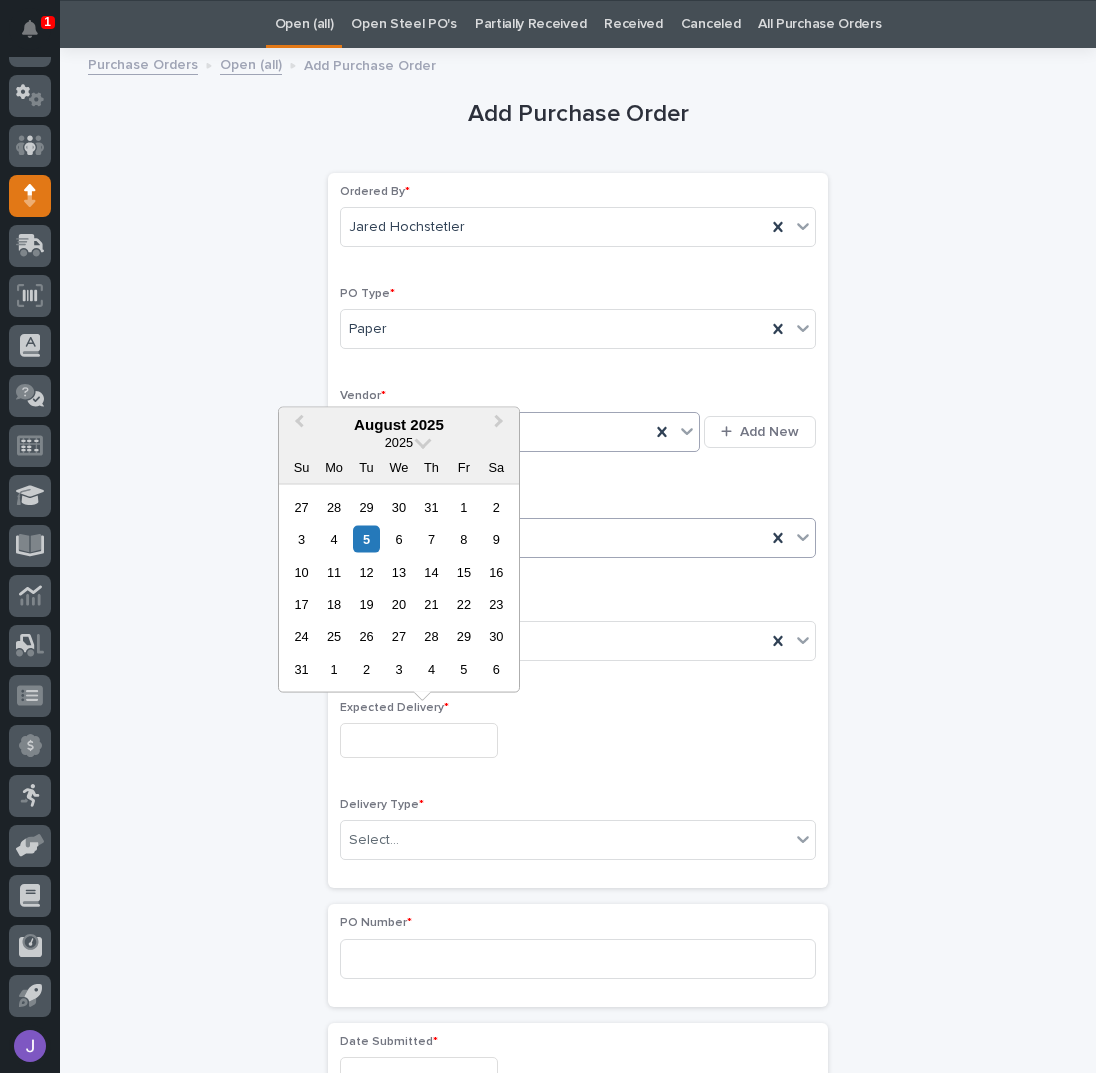 click on "5" at bounding box center (366, 539) 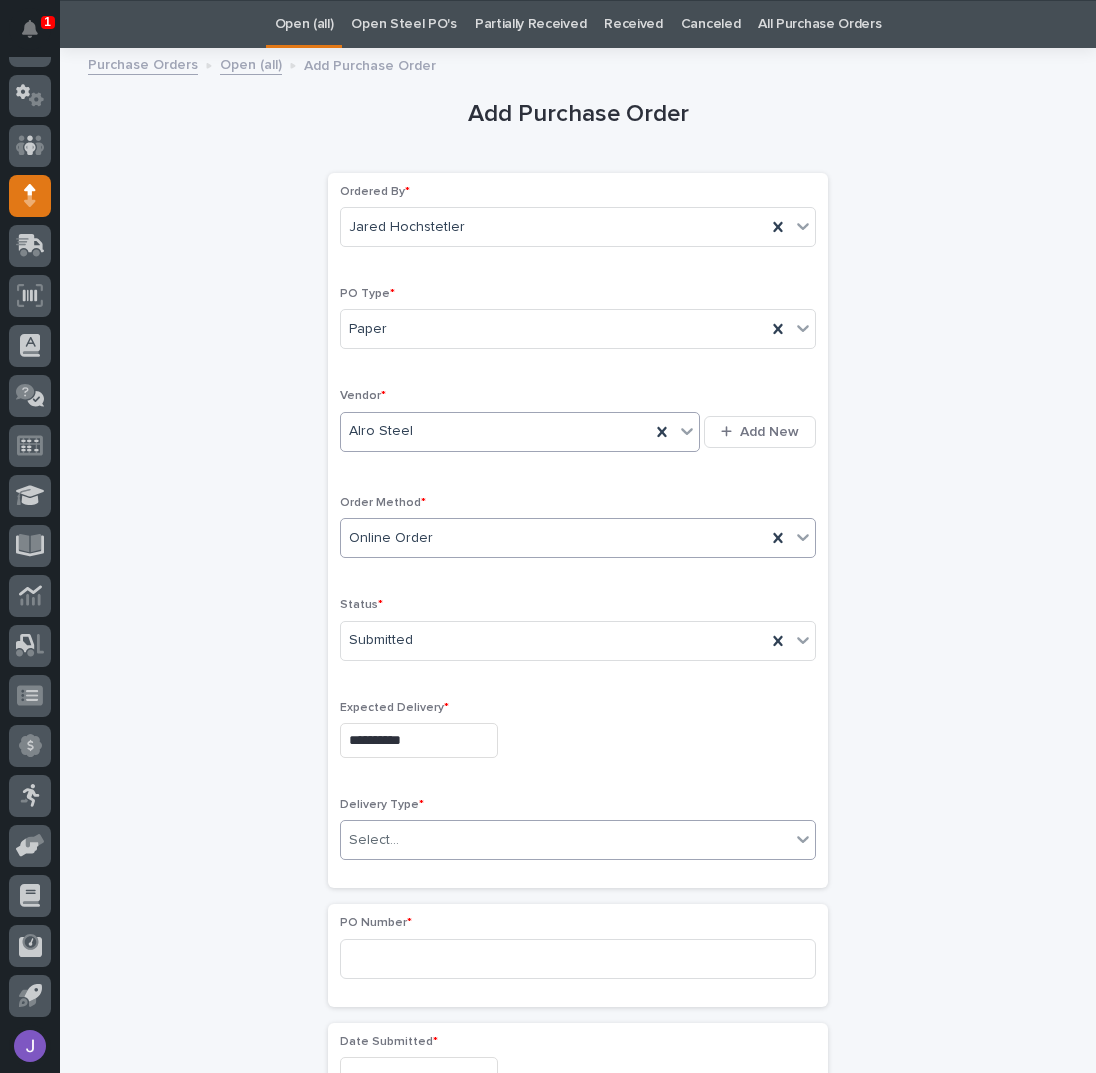 click on "Select..." at bounding box center (374, 840) 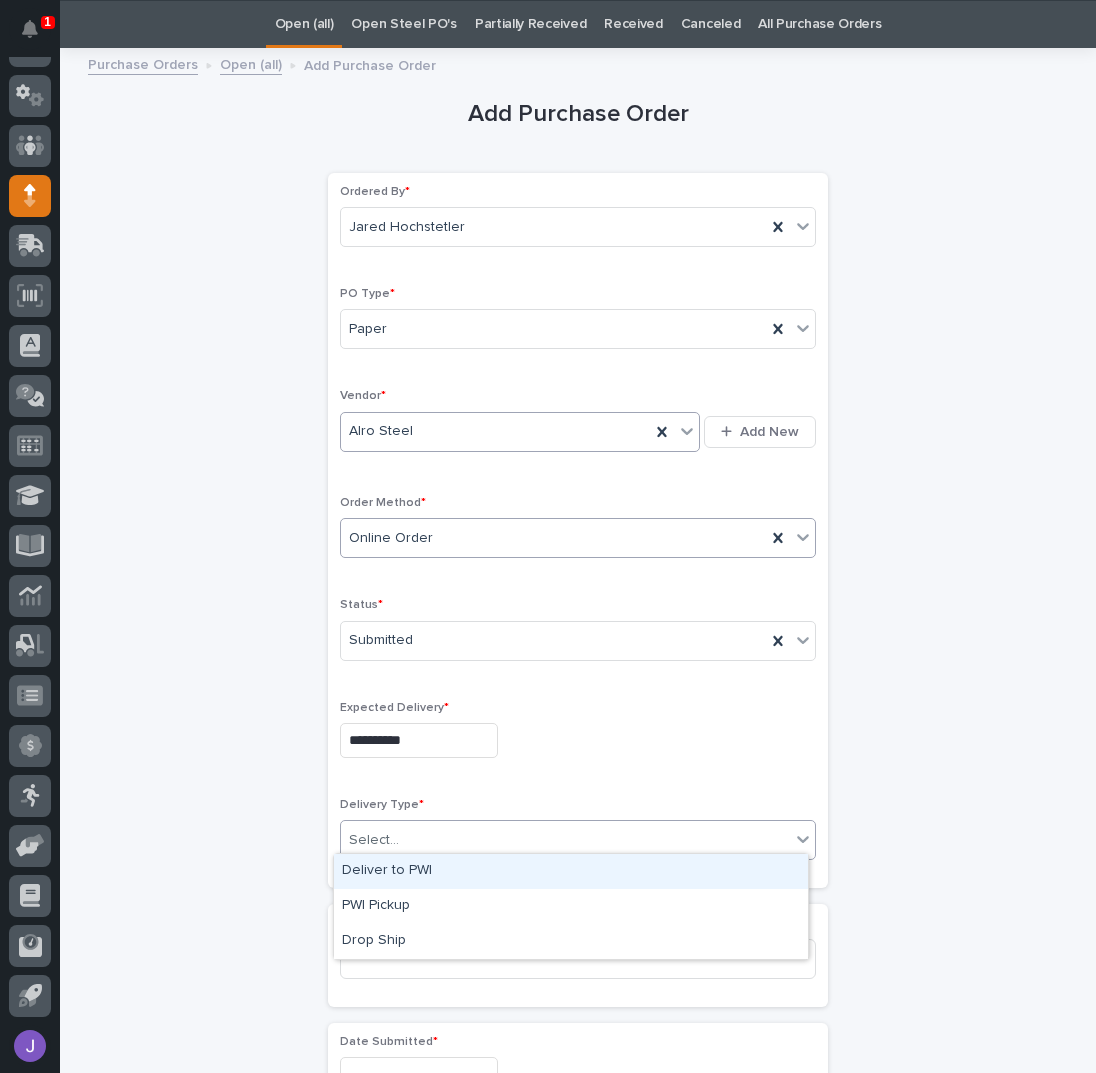 click on "Deliver to PWI" at bounding box center (571, 871) 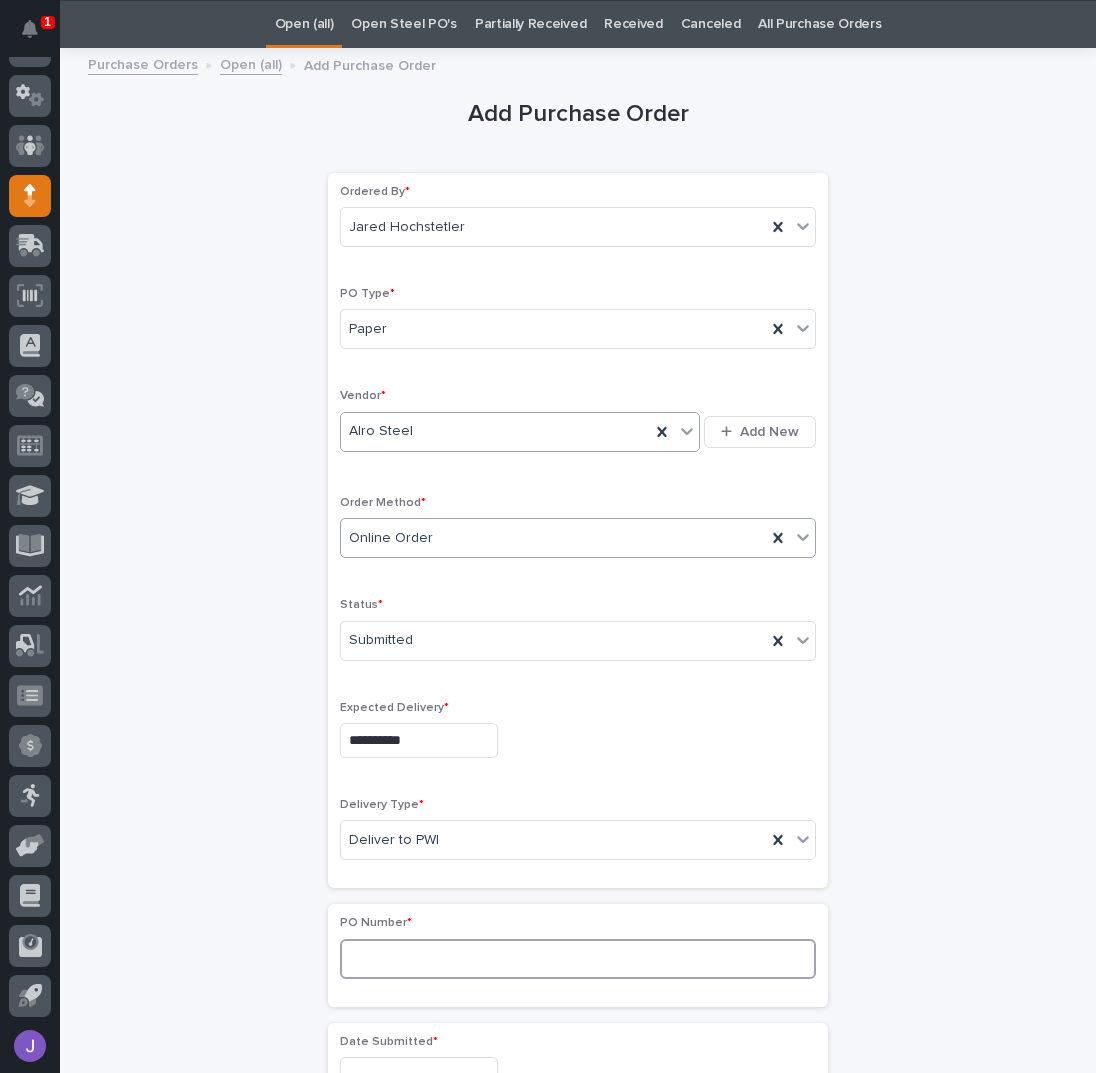 click at bounding box center (578, 959) 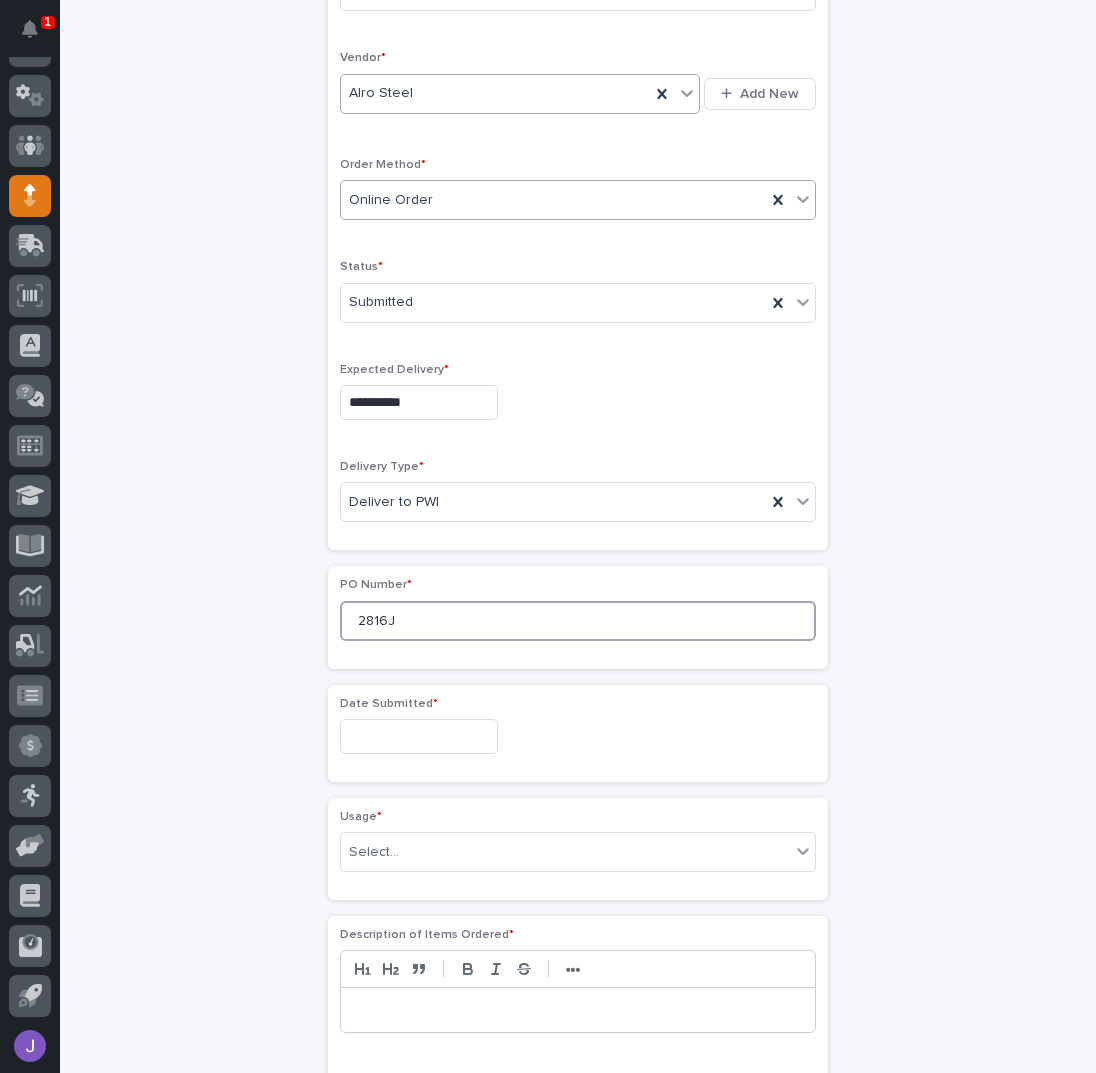 scroll, scrollTop: 463, scrollLeft: 0, axis: vertical 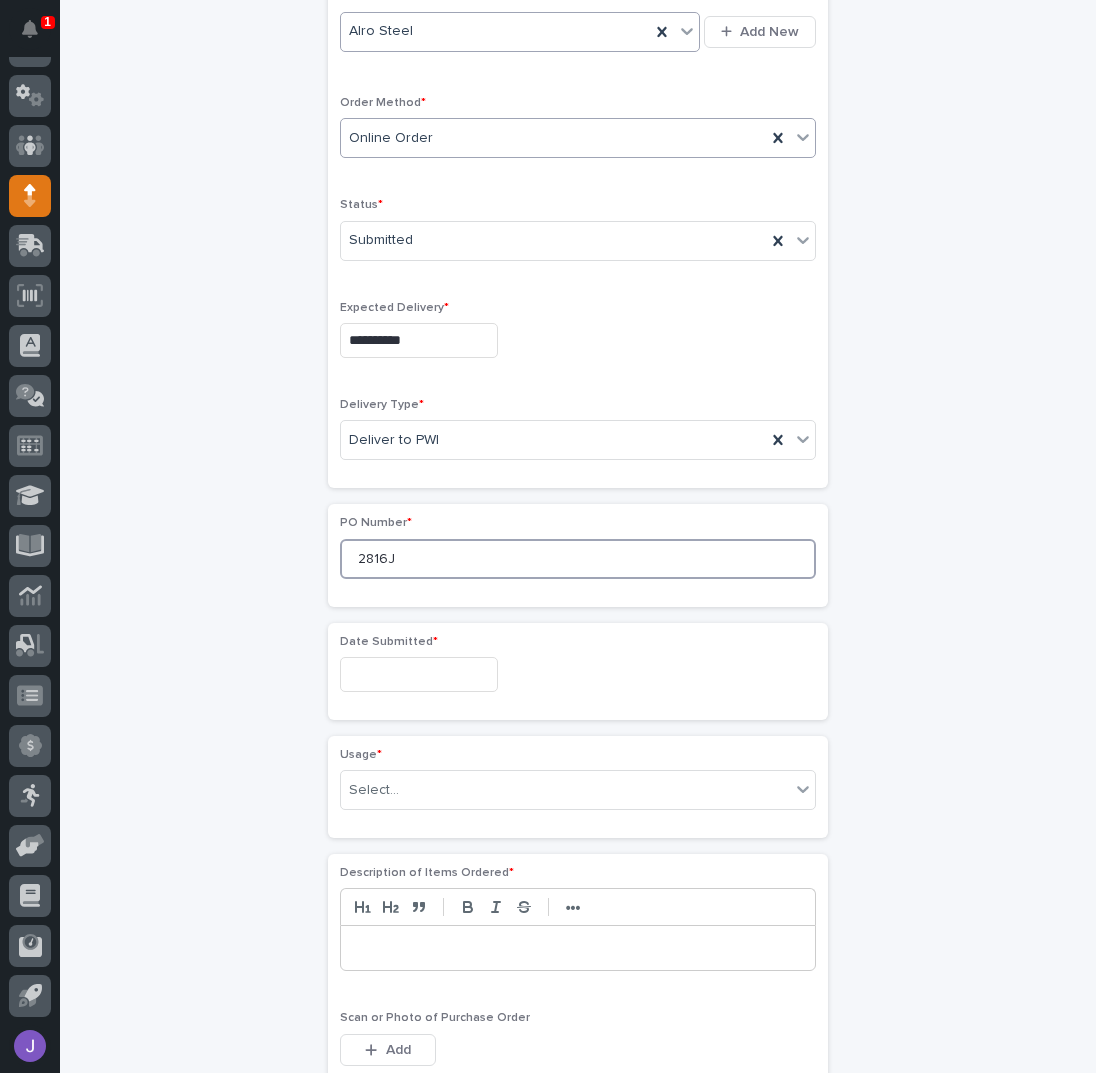 type on "2816J" 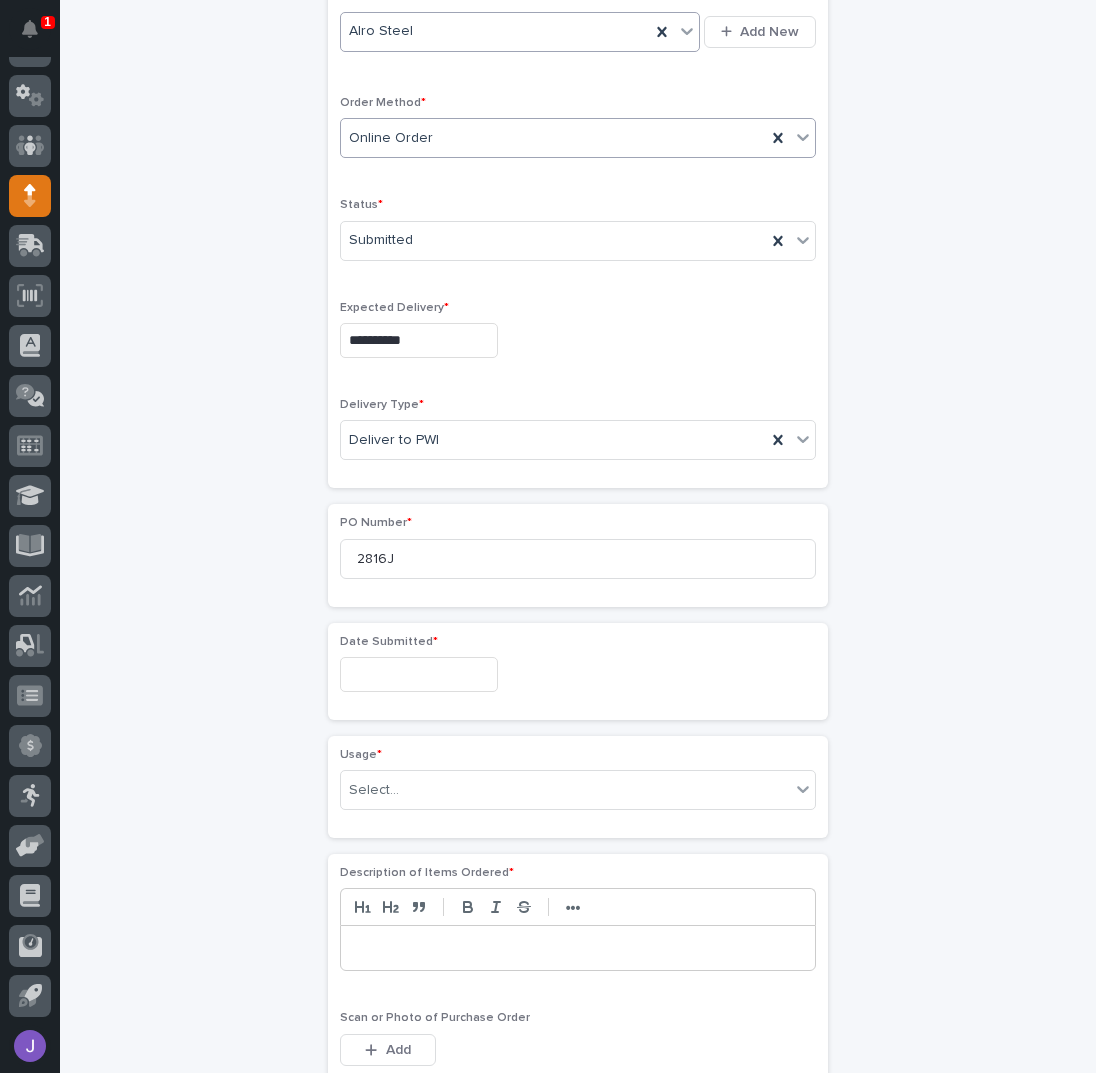 click at bounding box center [419, 674] 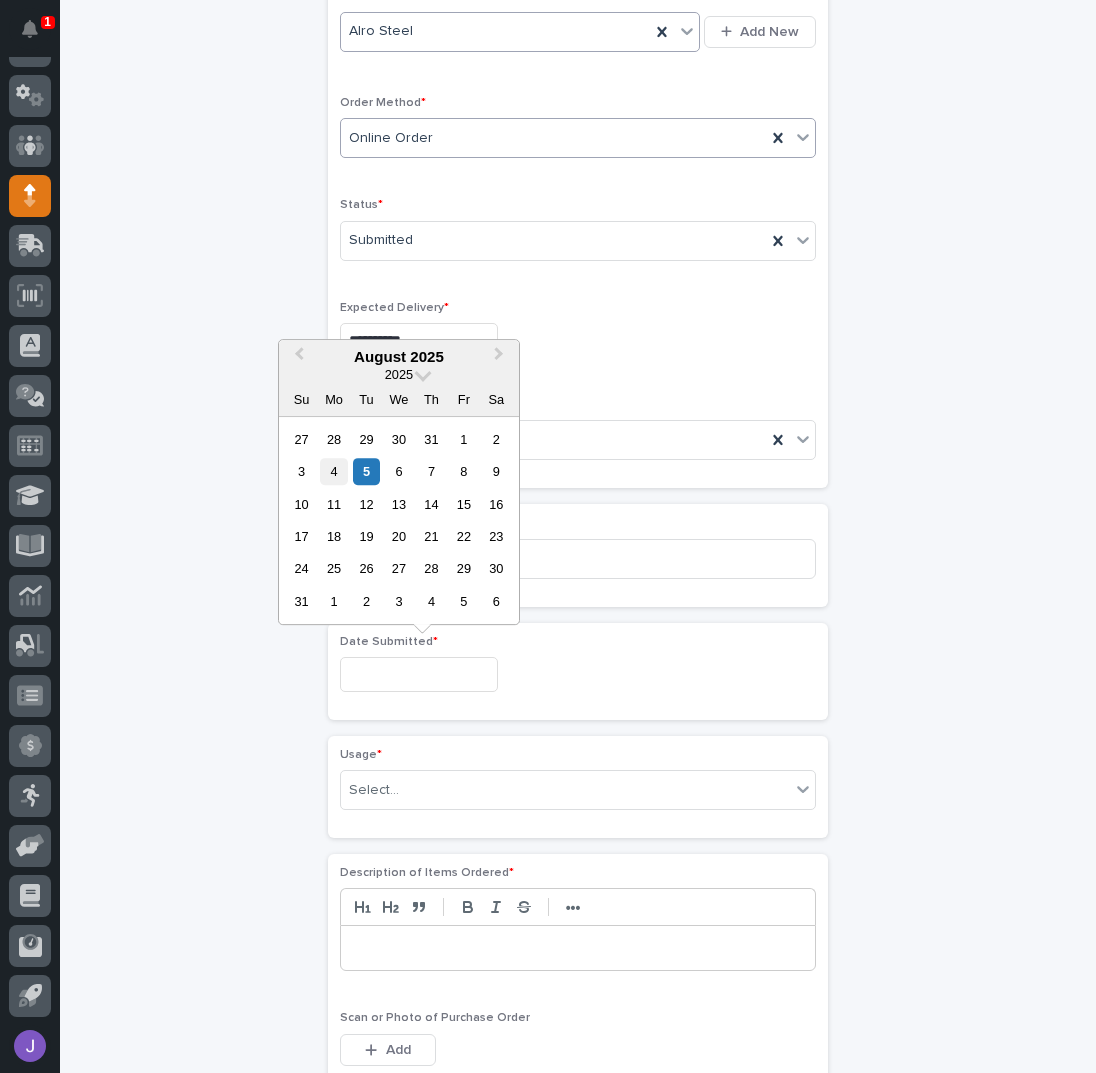 click on "4" at bounding box center (333, 471) 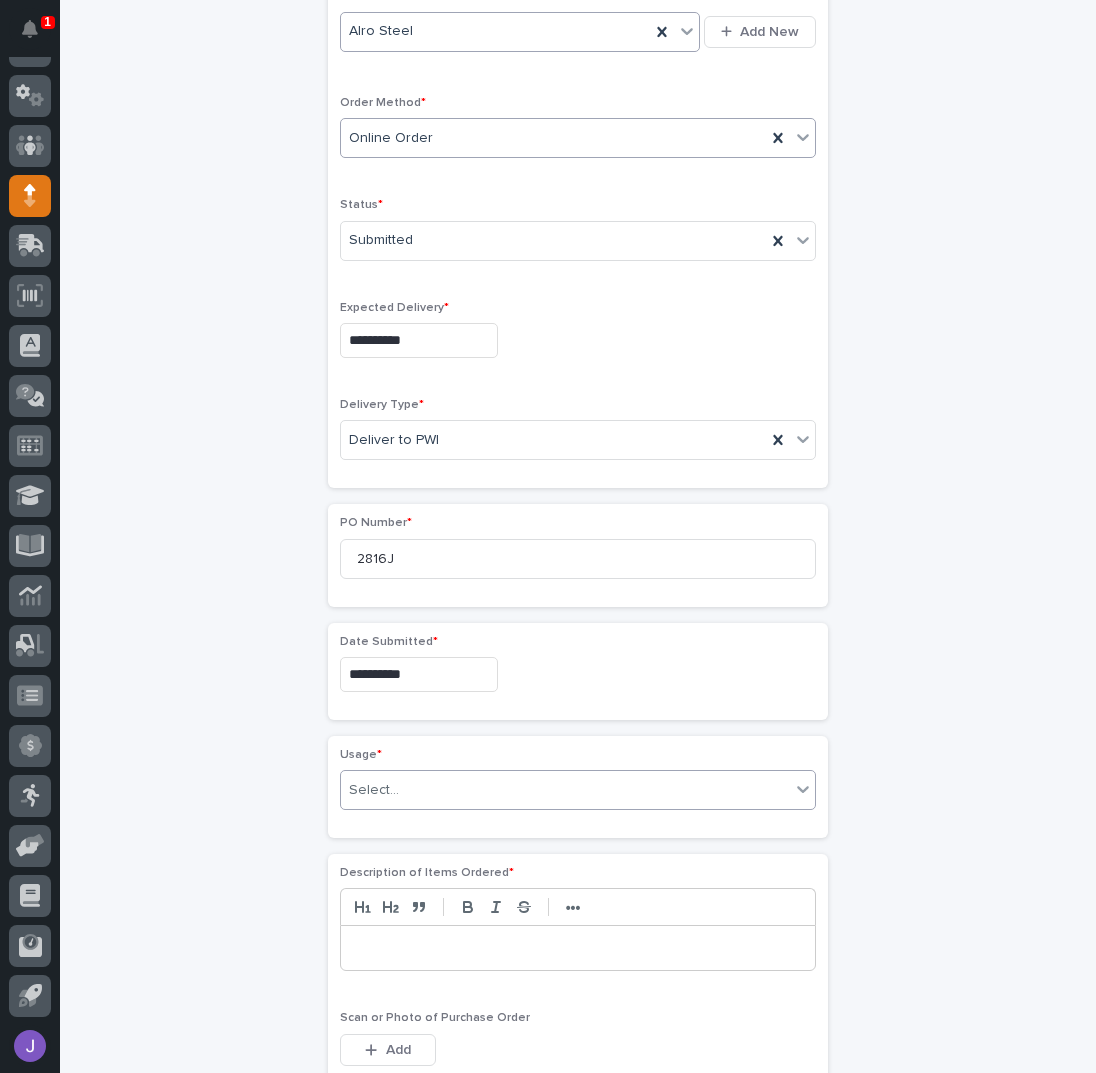 click on "Select..." at bounding box center [565, 790] 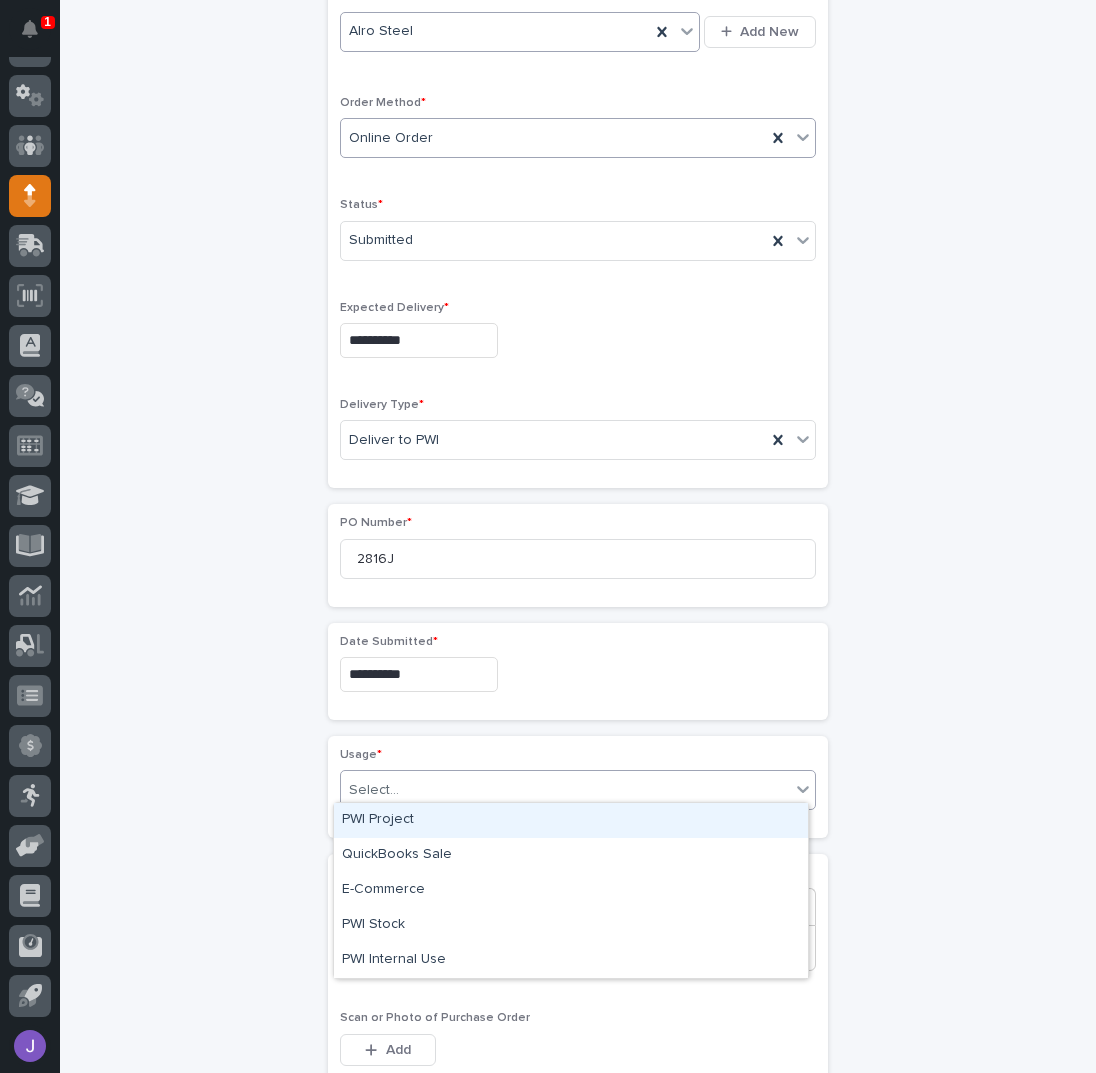 click on "PWI Project" at bounding box center (571, 820) 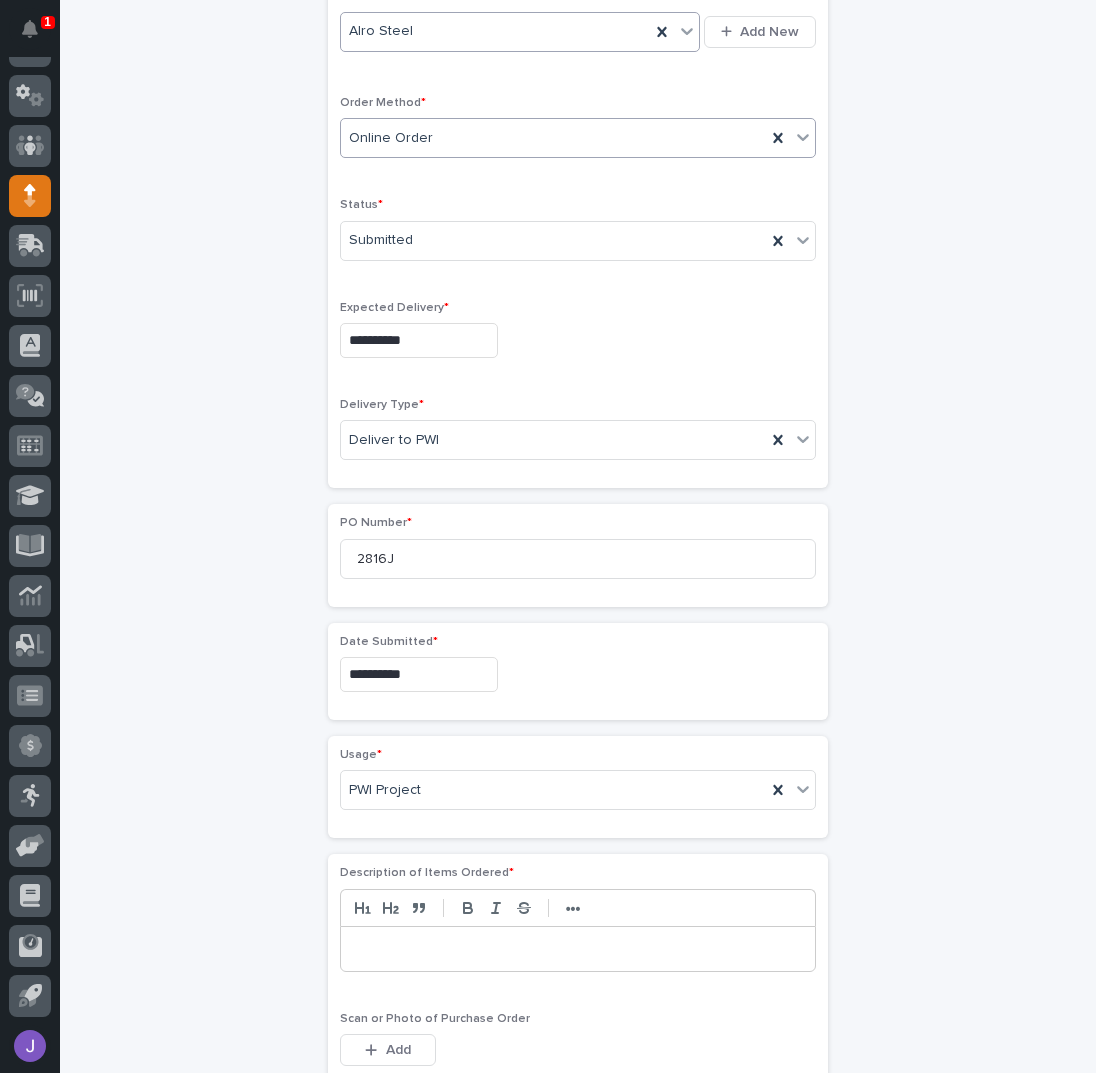 click on "**********" at bounding box center [578, 654] 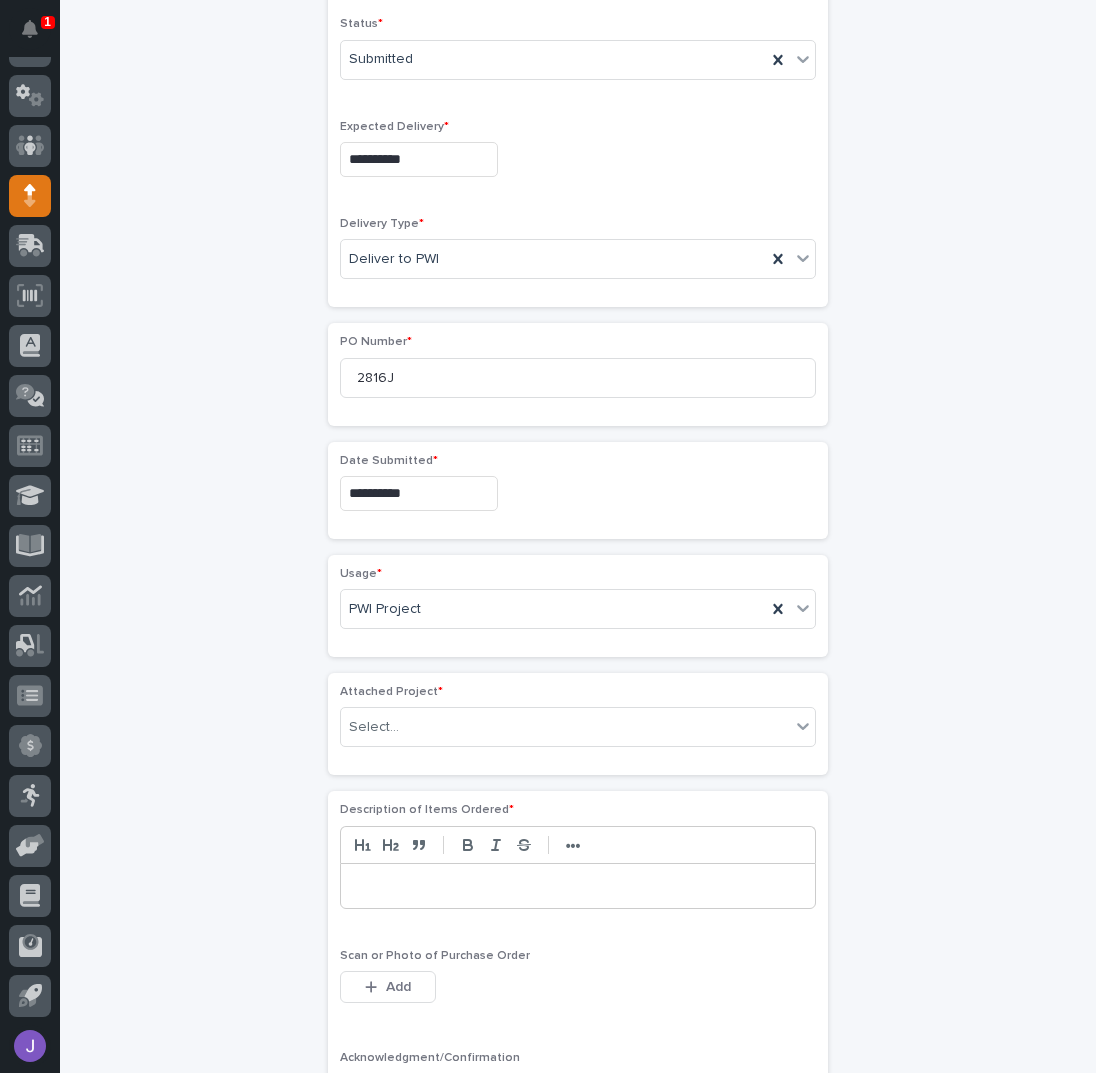 scroll, scrollTop: 655, scrollLeft: 0, axis: vertical 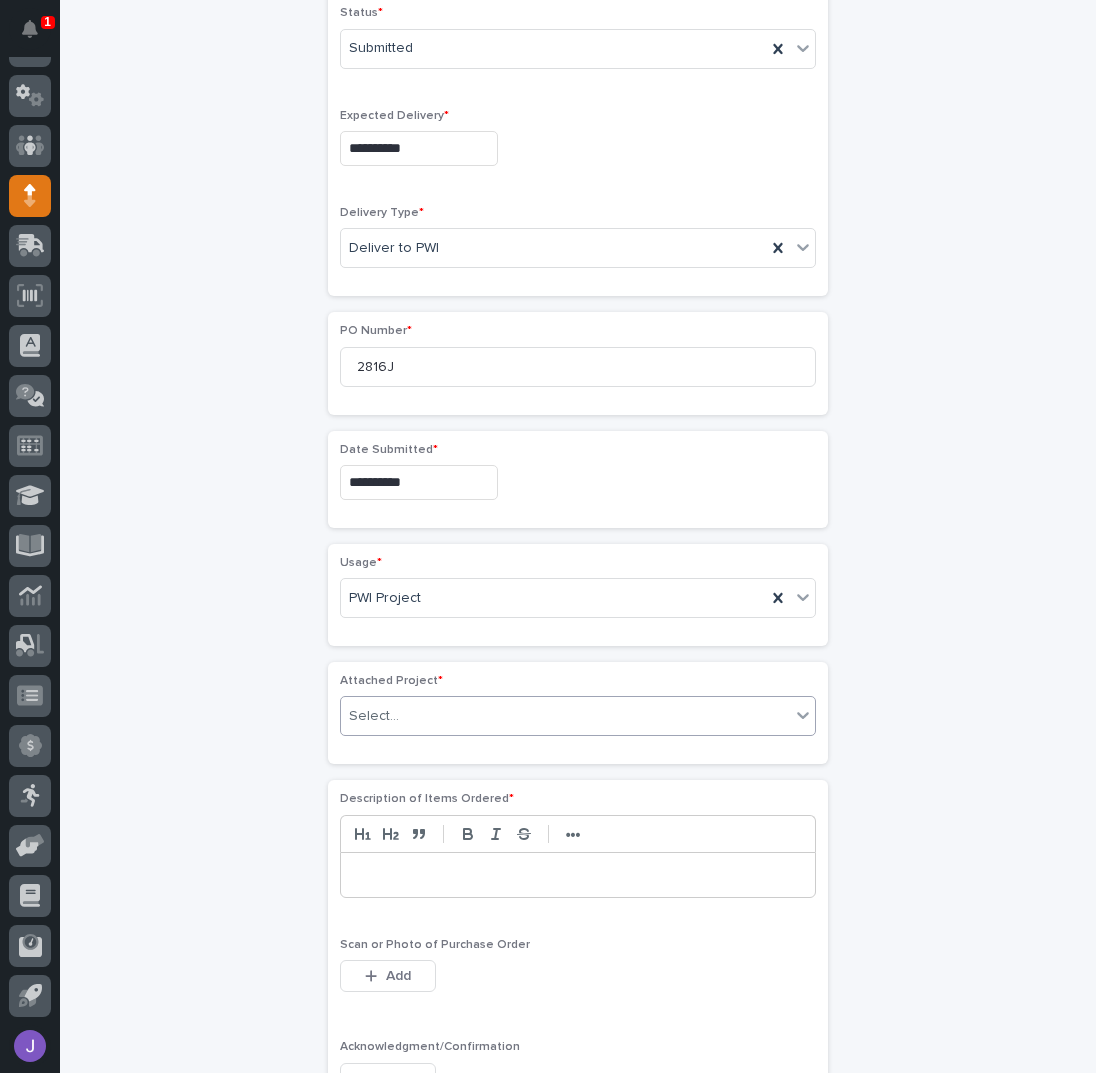 click on "Select..." at bounding box center [374, 716] 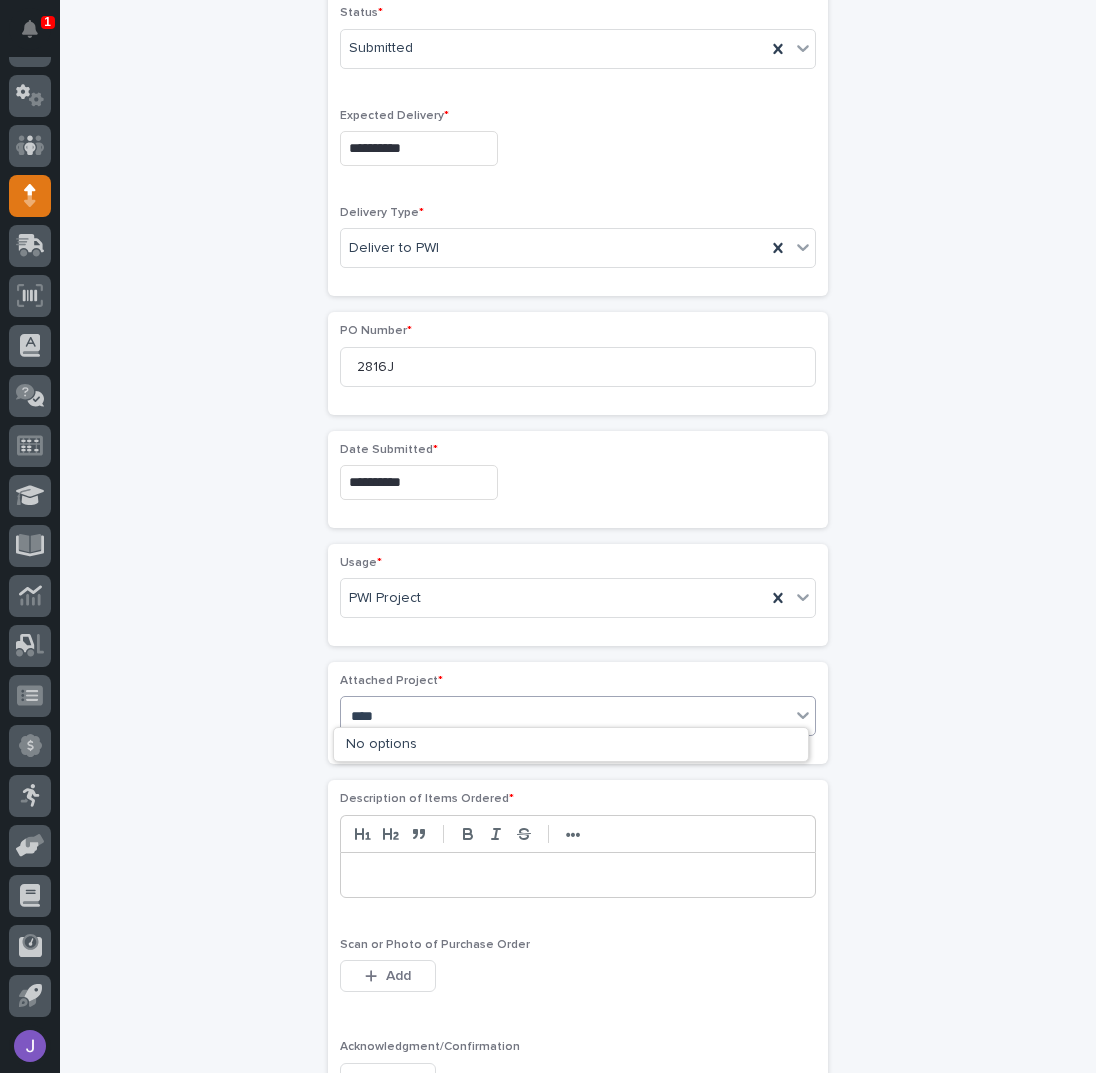 type on "*****" 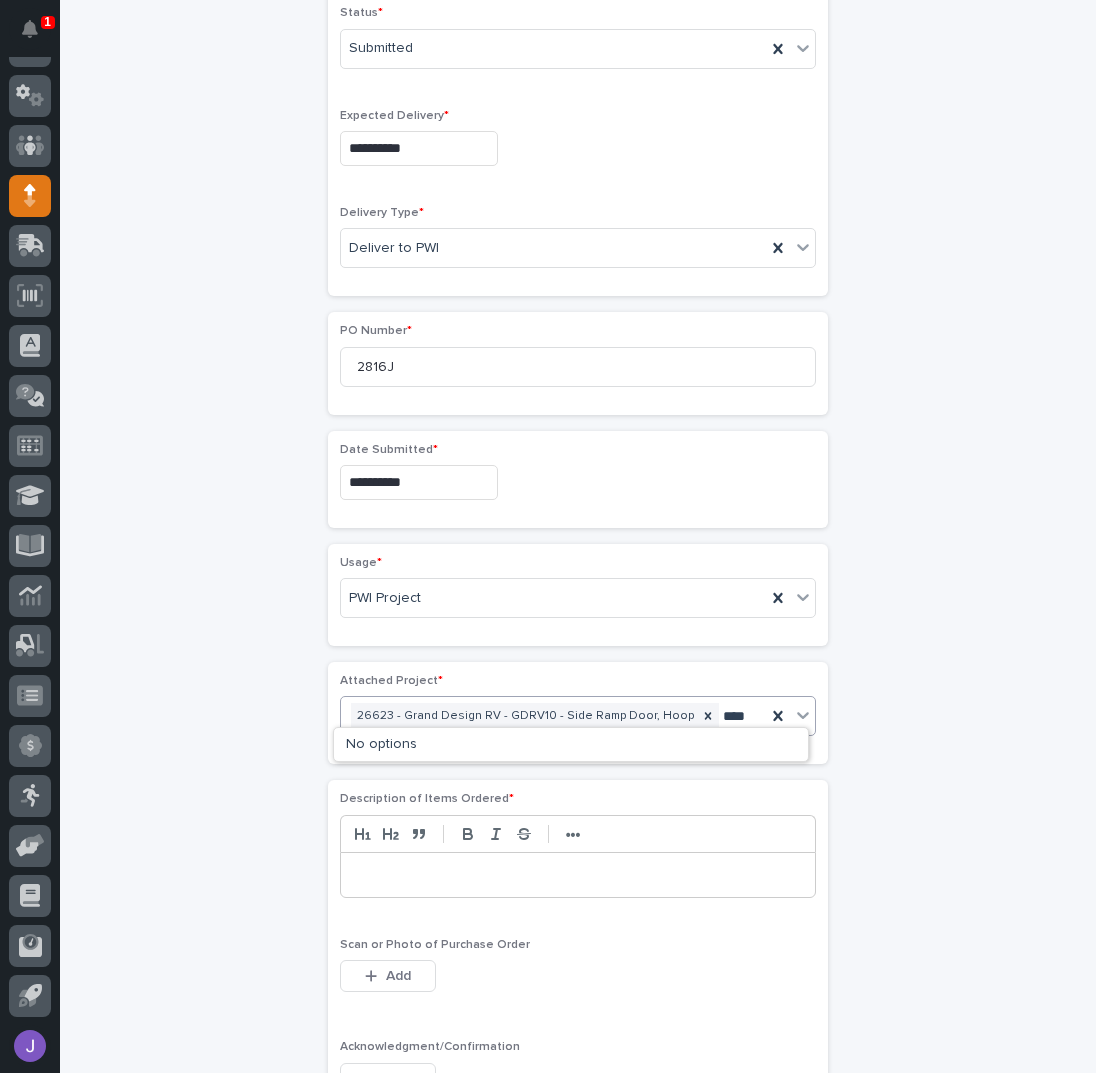 type on "*****" 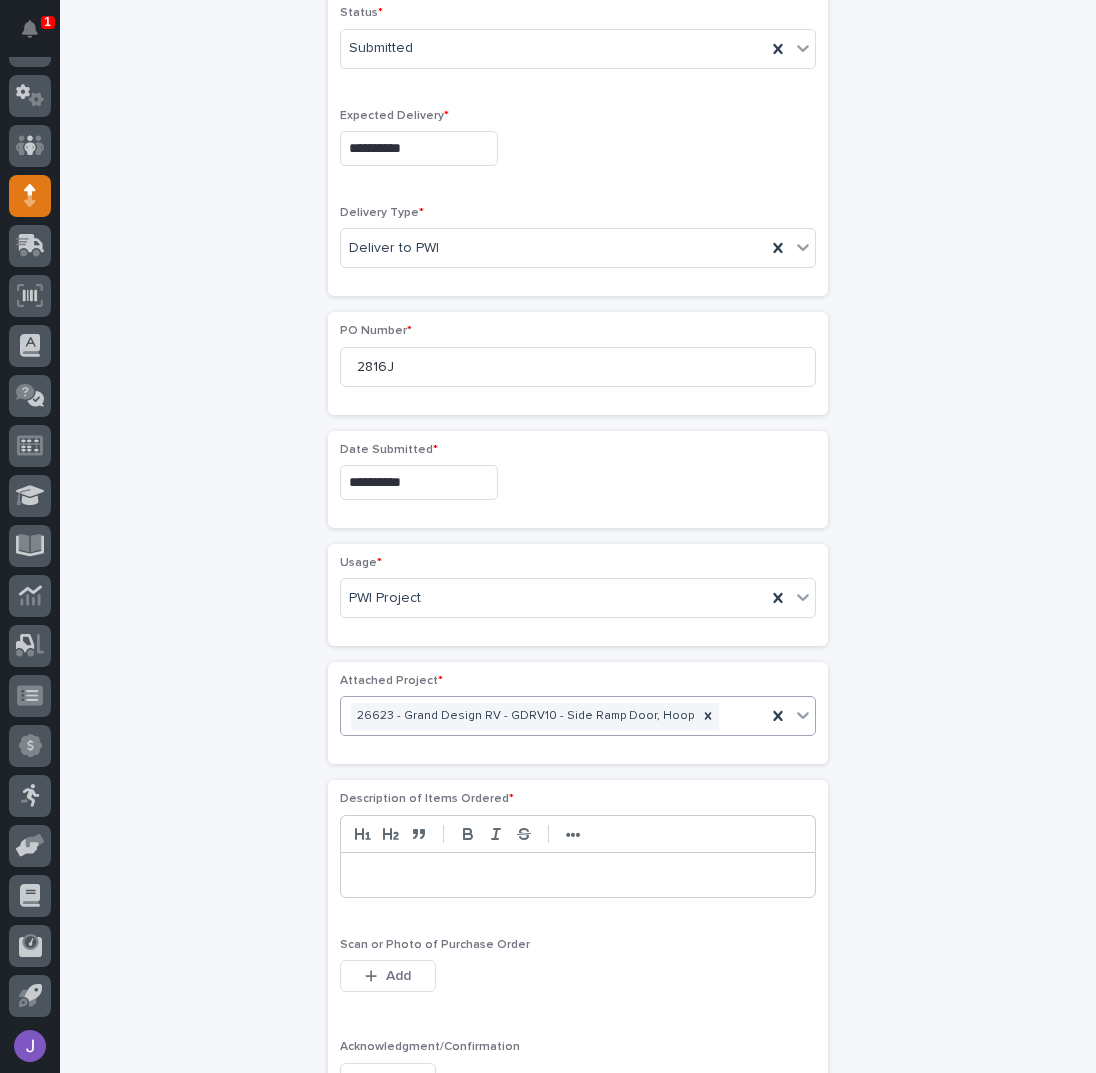 scroll, scrollTop: 669, scrollLeft: 0, axis: vertical 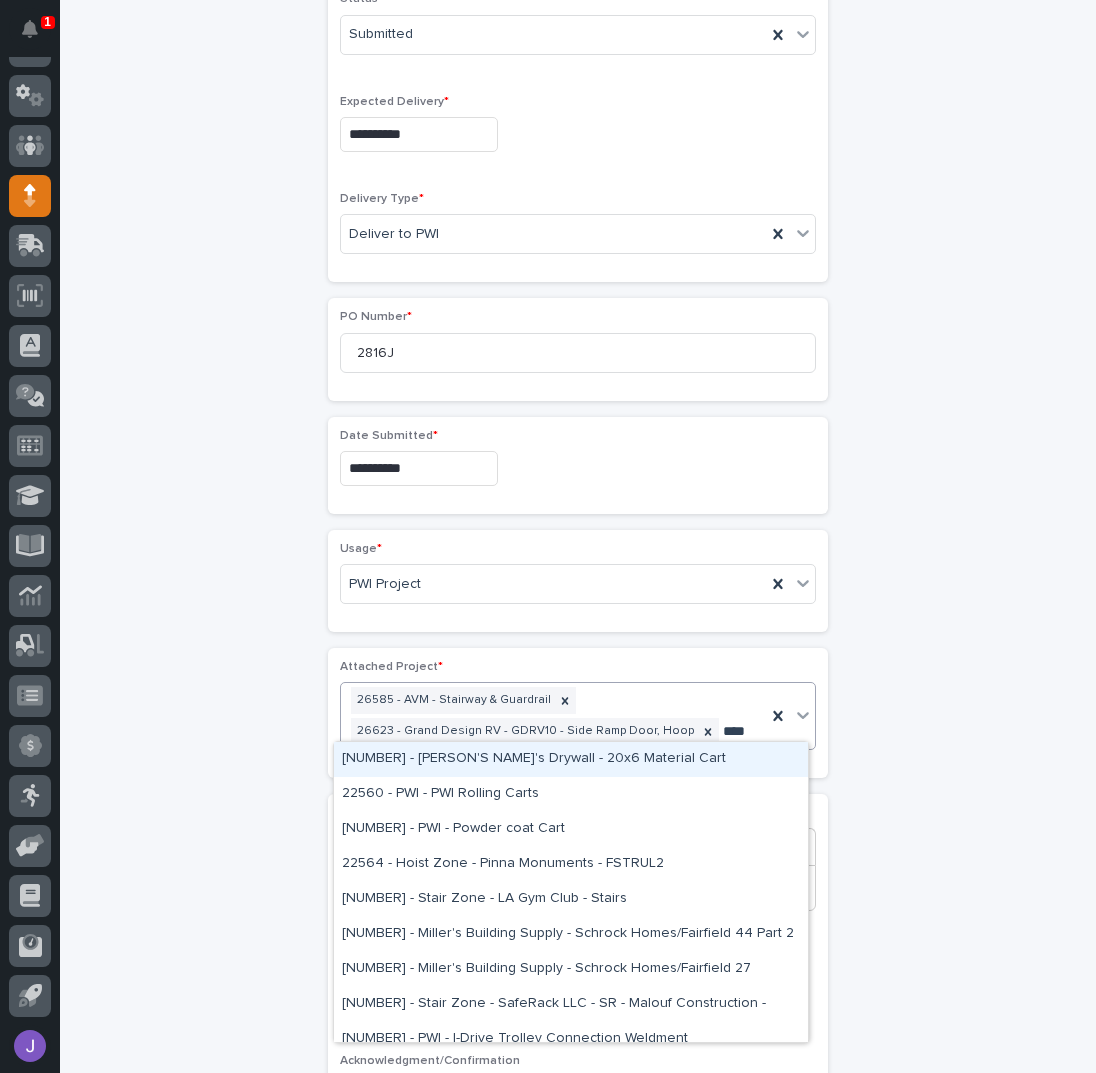 type on "*****" 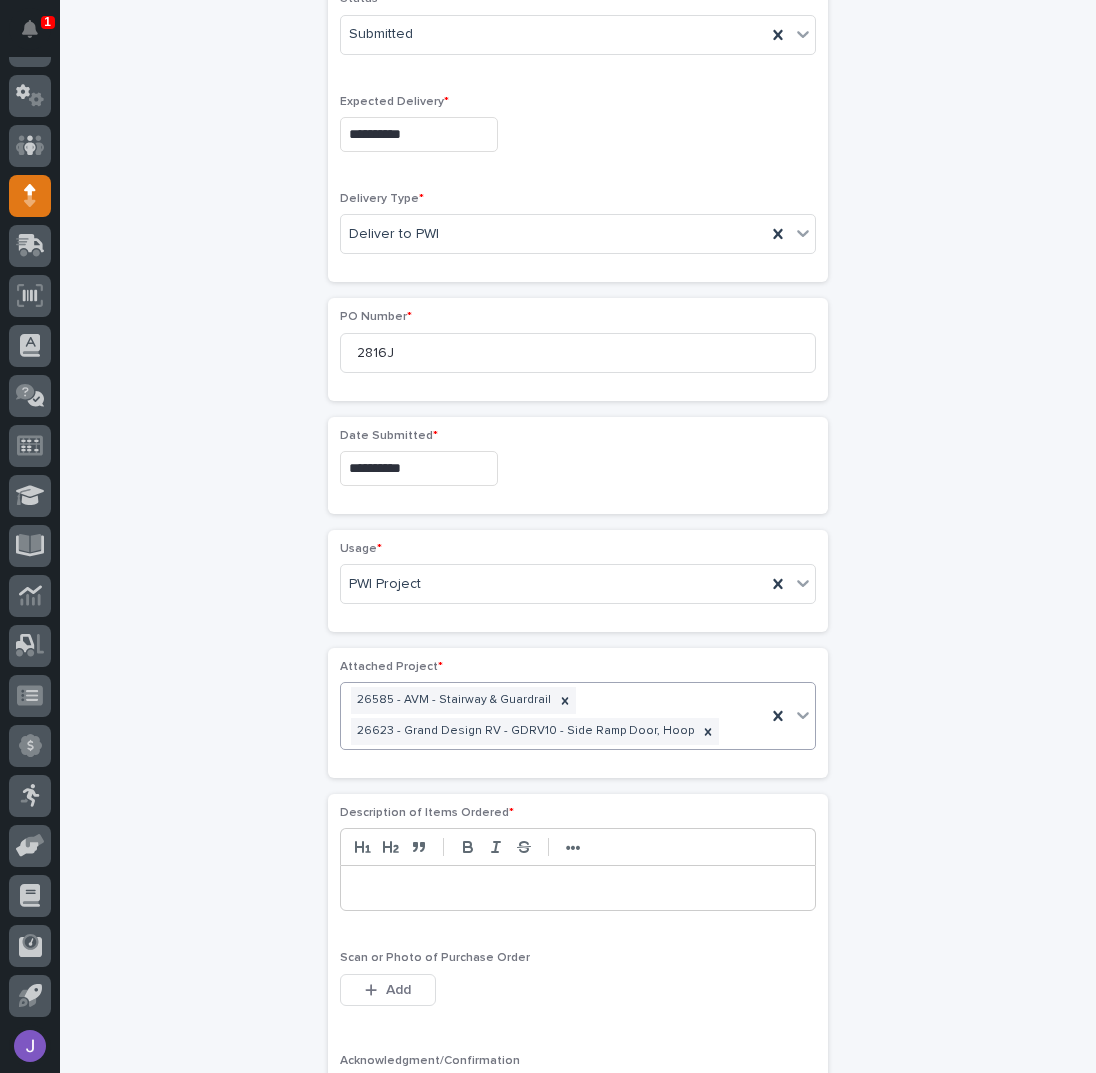 scroll, scrollTop: 684, scrollLeft: 0, axis: vertical 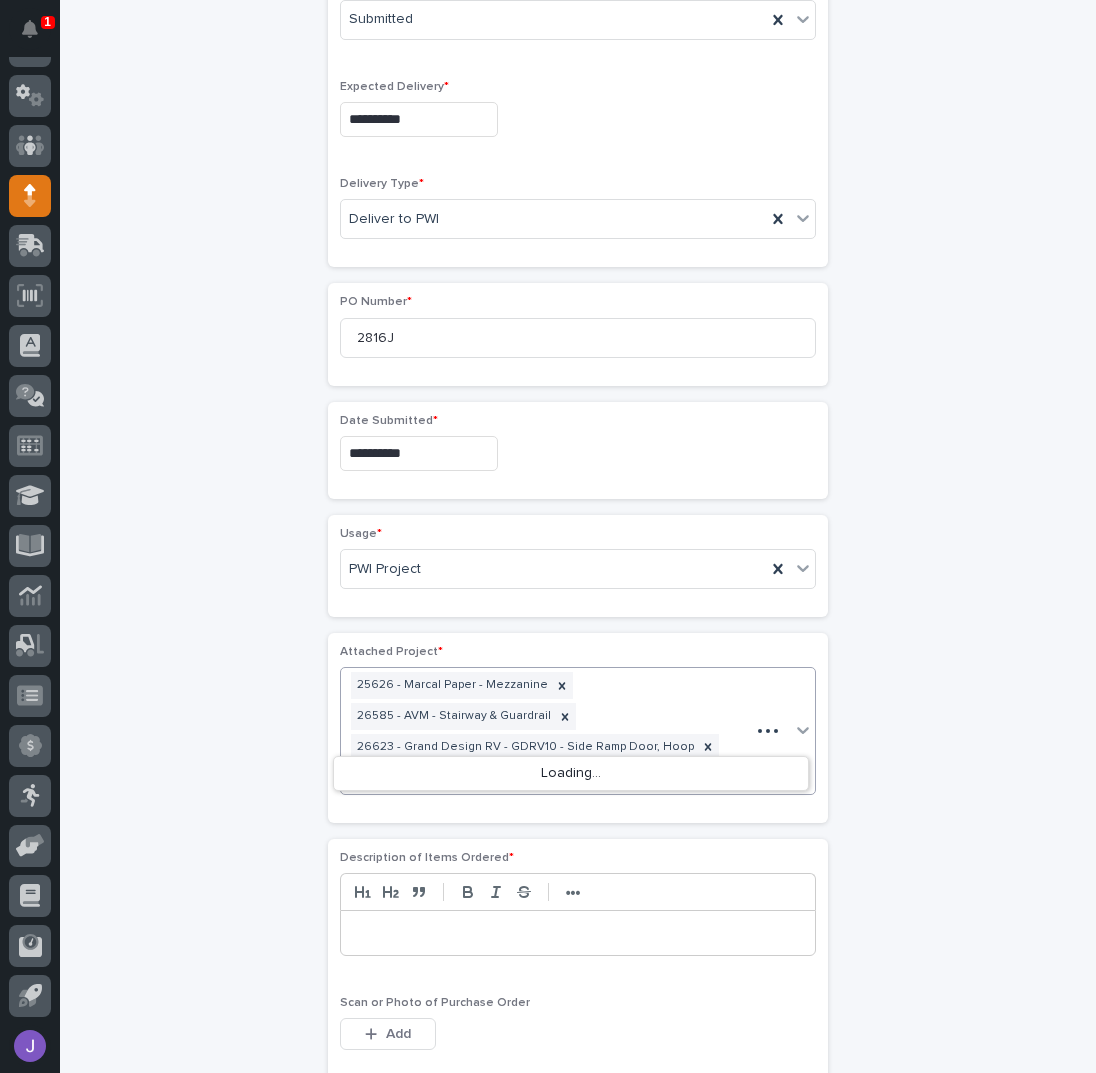 type on "*****" 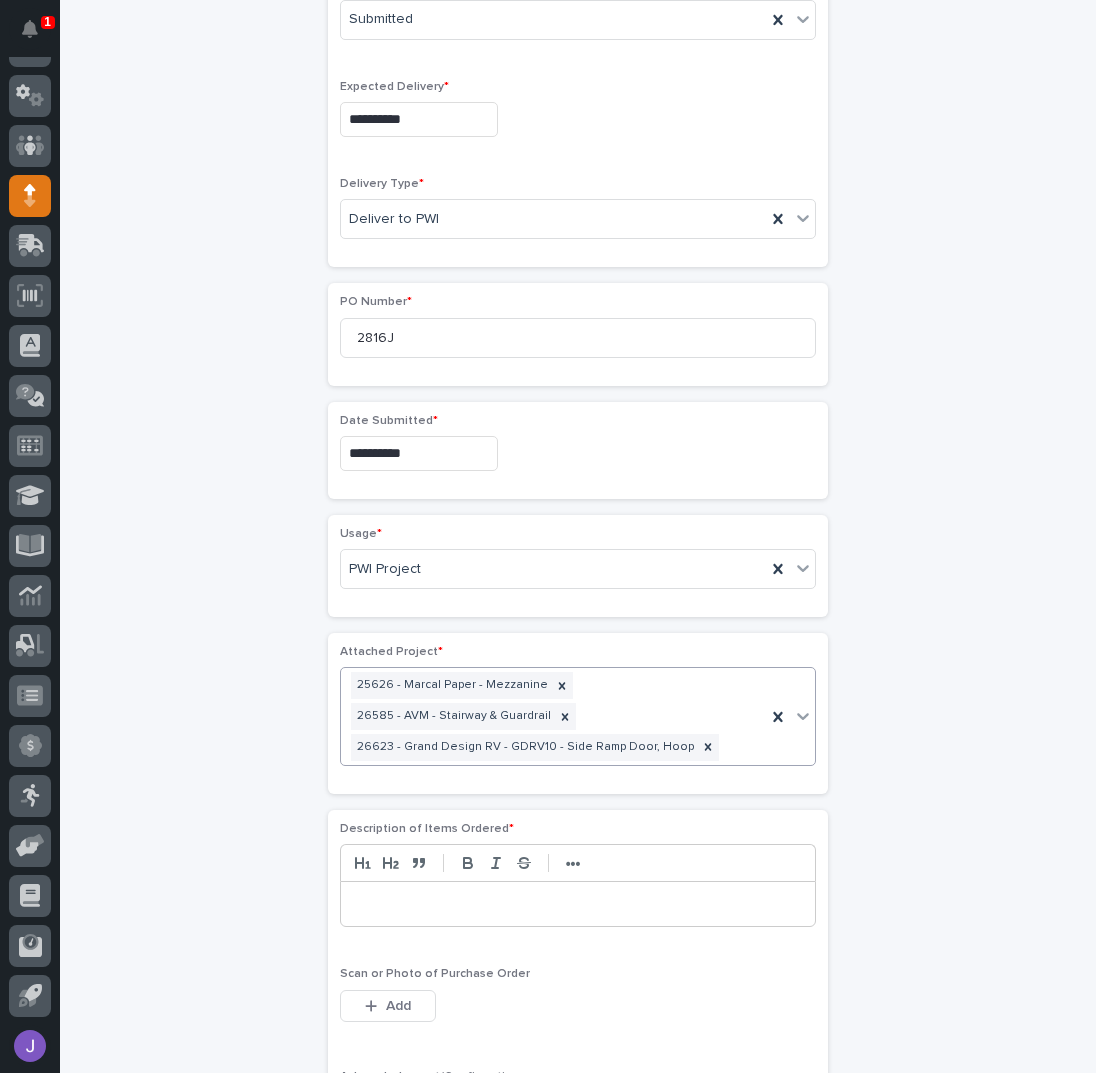 scroll, scrollTop: 700, scrollLeft: 0, axis: vertical 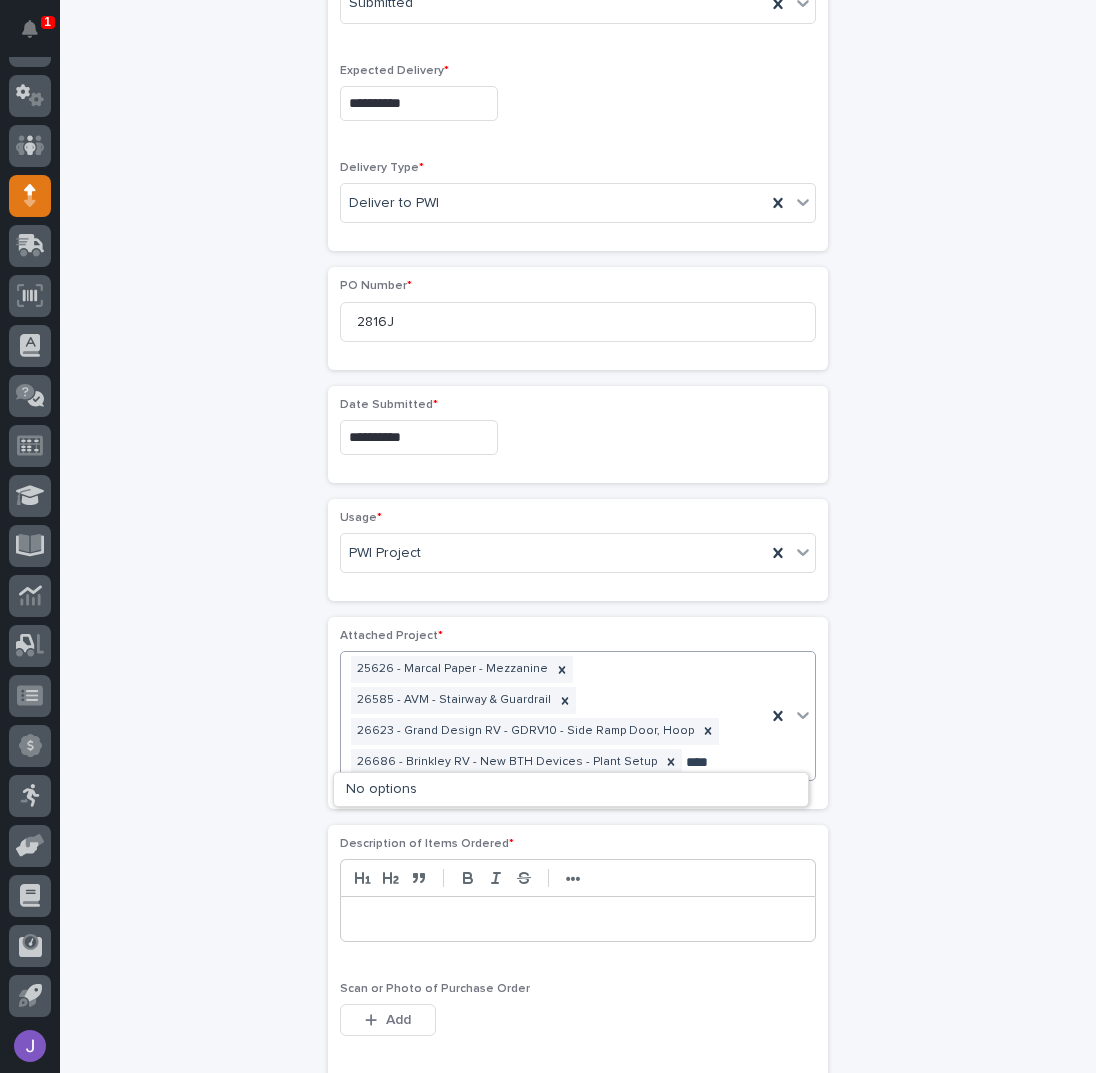 type on "*****" 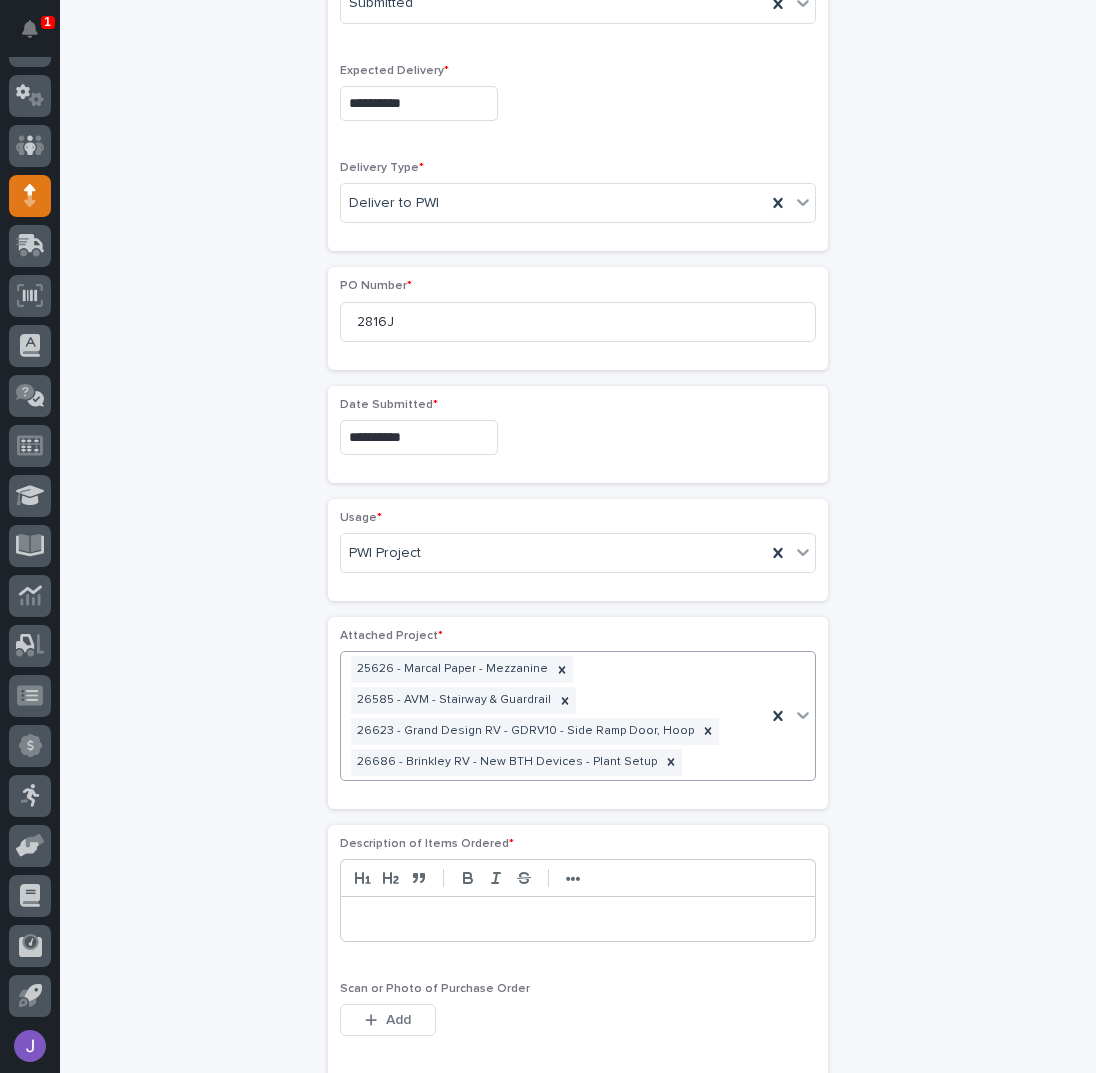 scroll, scrollTop: 715, scrollLeft: 0, axis: vertical 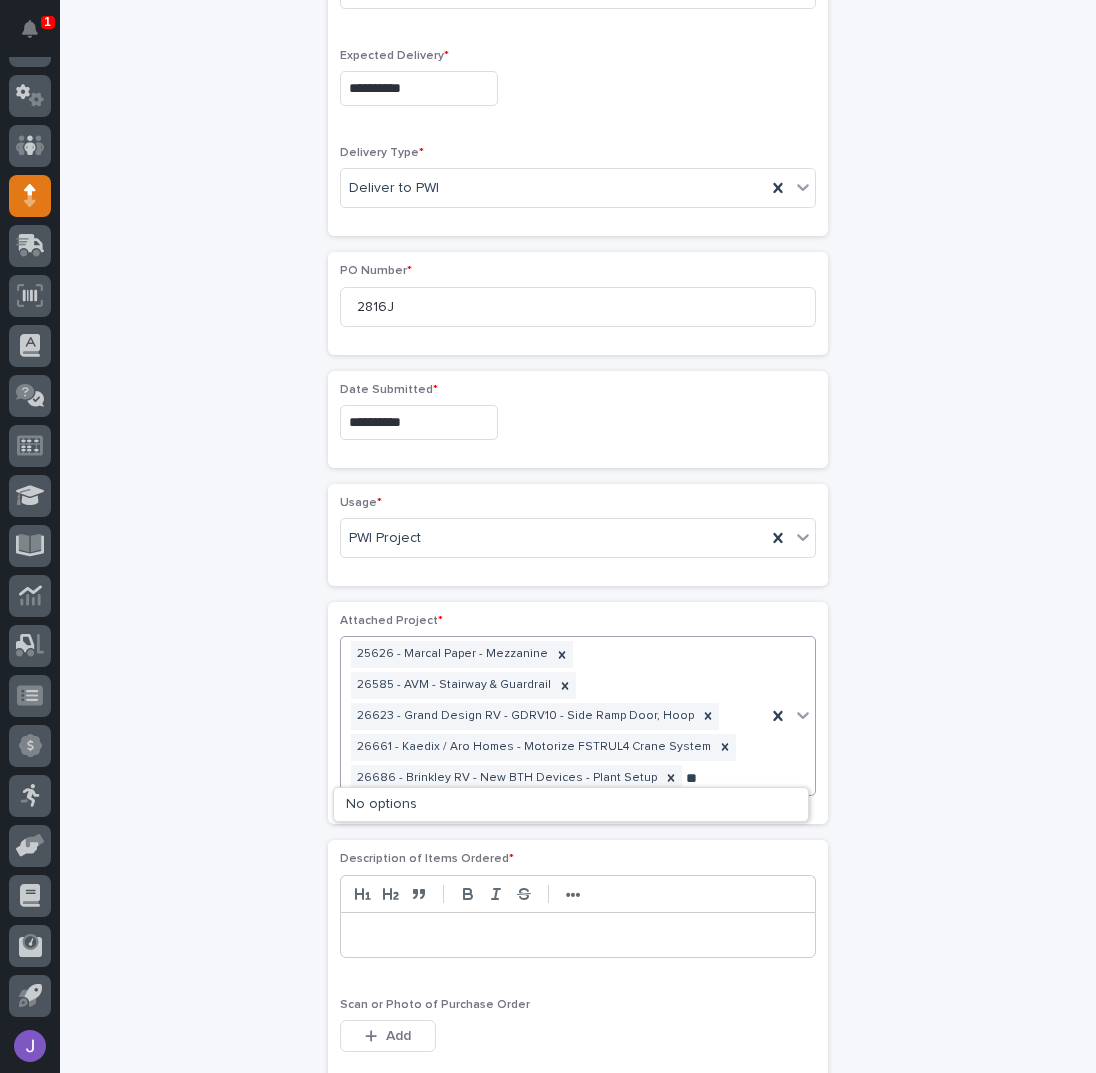 type on "*" 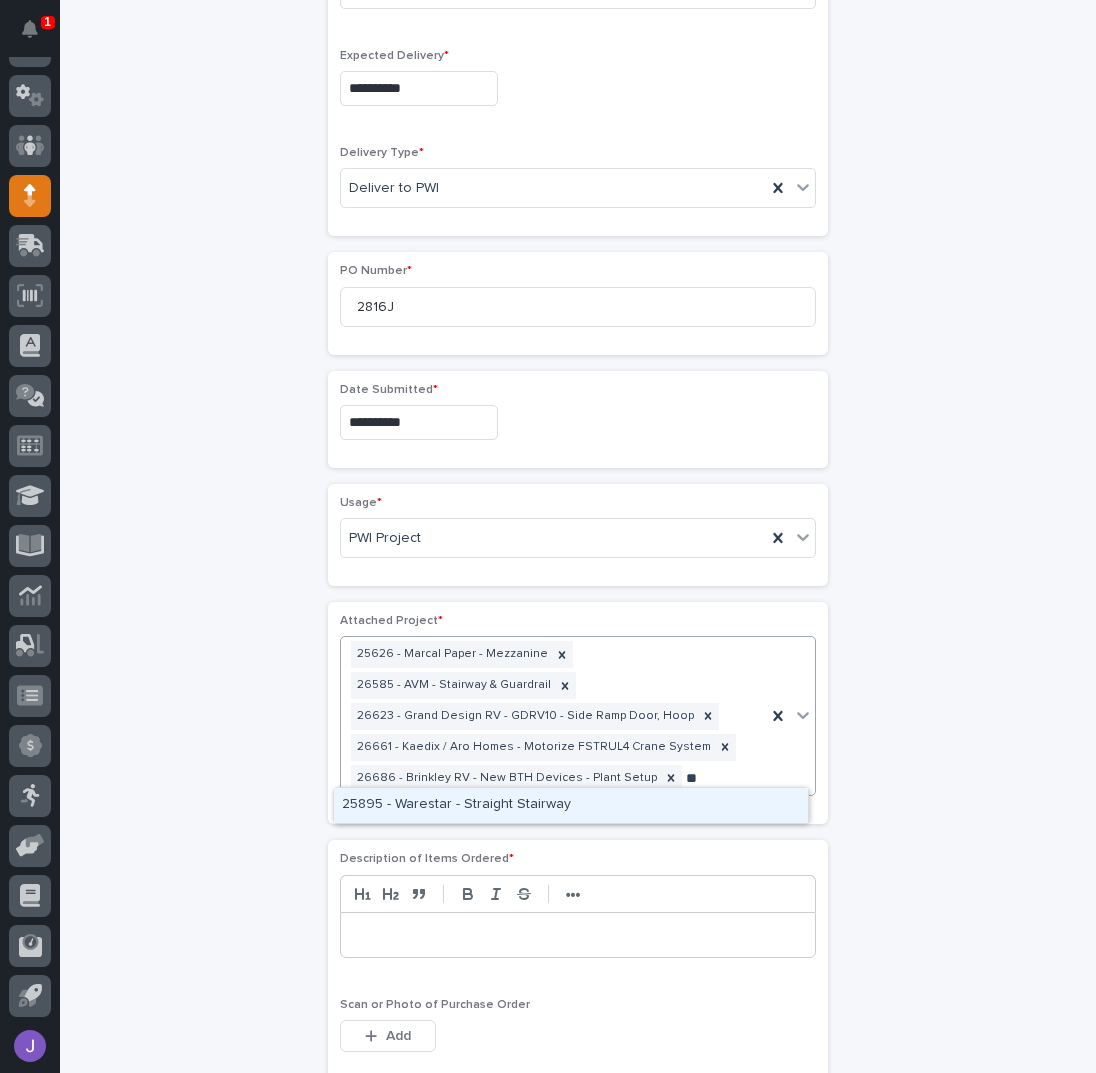 type on "*" 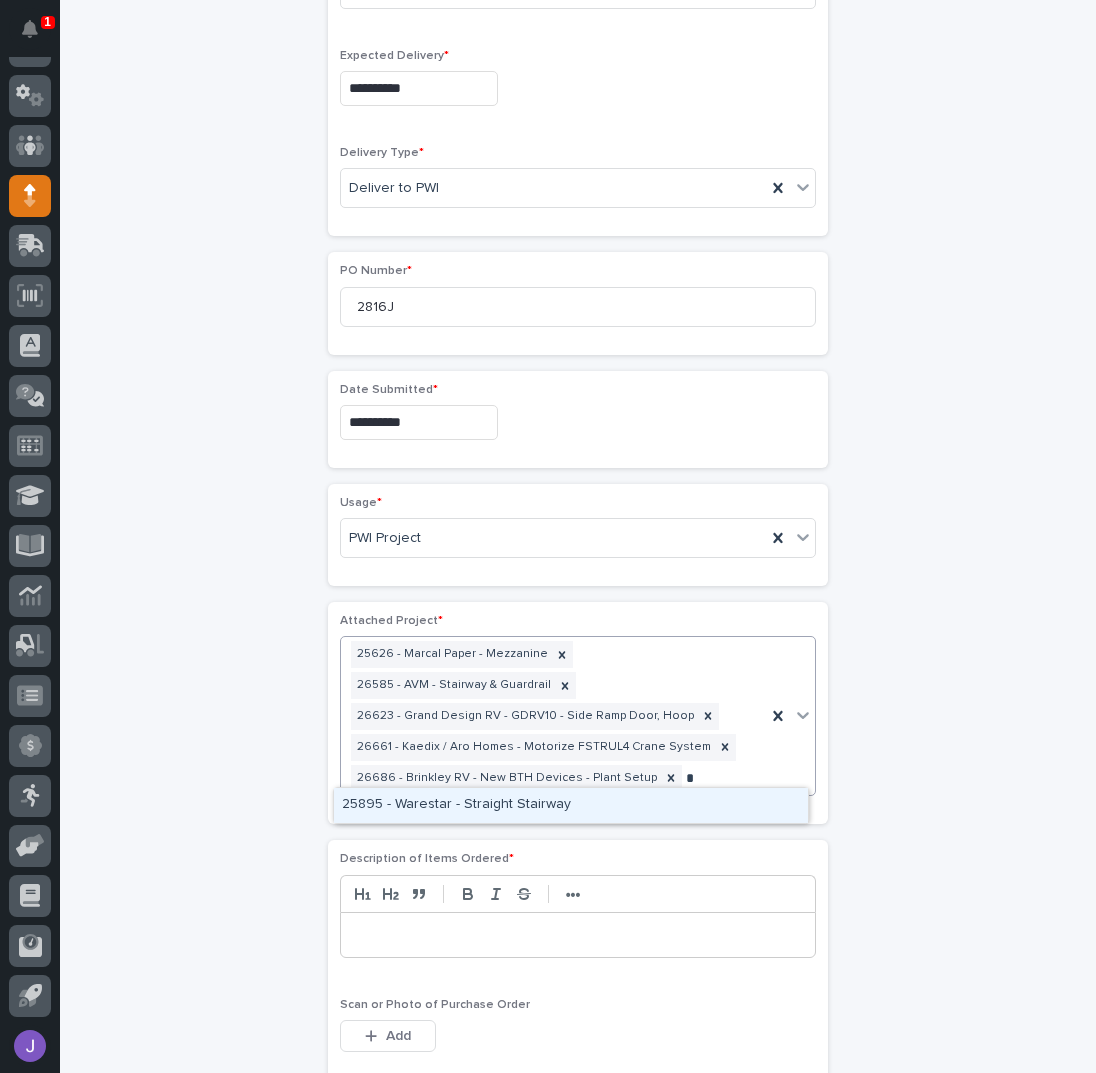 type 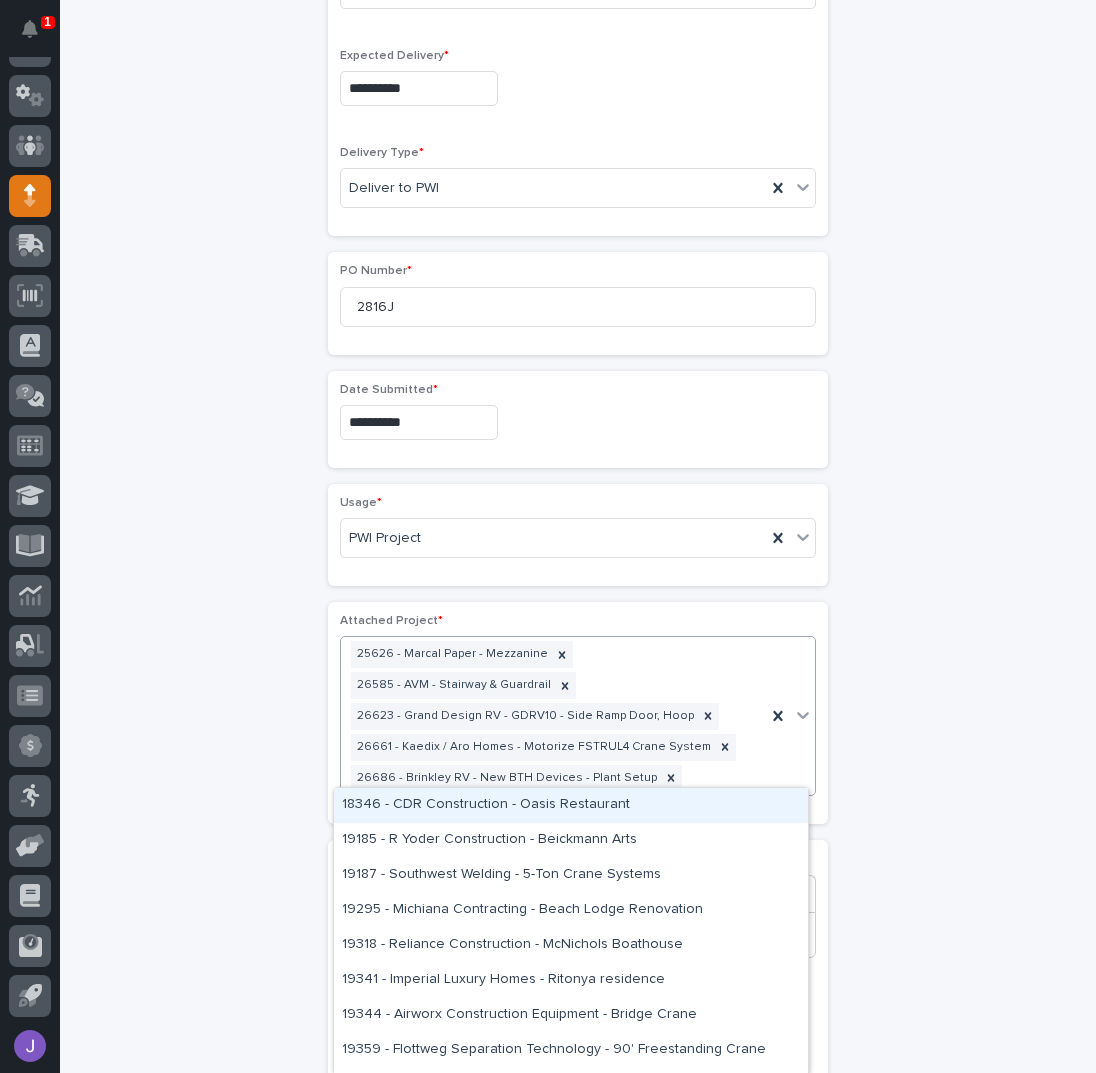 click on "**********" at bounding box center (578, 521) 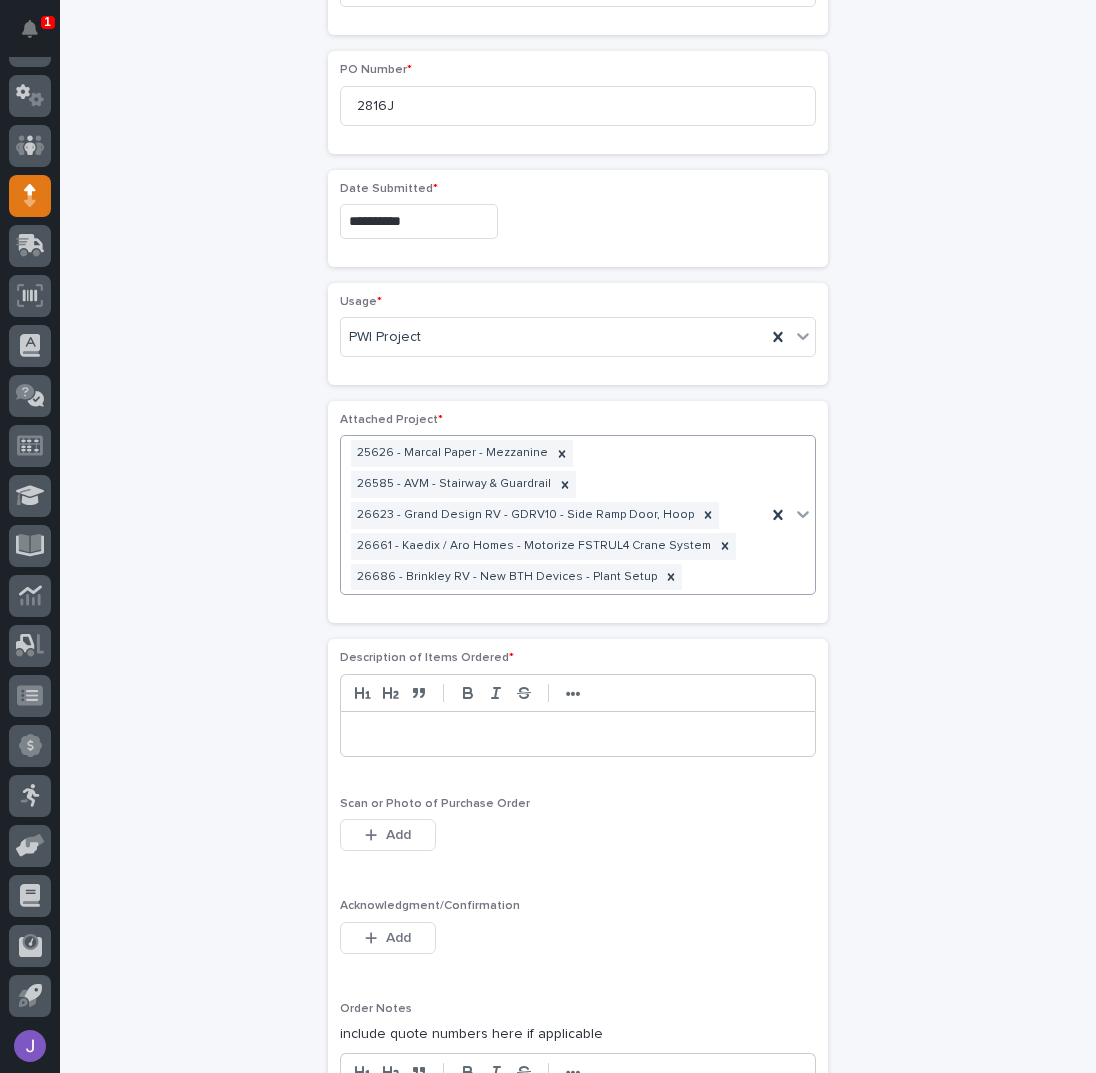 scroll, scrollTop: 1115, scrollLeft: 0, axis: vertical 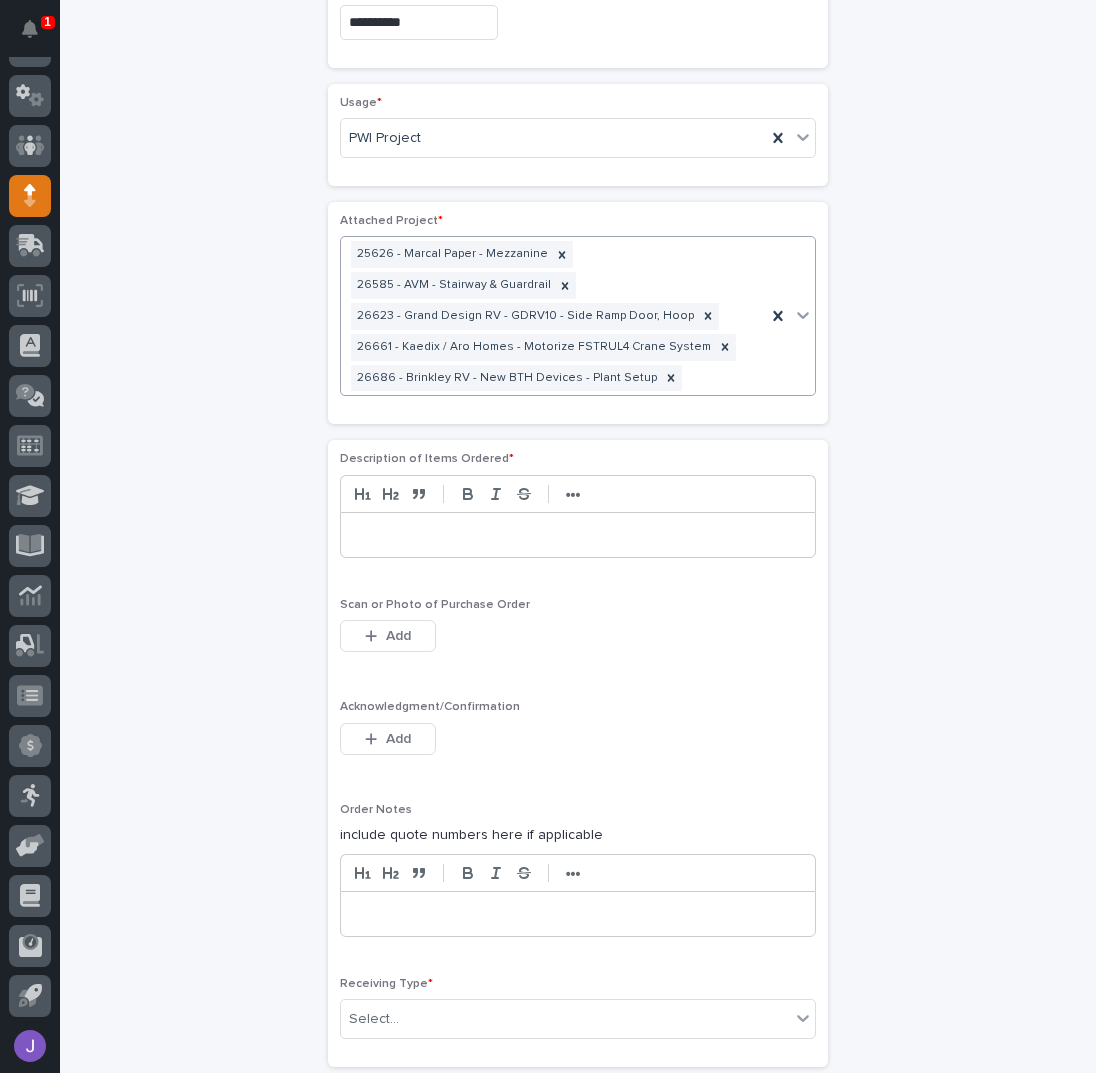 click at bounding box center (578, 535) 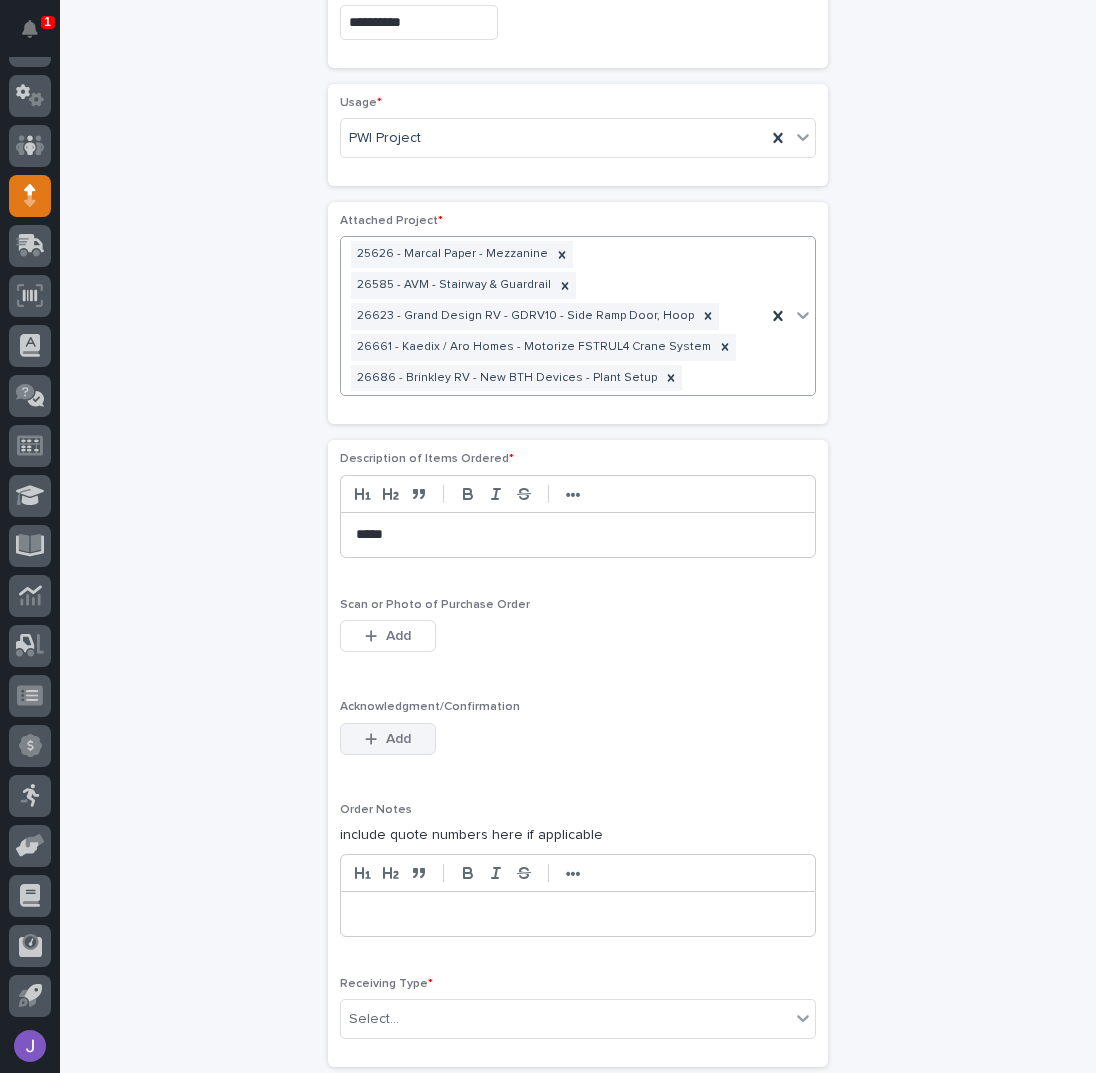 click on "Add" at bounding box center [398, 739] 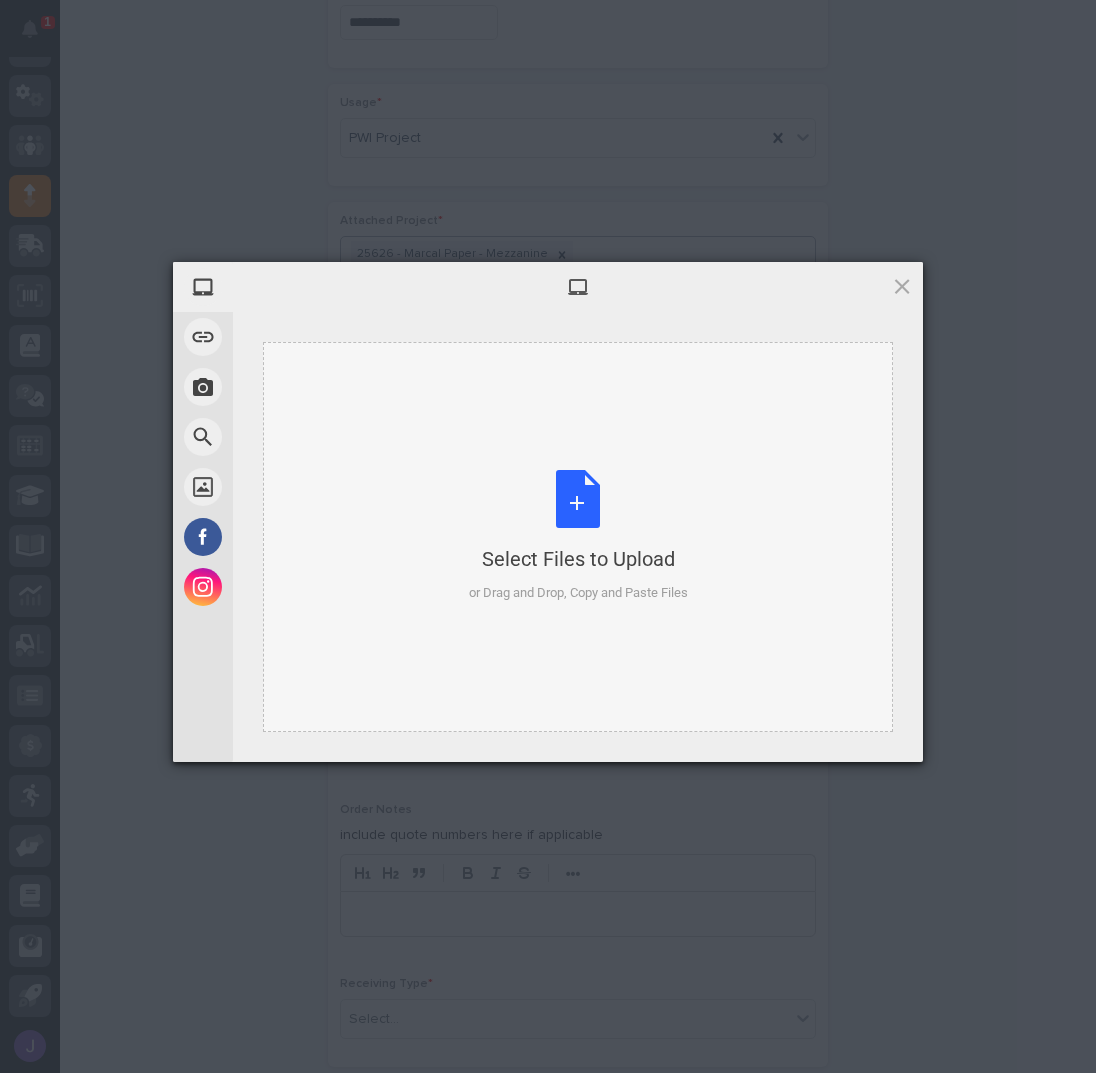 click on "Select Files to Upload
or Drag and Drop, Copy and Paste Files" at bounding box center [578, 536] 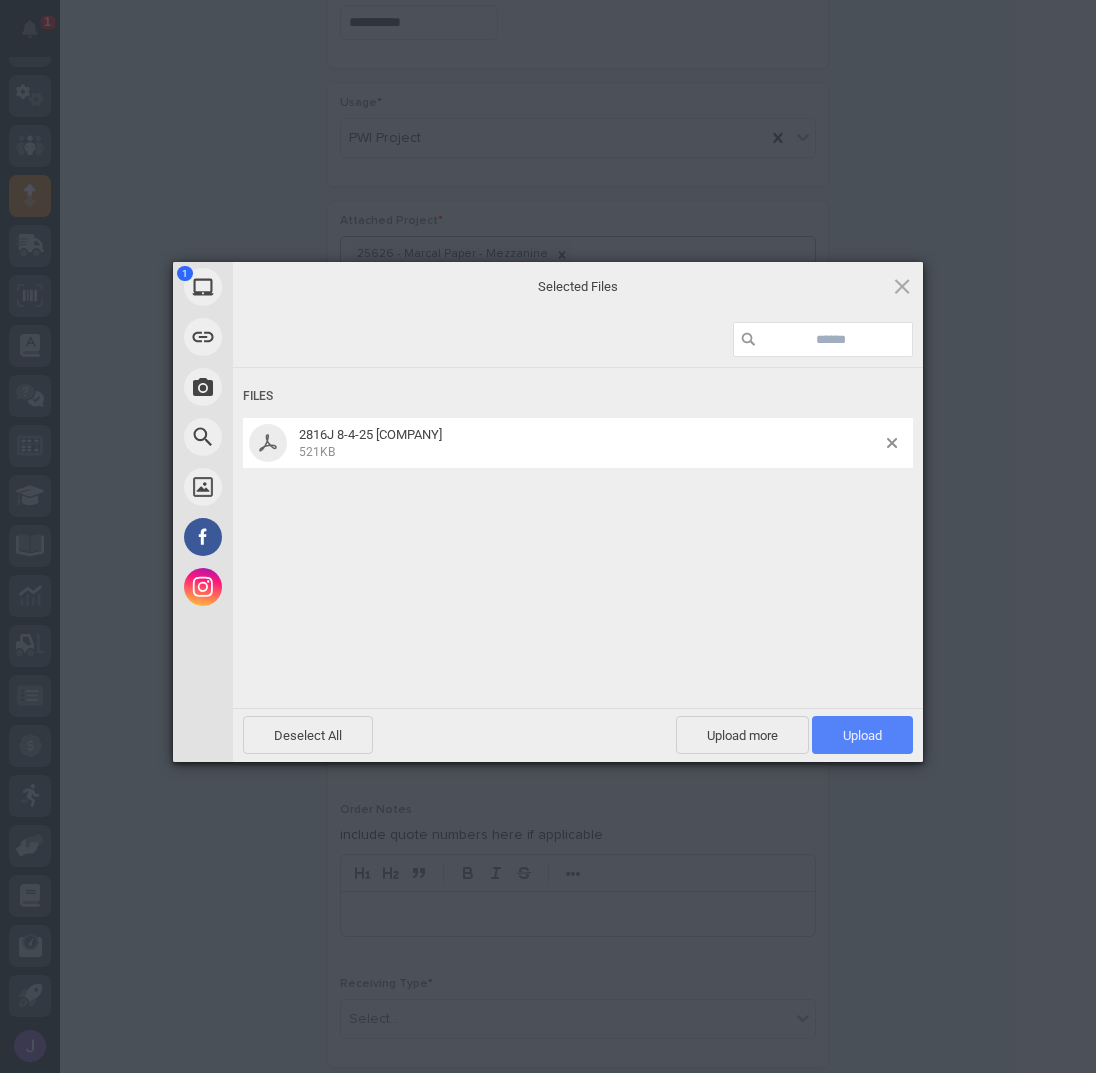 click on "Upload
1" at bounding box center (862, 735) 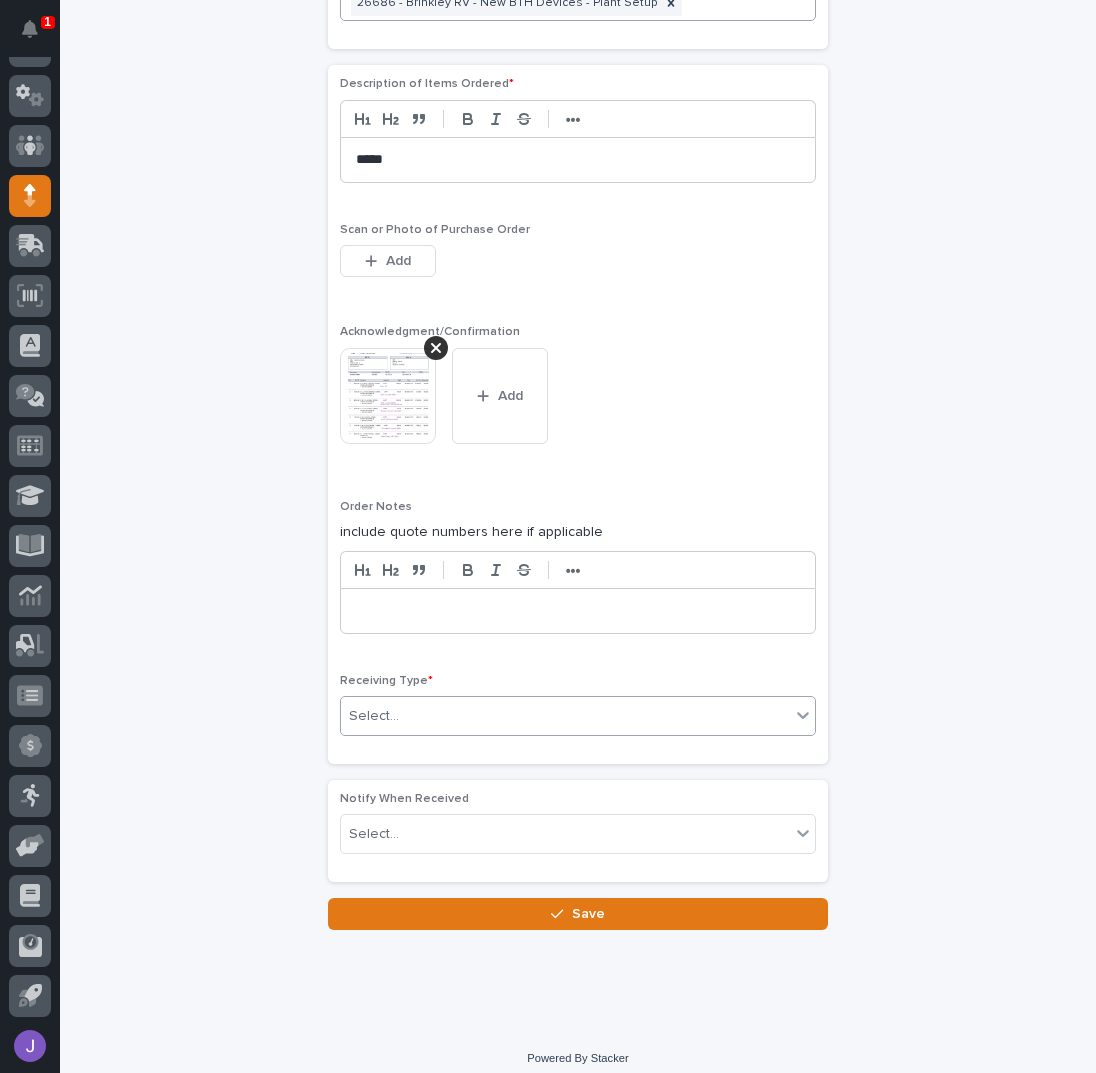 scroll, scrollTop: 1490, scrollLeft: 0, axis: vertical 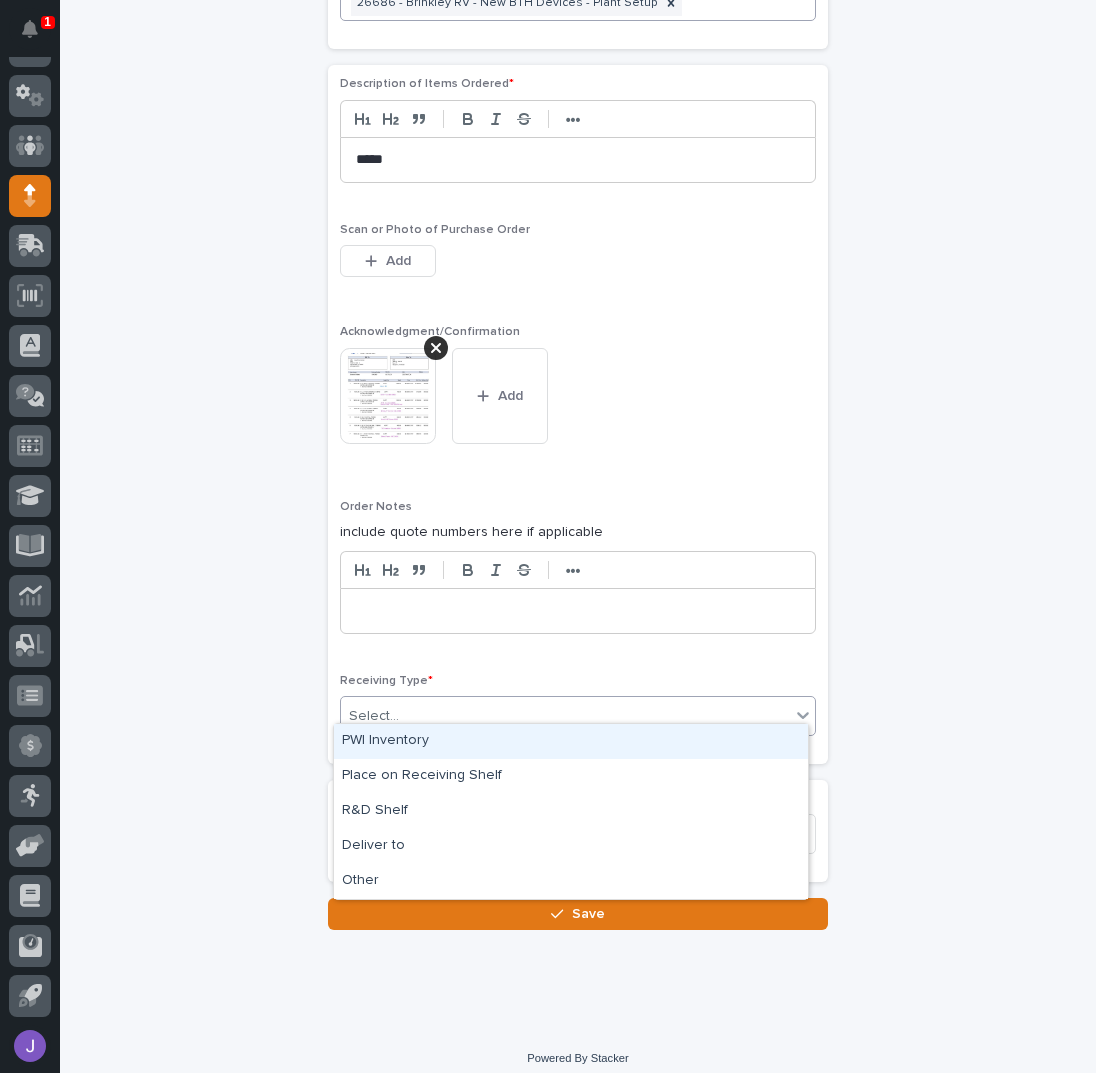click on "Select..." at bounding box center (578, 716) 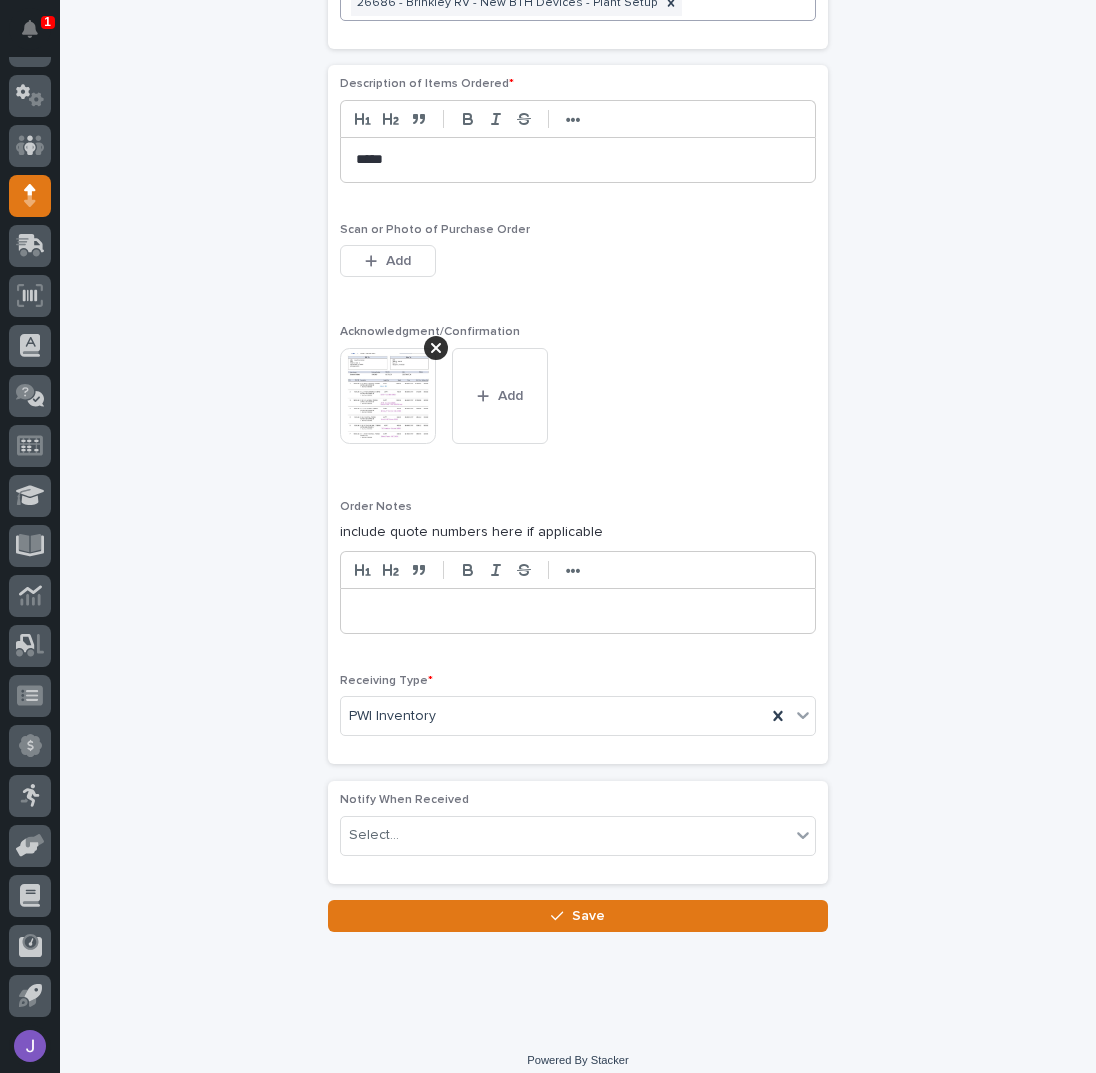 click on "**********" at bounding box center (578, -218) 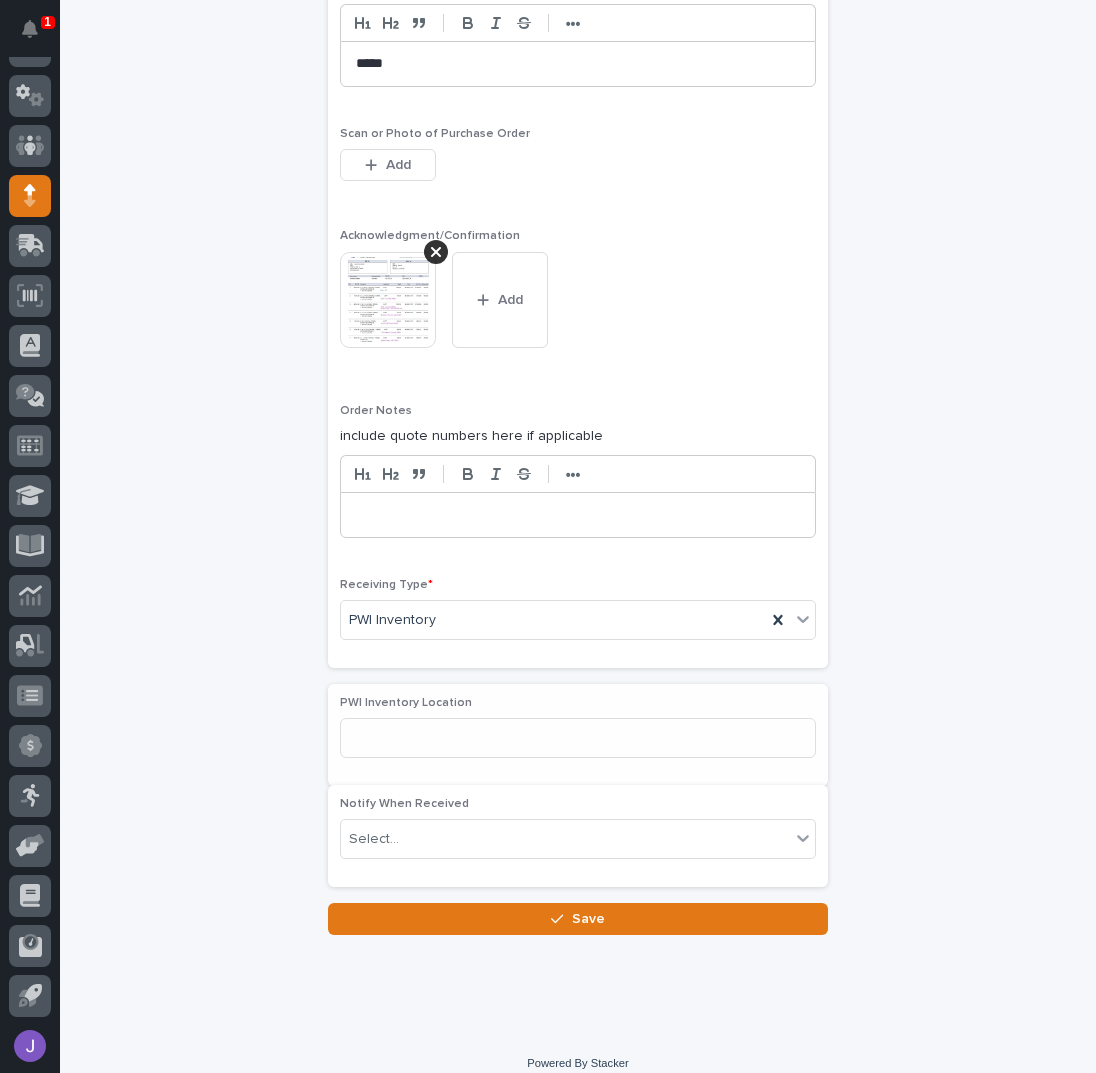 scroll, scrollTop: 1587, scrollLeft: 0, axis: vertical 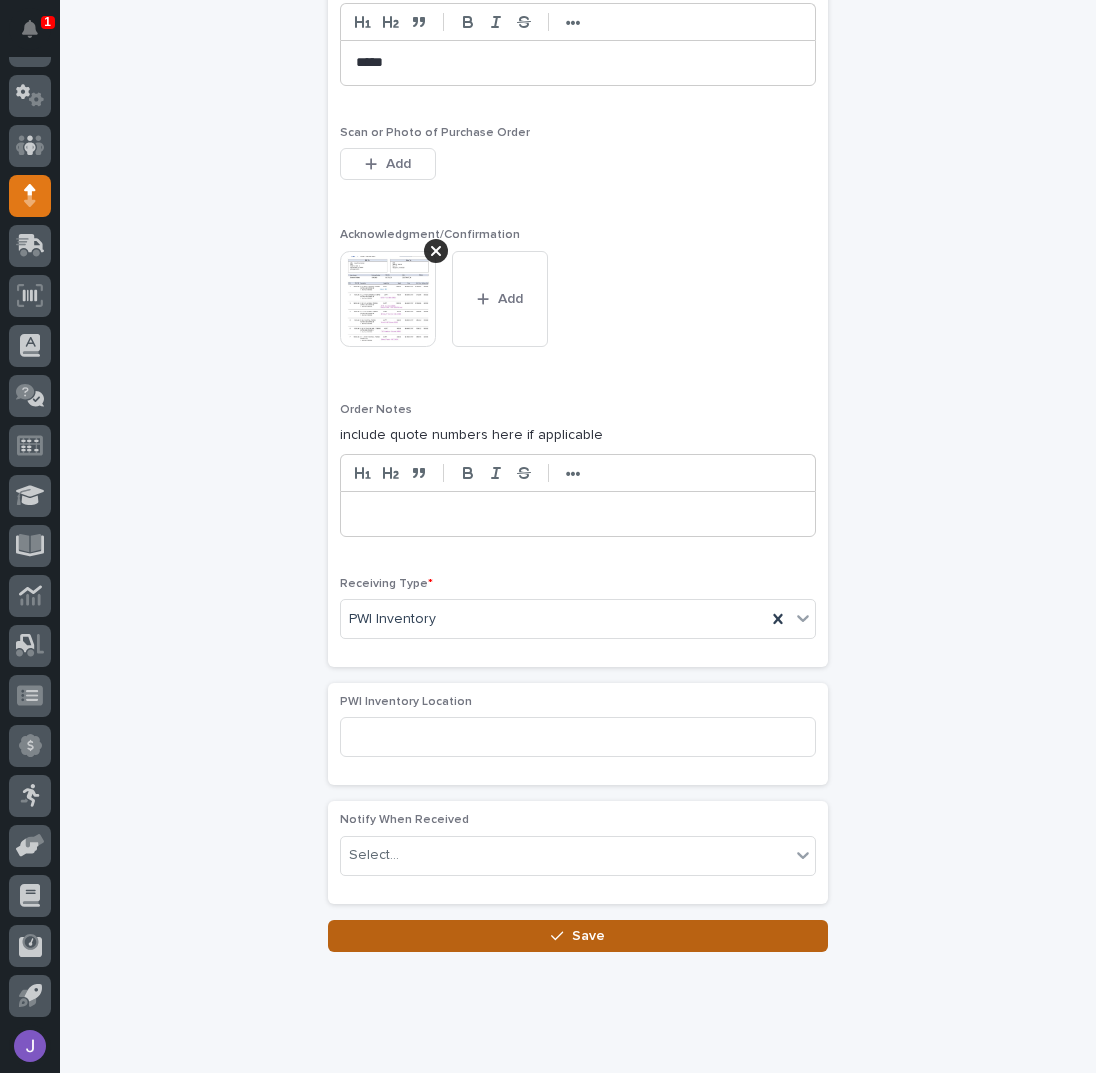 click on "Save" at bounding box center (578, 936) 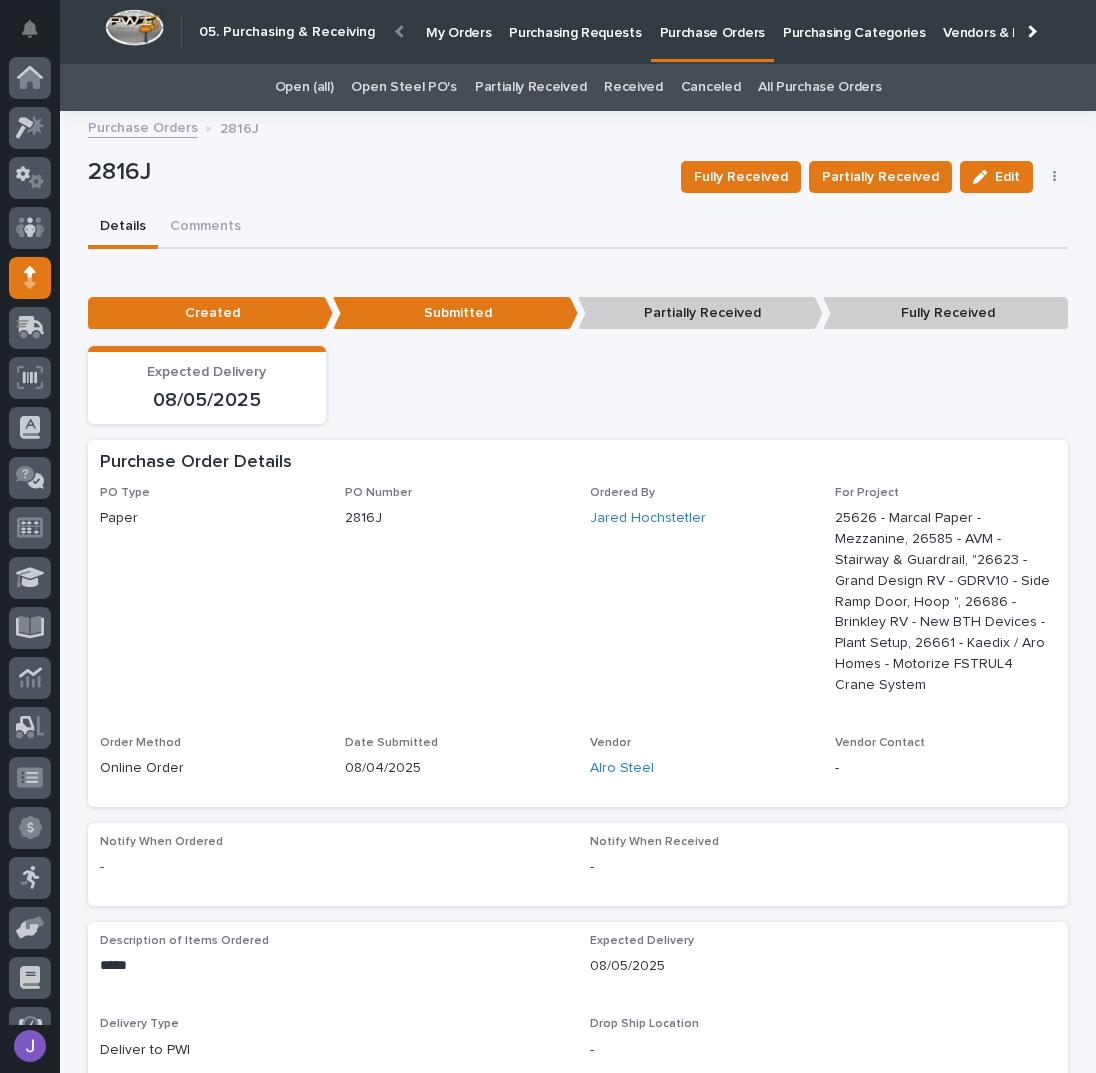 scroll, scrollTop: 82, scrollLeft: 0, axis: vertical 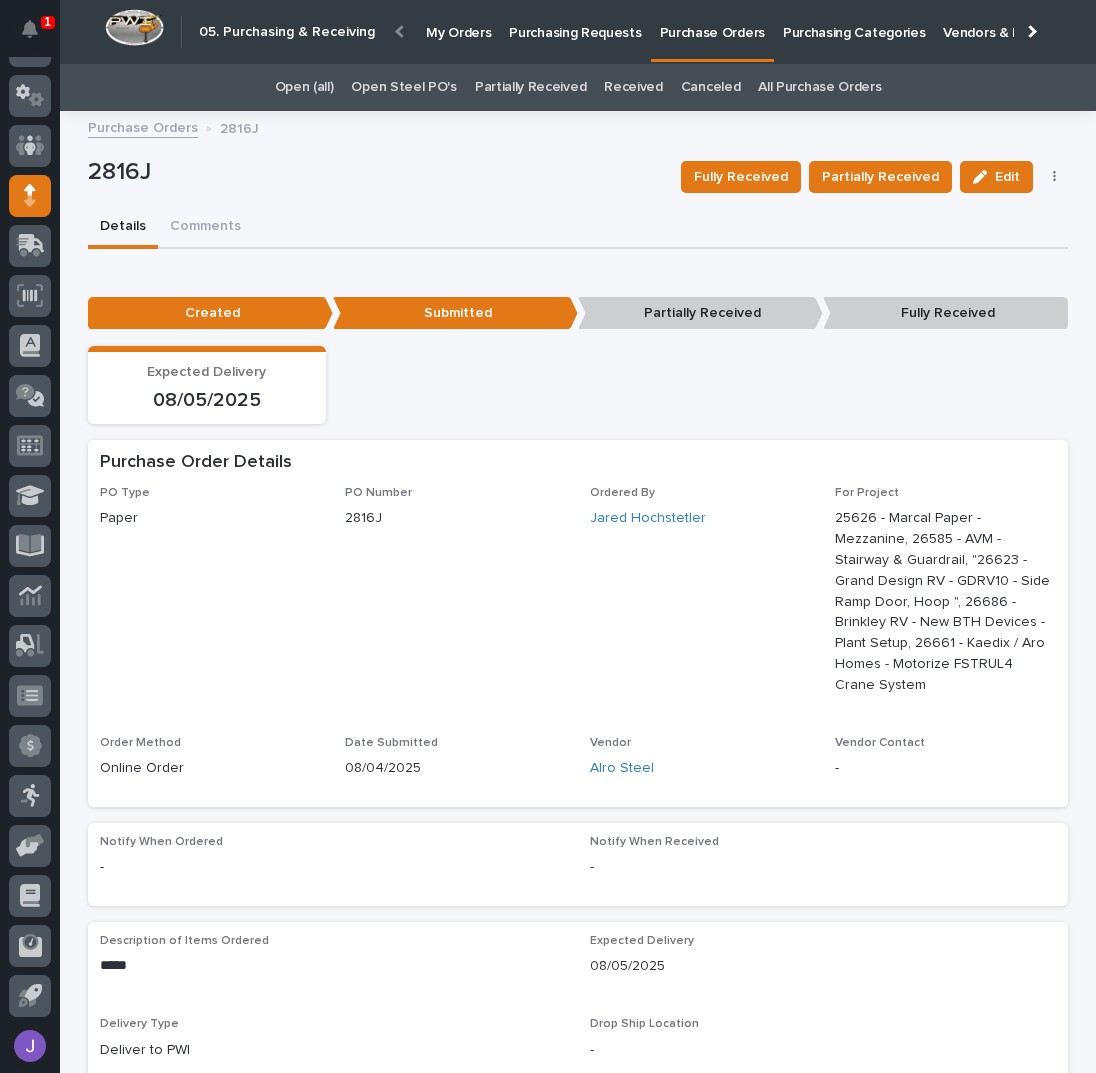 click on "Purchasing Requests" at bounding box center (575, 21) 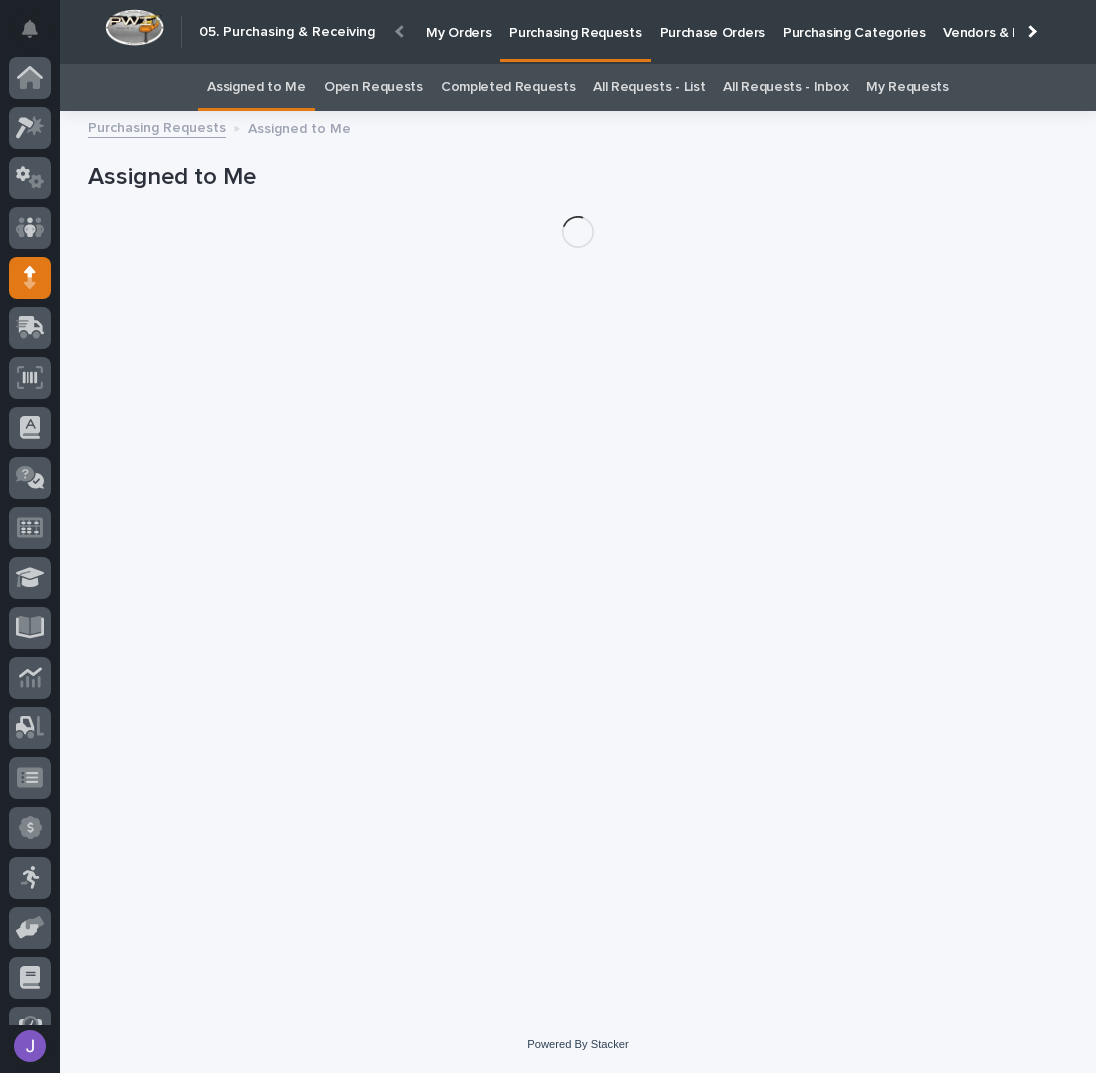 scroll, scrollTop: 82, scrollLeft: 0, axis: vertical 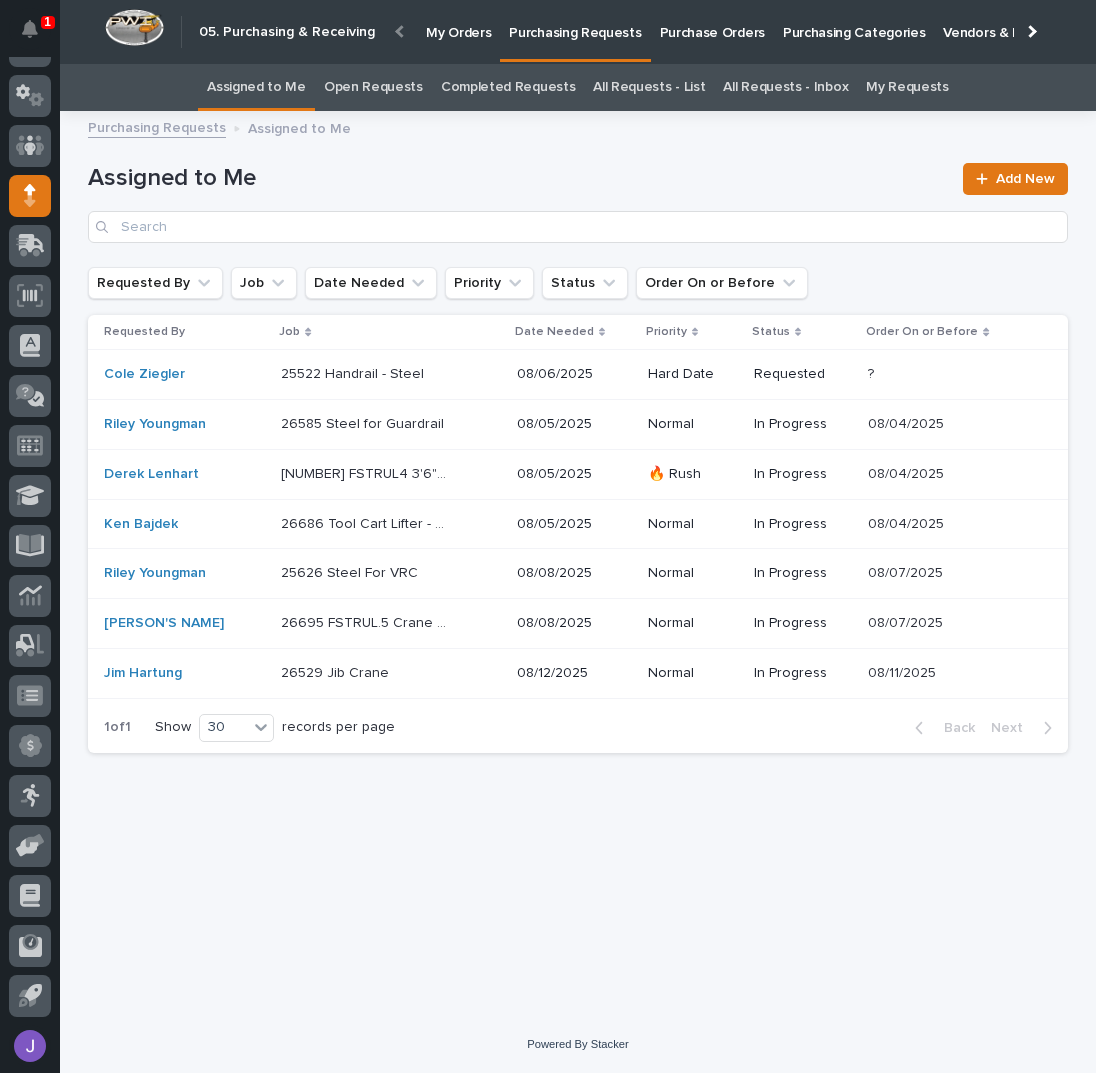 click on "[NUMBER] Steel for Guardrail [NUMBER] Steel for Guardrail" at bounding box center (390, 424) 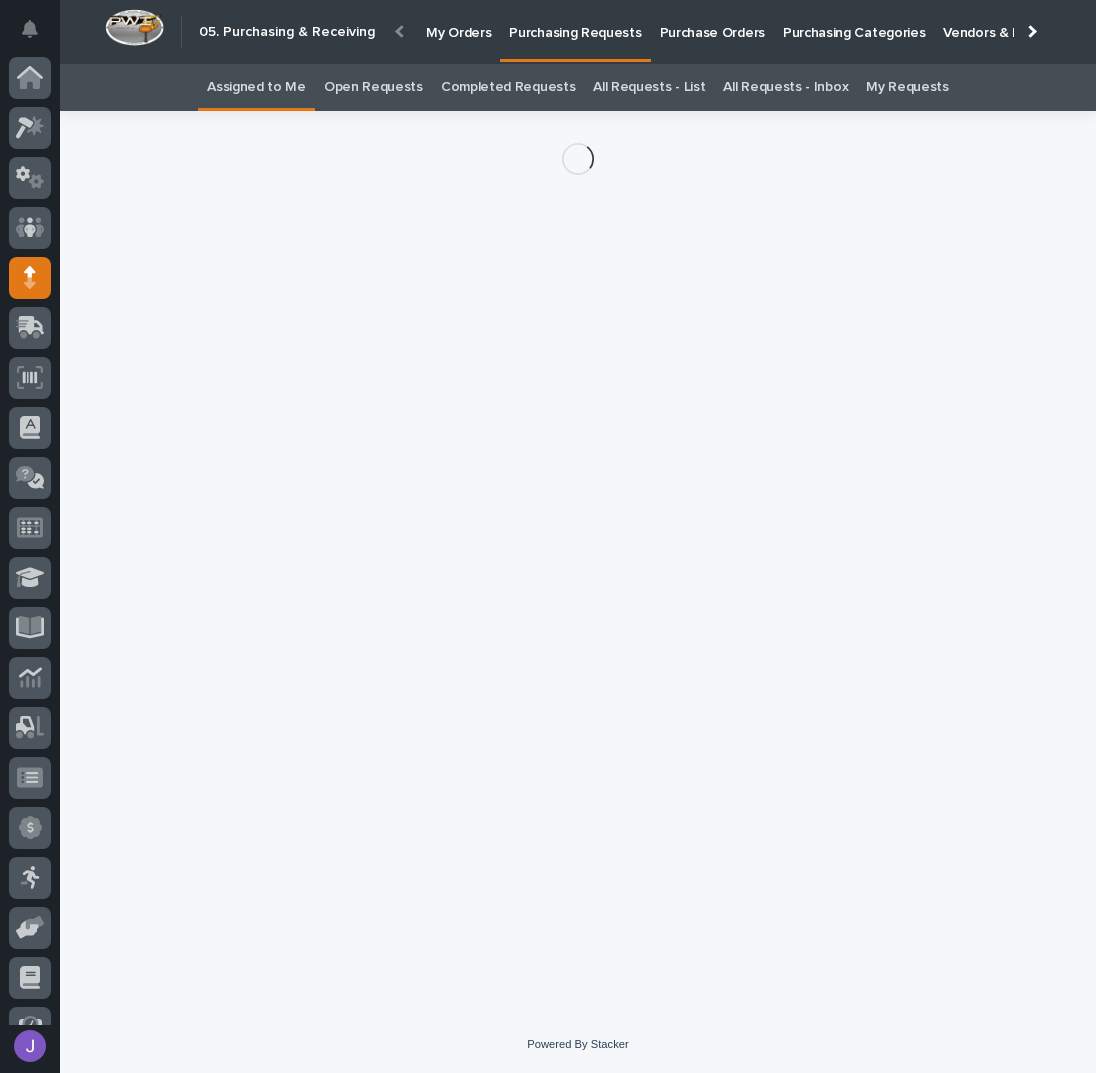 scroll, scrollTop: 82, scrollLeft: 0, axis: vertical 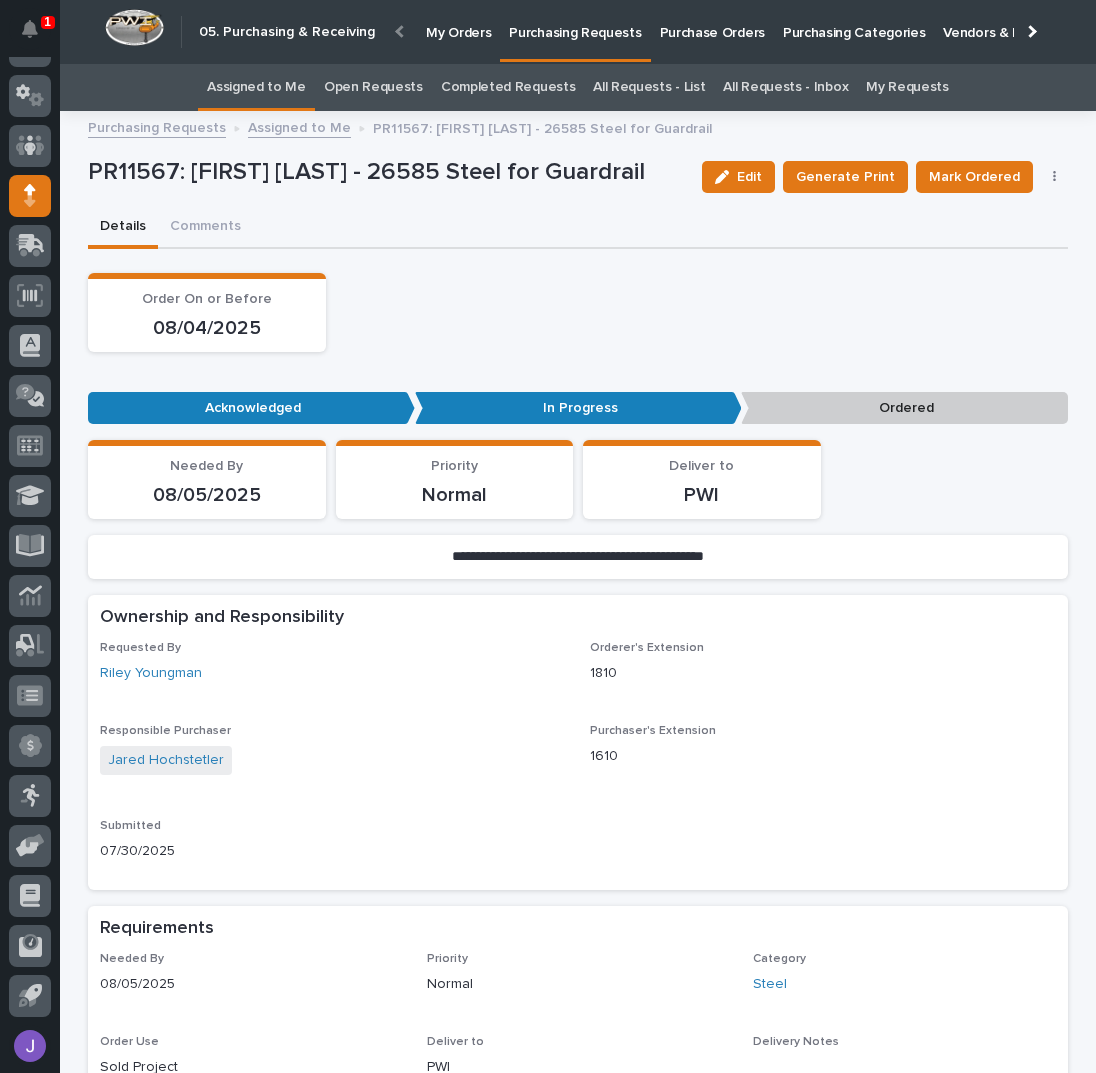 drag, startPoint x: 1044, startPoint y: 173, endPoint x: 1042, endPoint y: 187, distance: 14.142136 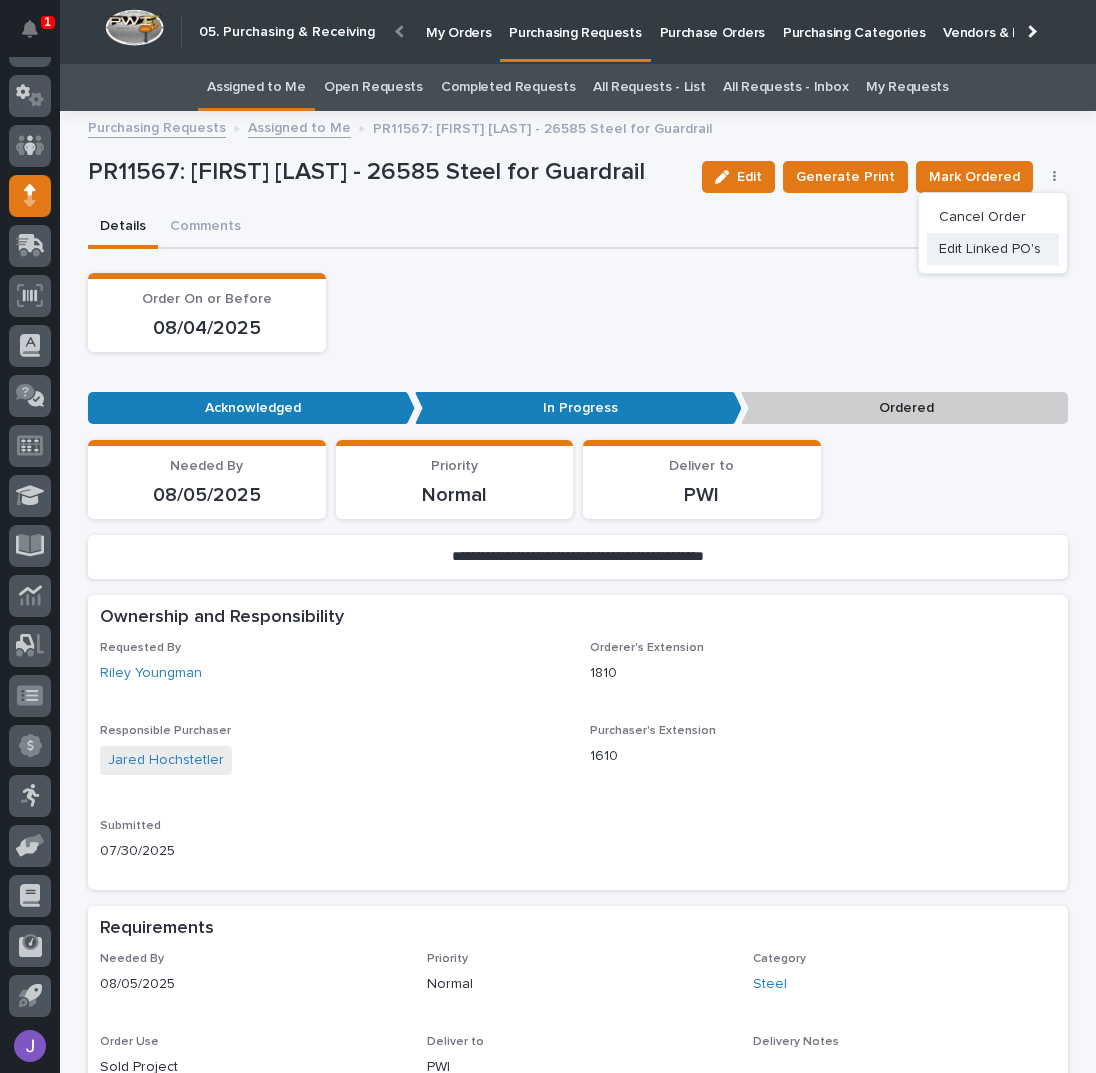 click on "Edit Linked PO's" at bounding box center [990, 249] 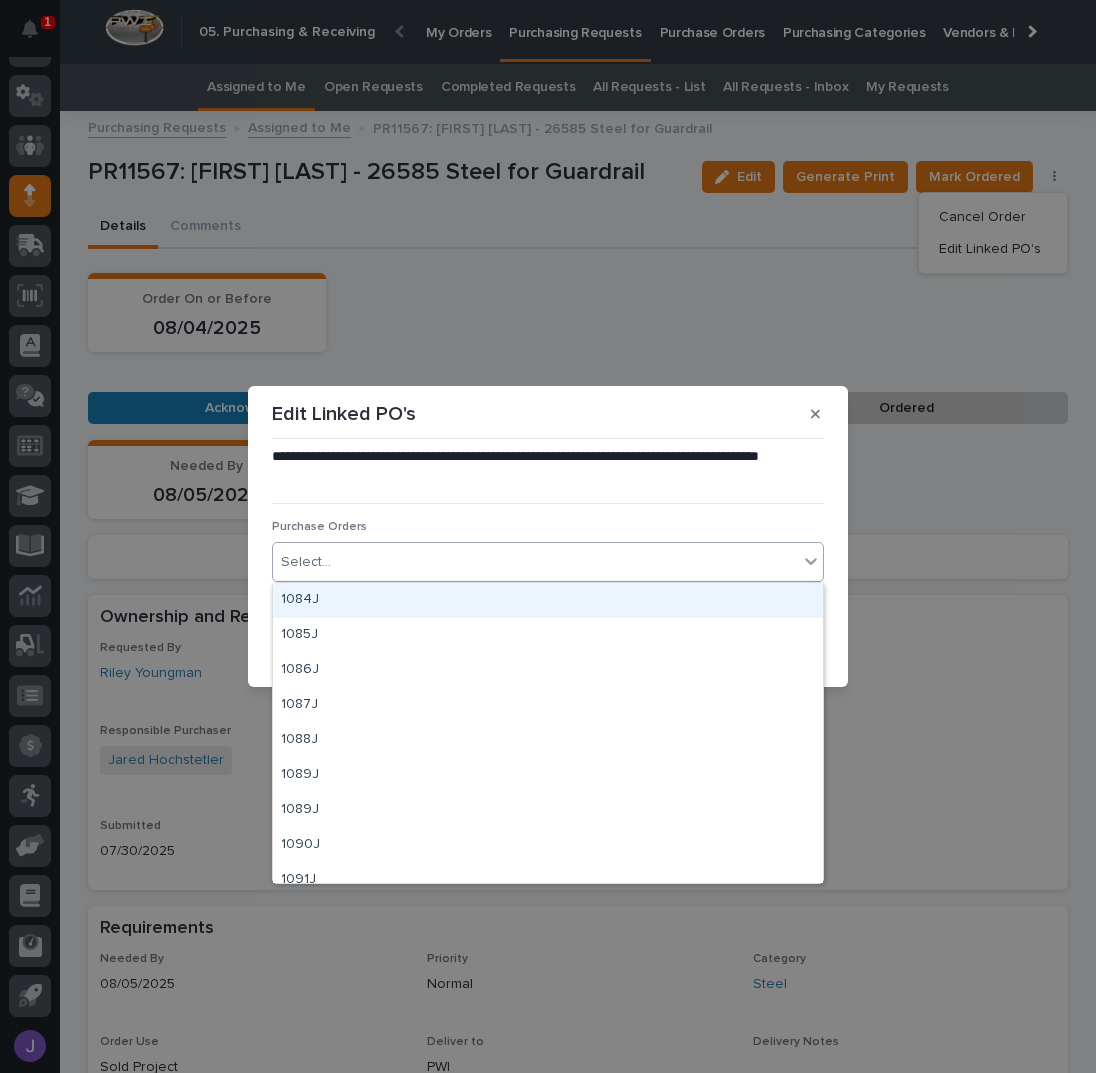 click on "Select..." at bounding box center [535, 562] 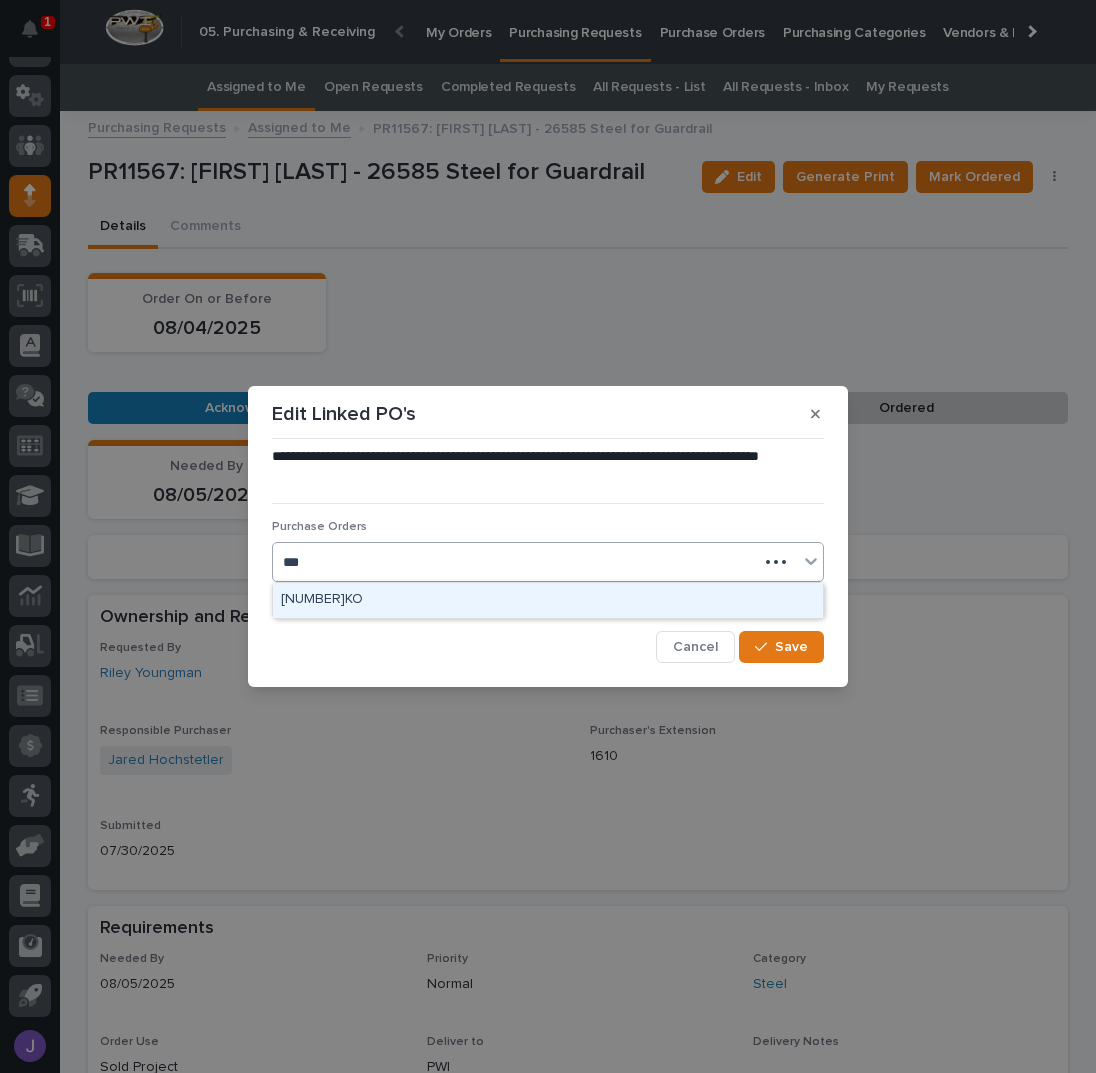 type on "****" 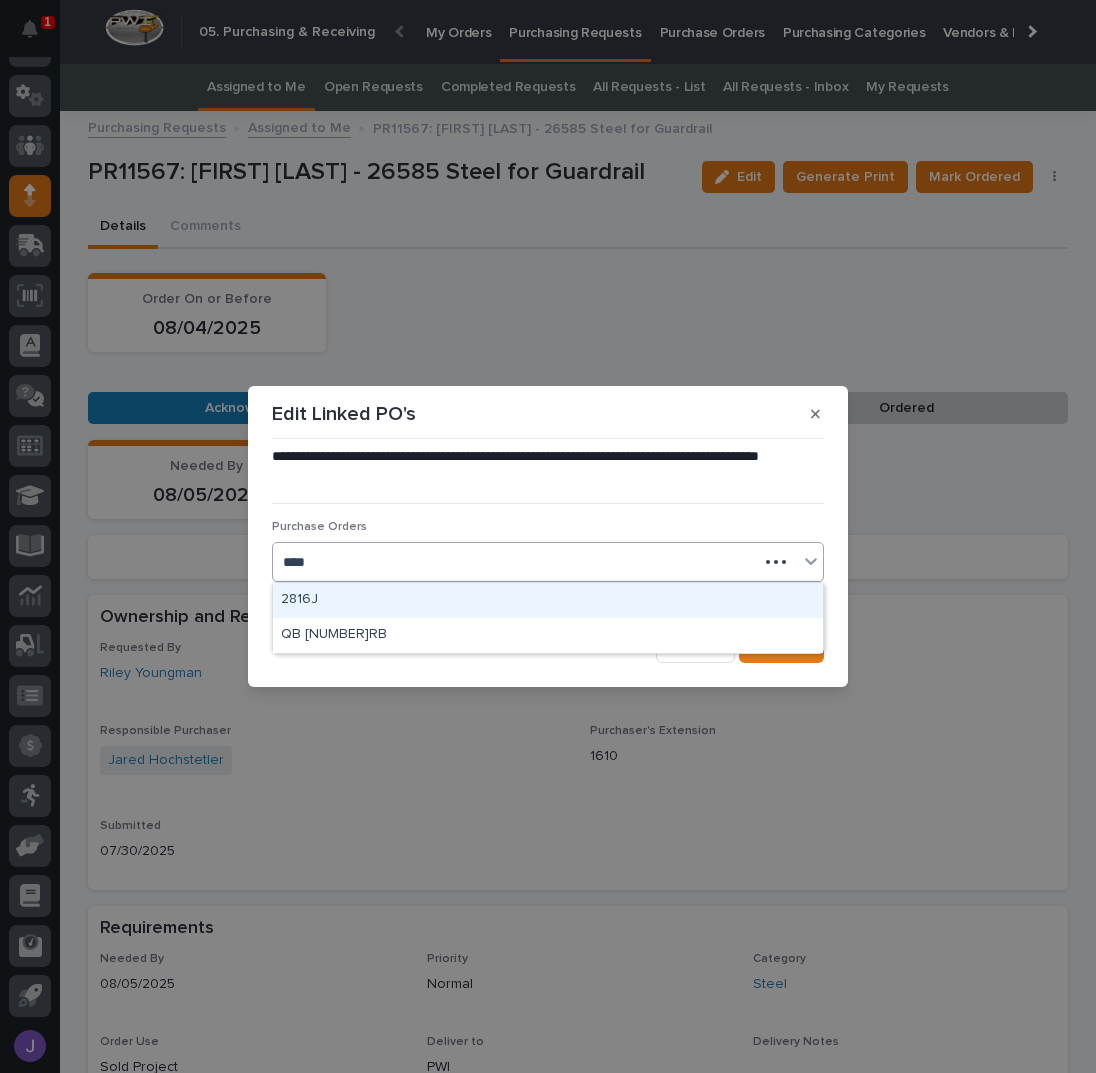 type 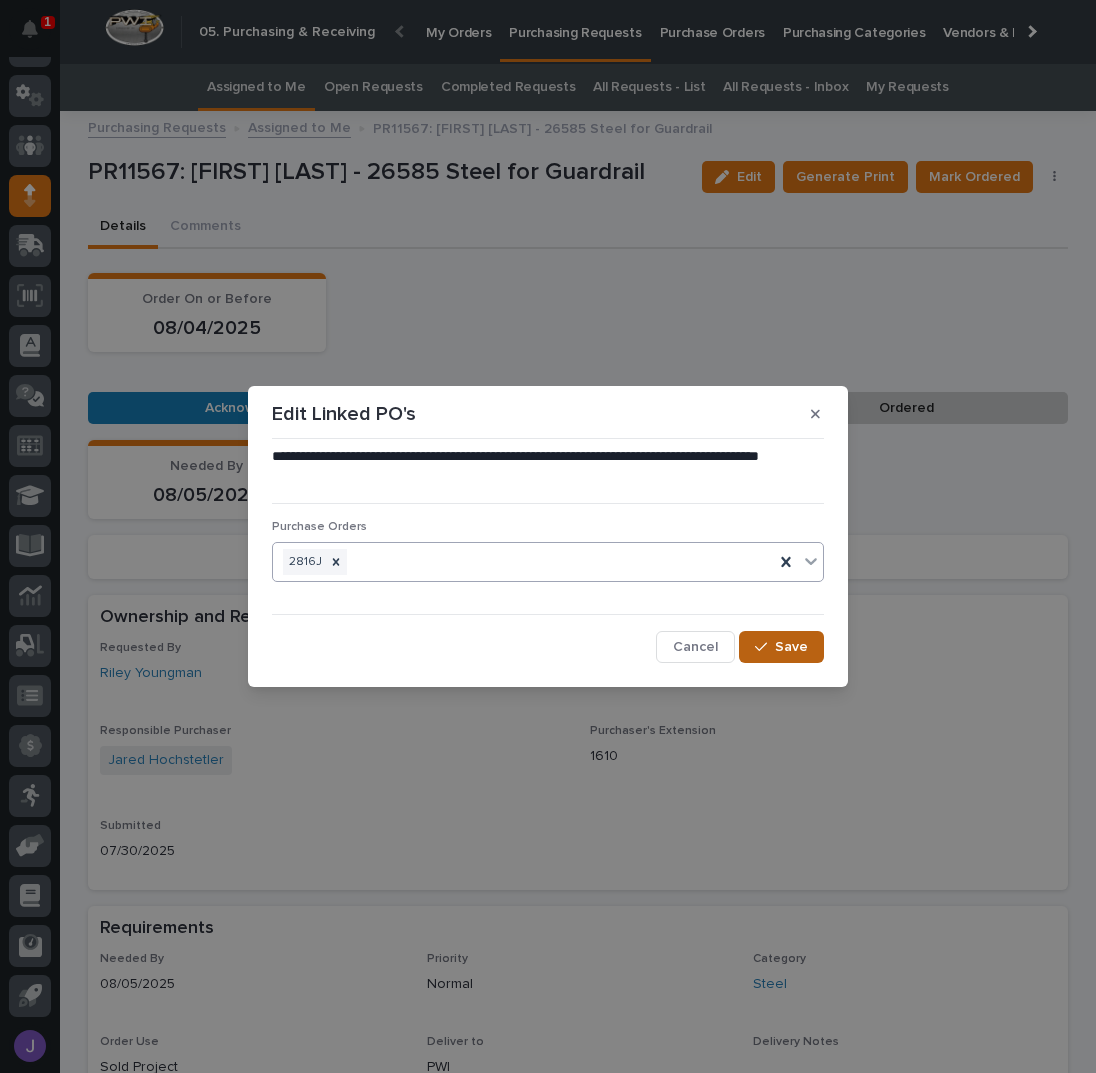 click on "Save" at bounding box center [791, 647] 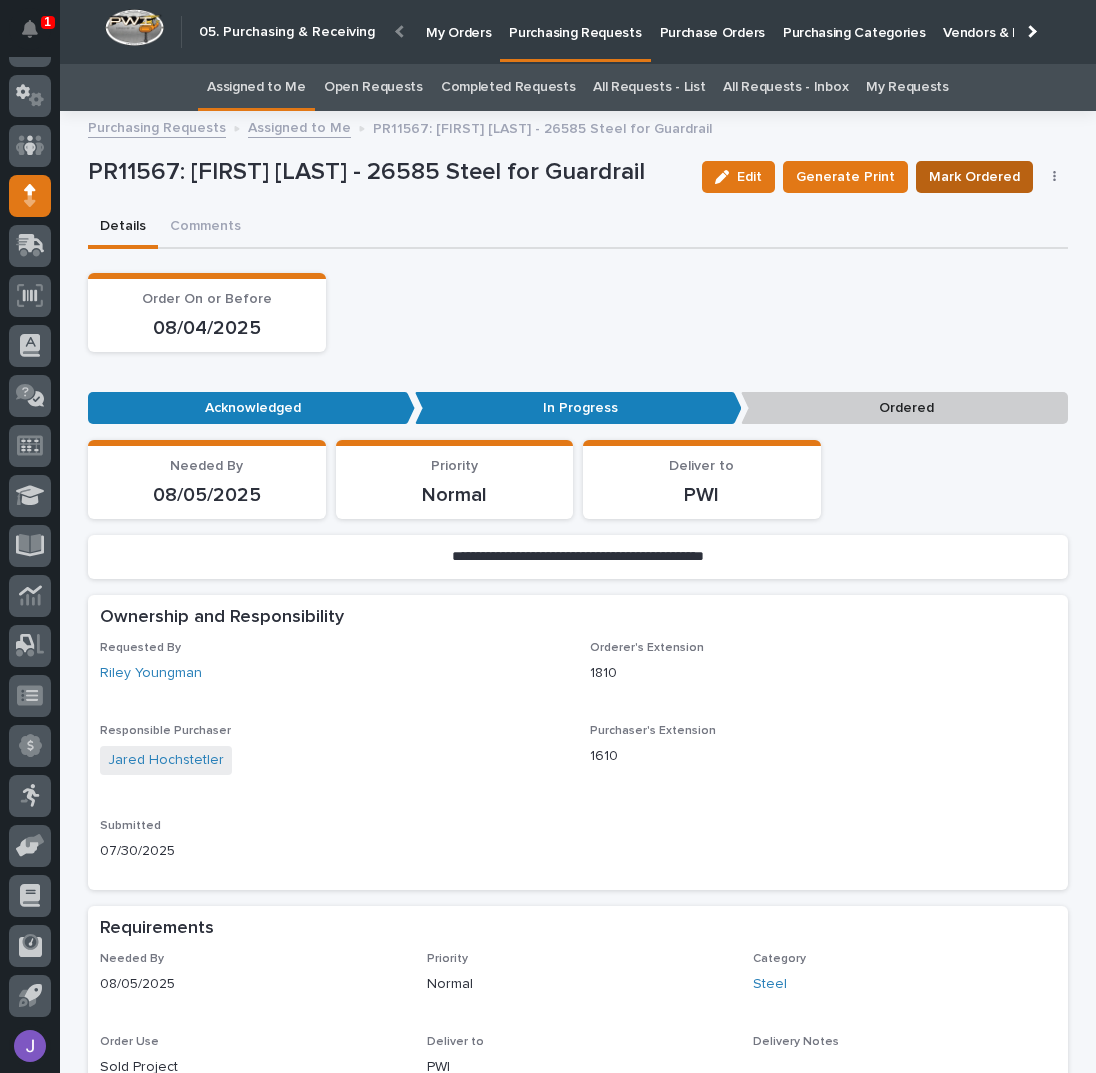 click on "Mark Ordered" at bounding box center [974, 177] 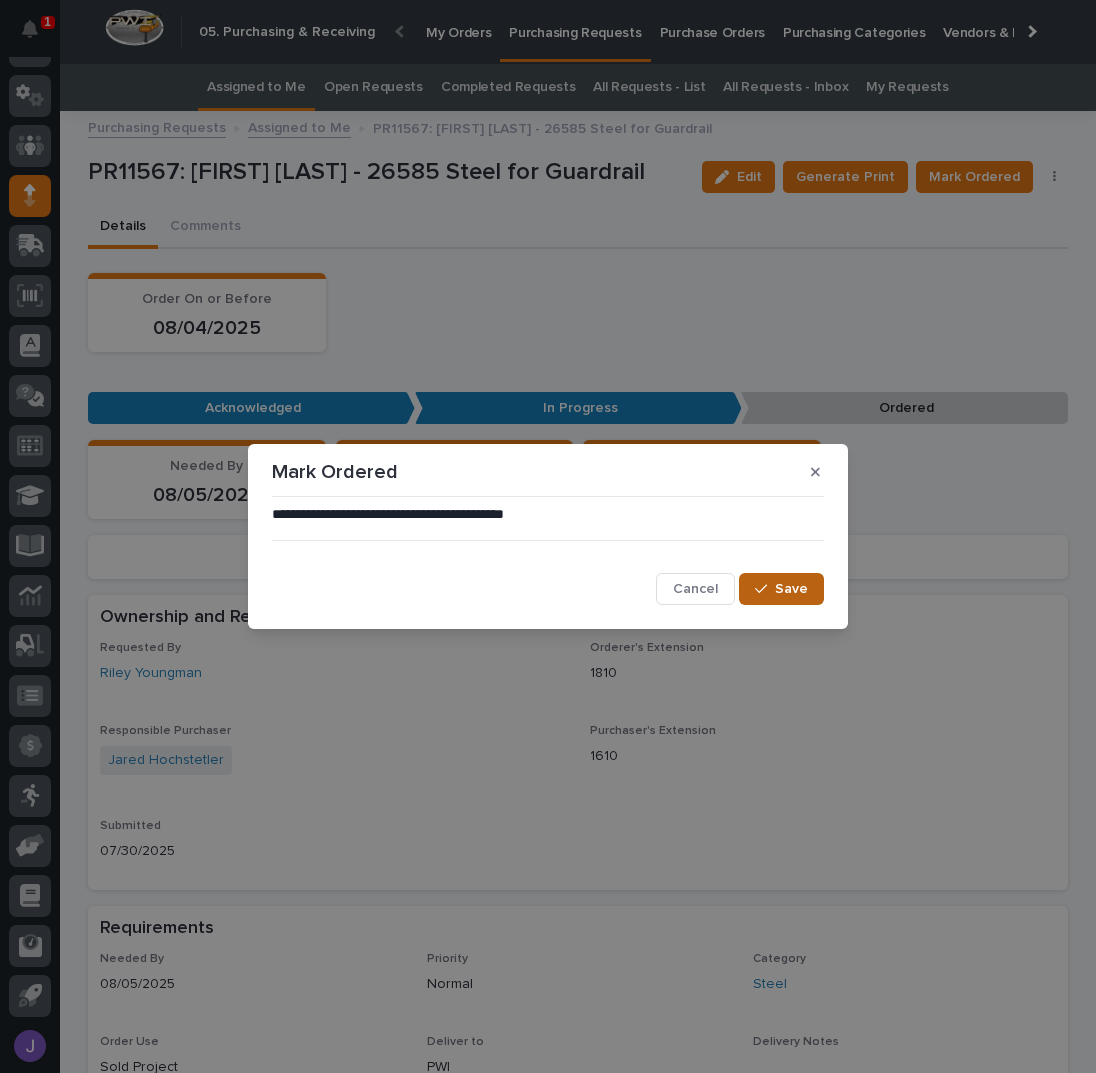 click on "Save" at bounding box center [791, 589] 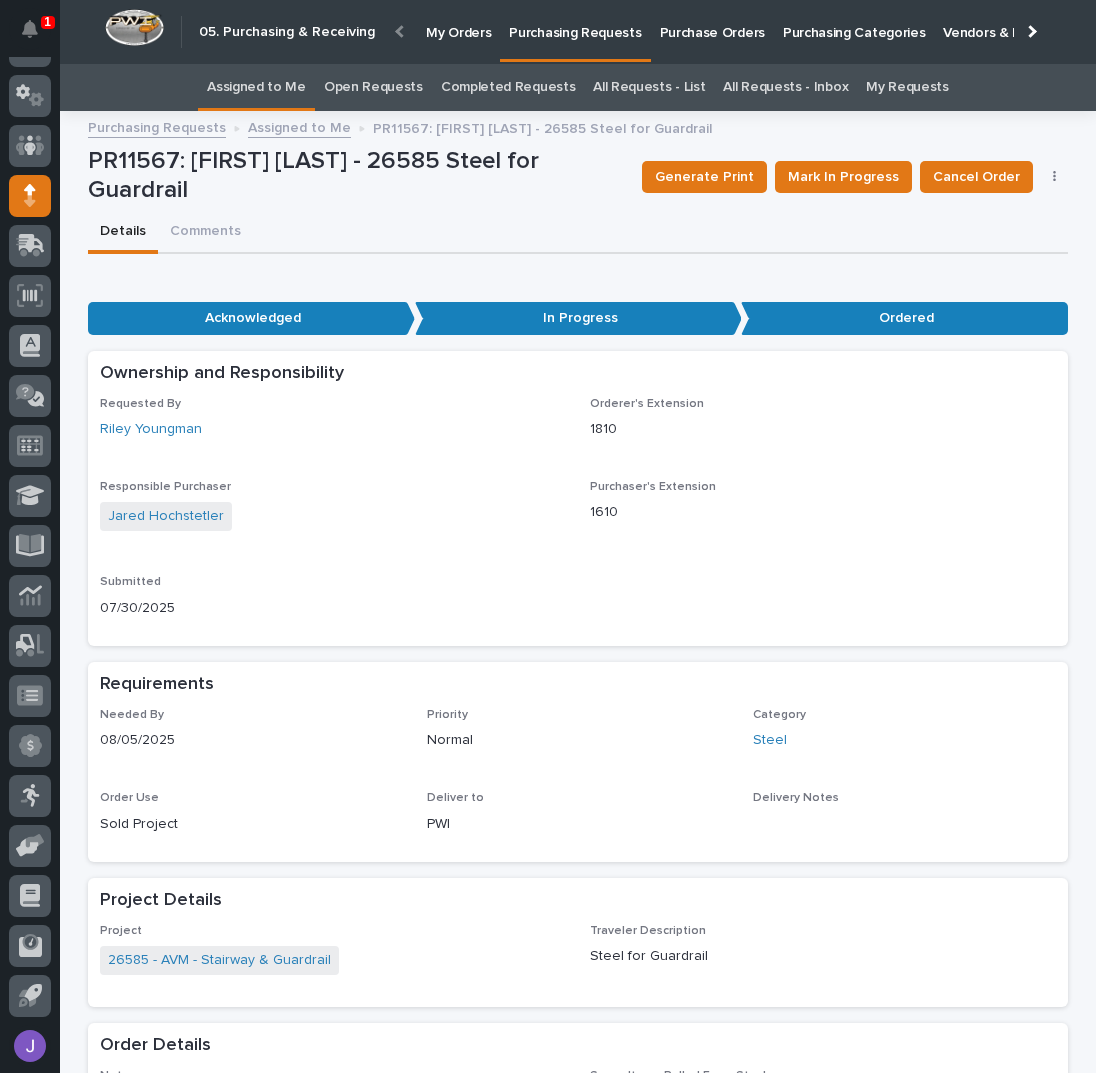 click on "Assigned to Me" at bounding box center [256, 87] 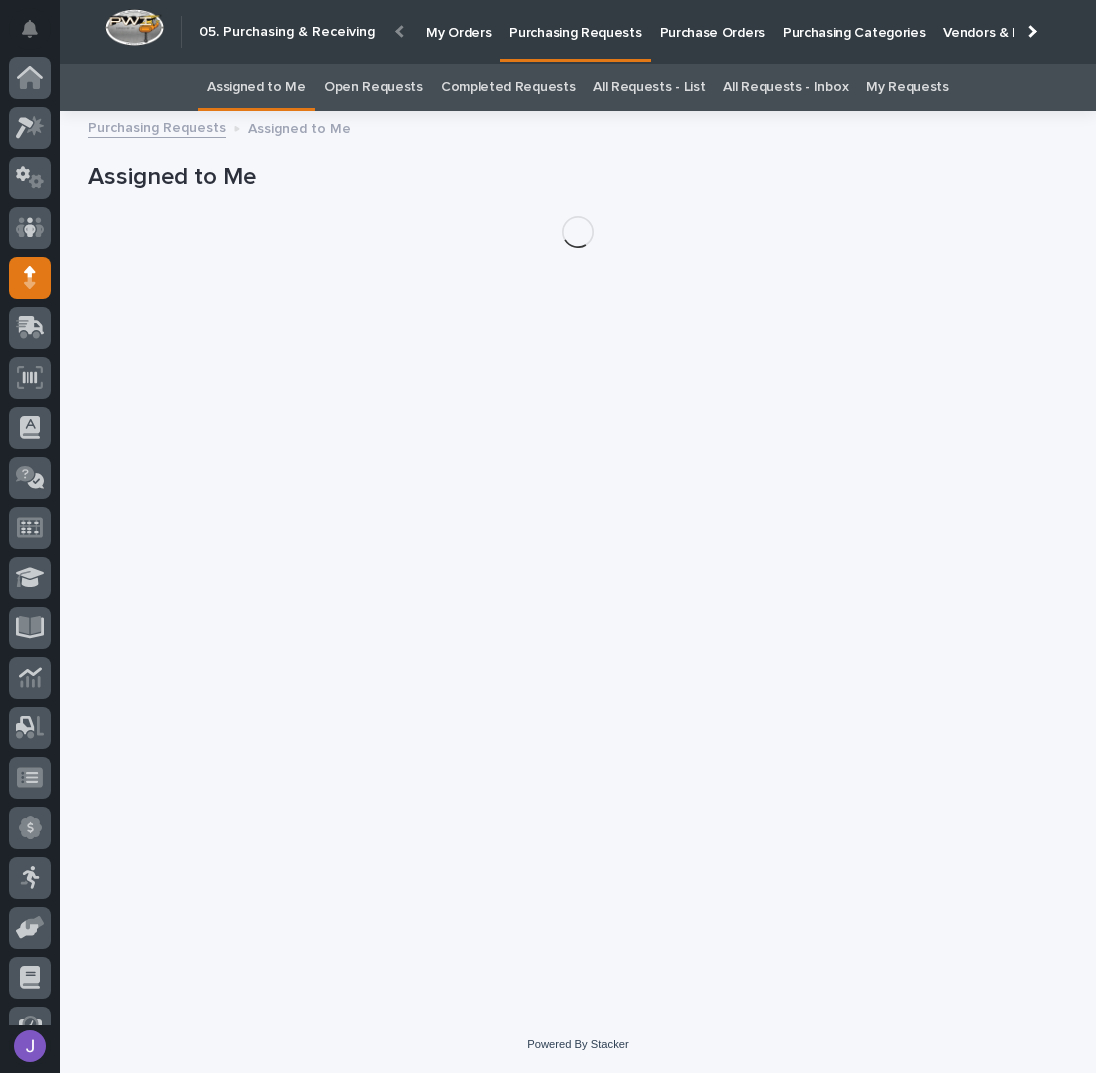 scroll, scrollTop: 82, scrollLeft: 0, axis: vertical 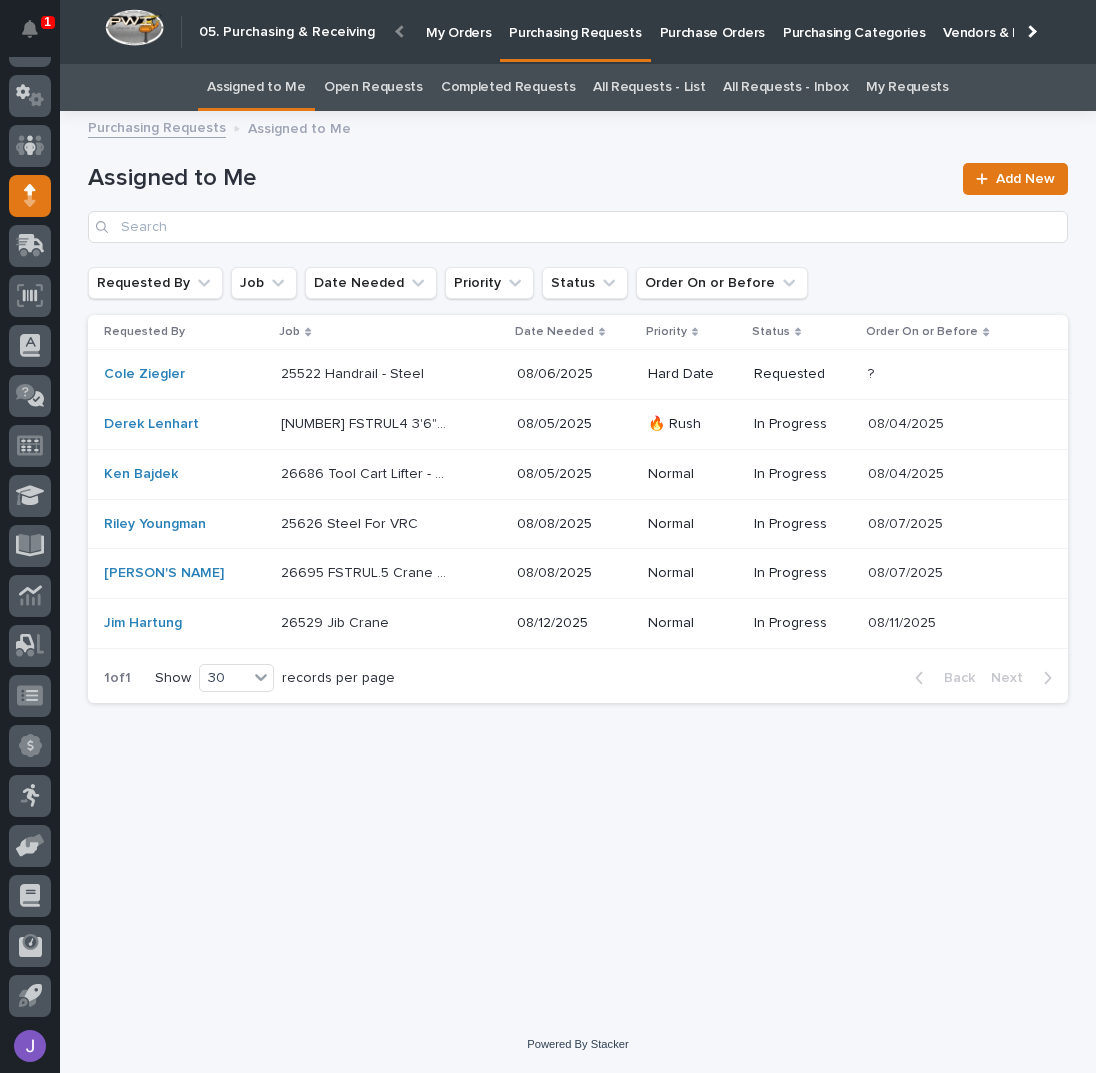 click on "[NUMBER] FSTRUL4 3'6" Lift Kit [NUMBER] FSTRUL4 3'6" Lift Kit" at bounding box center (390, 424) 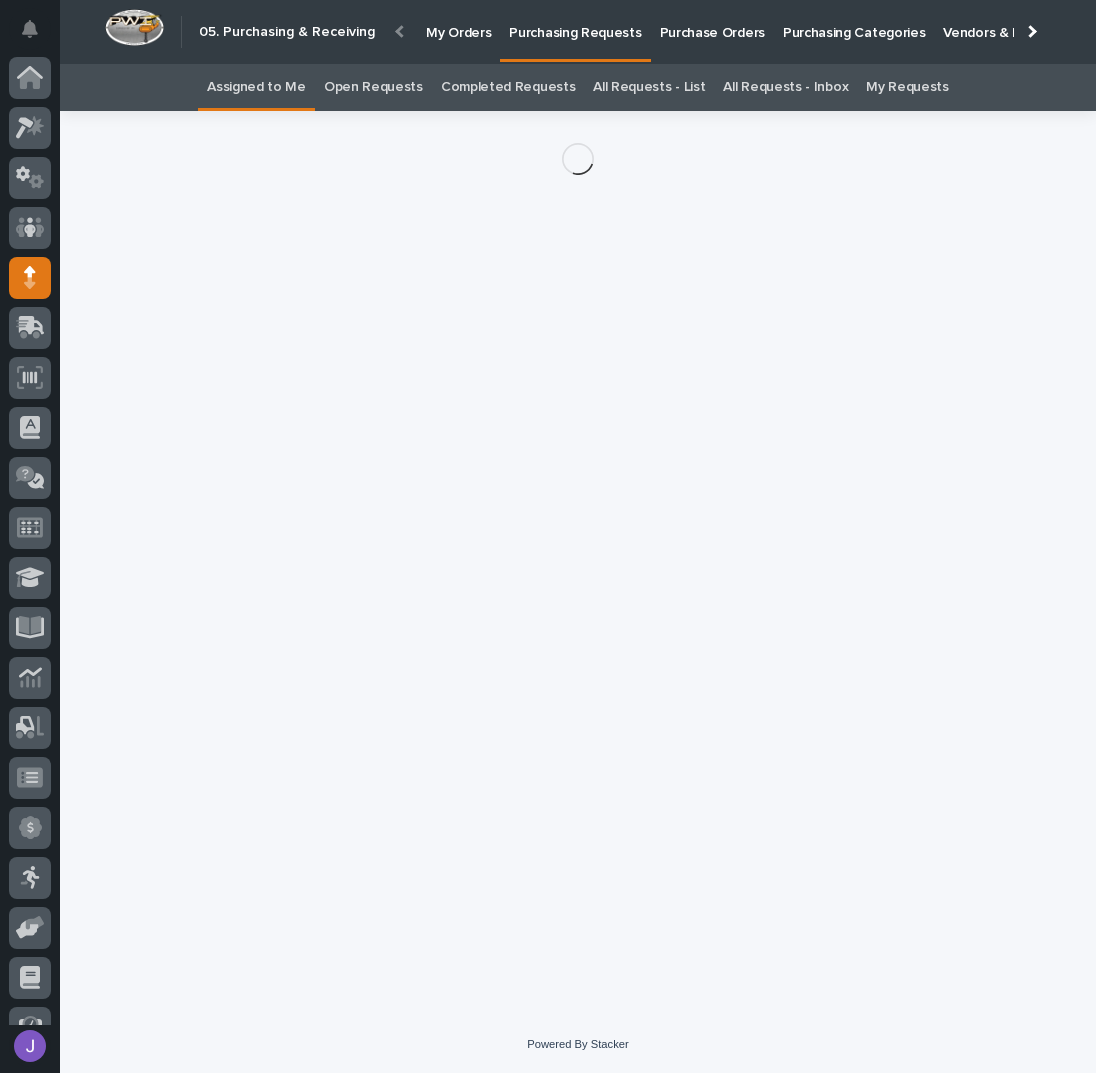scroll, scrollTop: 82, scrollLeft: 0, axis: vertical 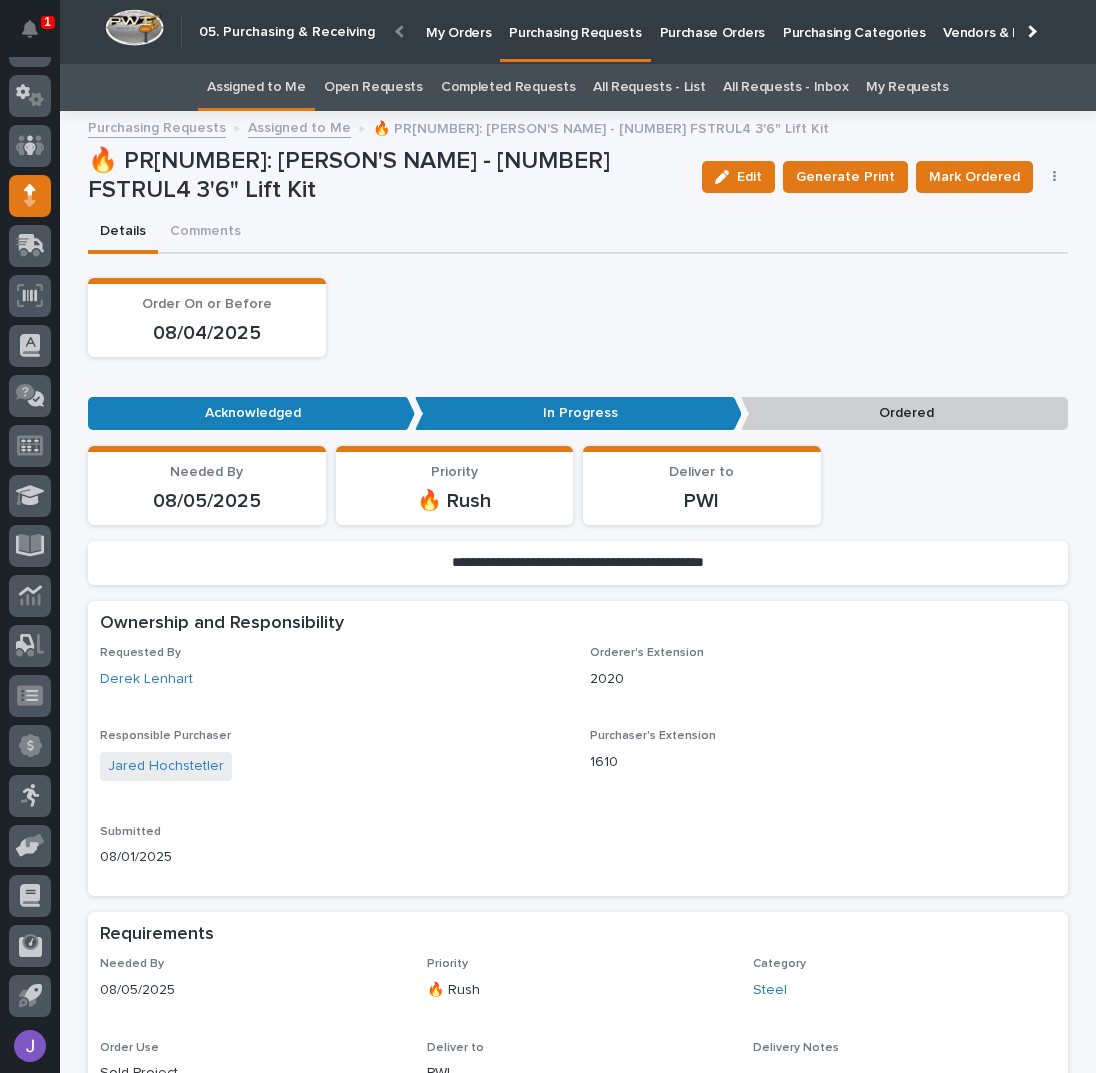 click at bounding box center (1055, 177) 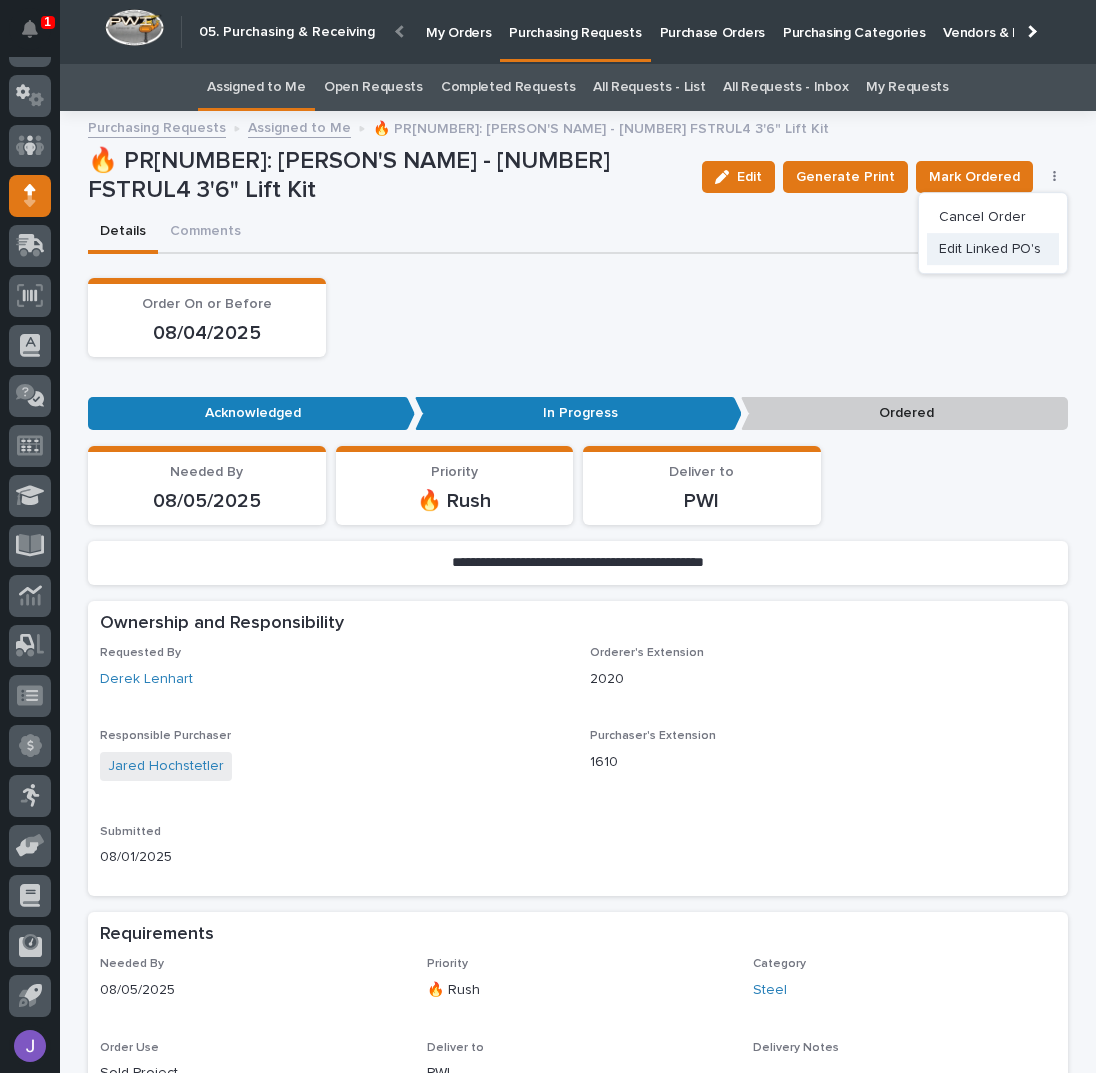 click on "Edit Linked PO's" at bounding box center (990, 249) 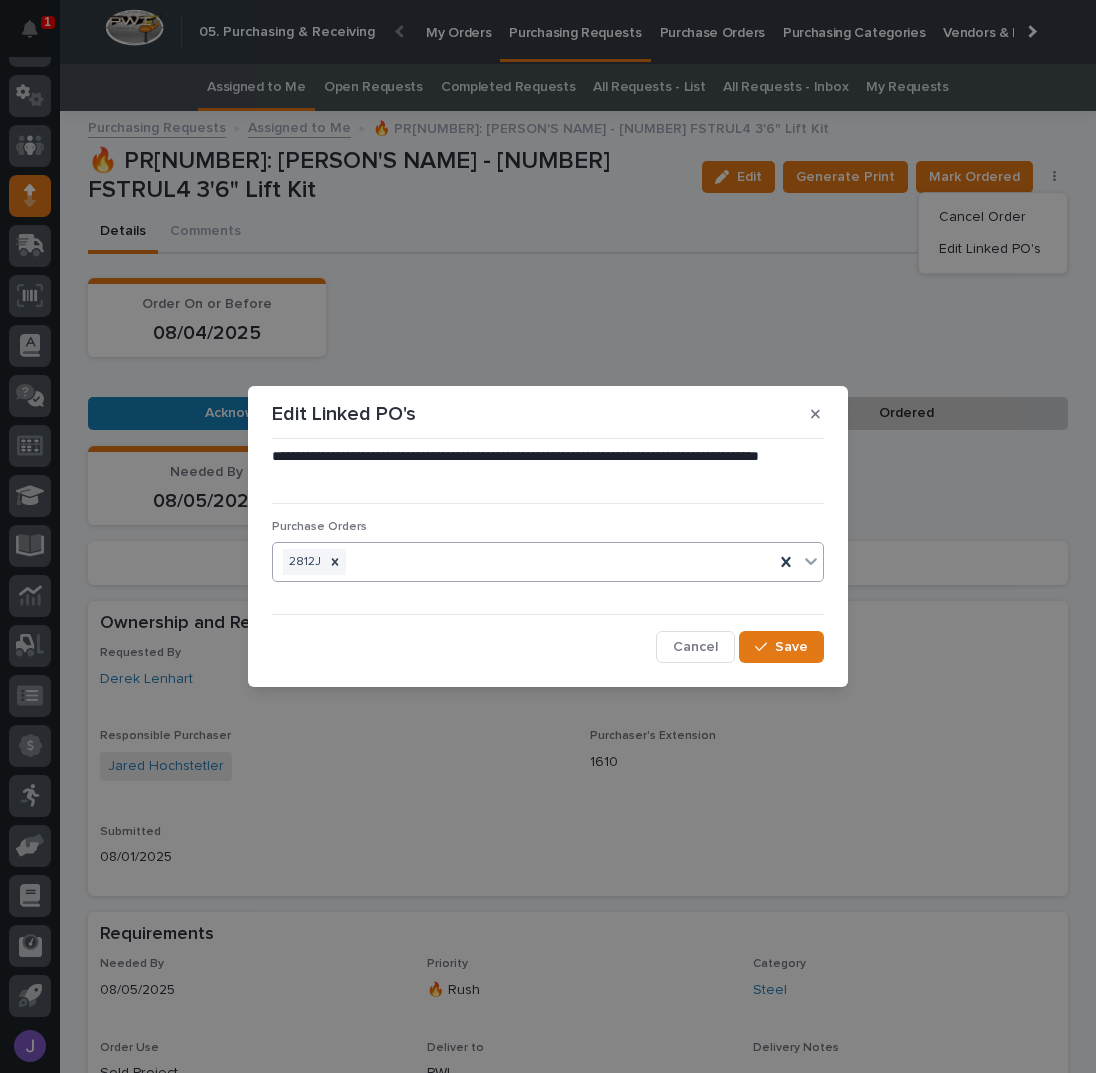 click on "2812J" at bounding box center (523, 562) 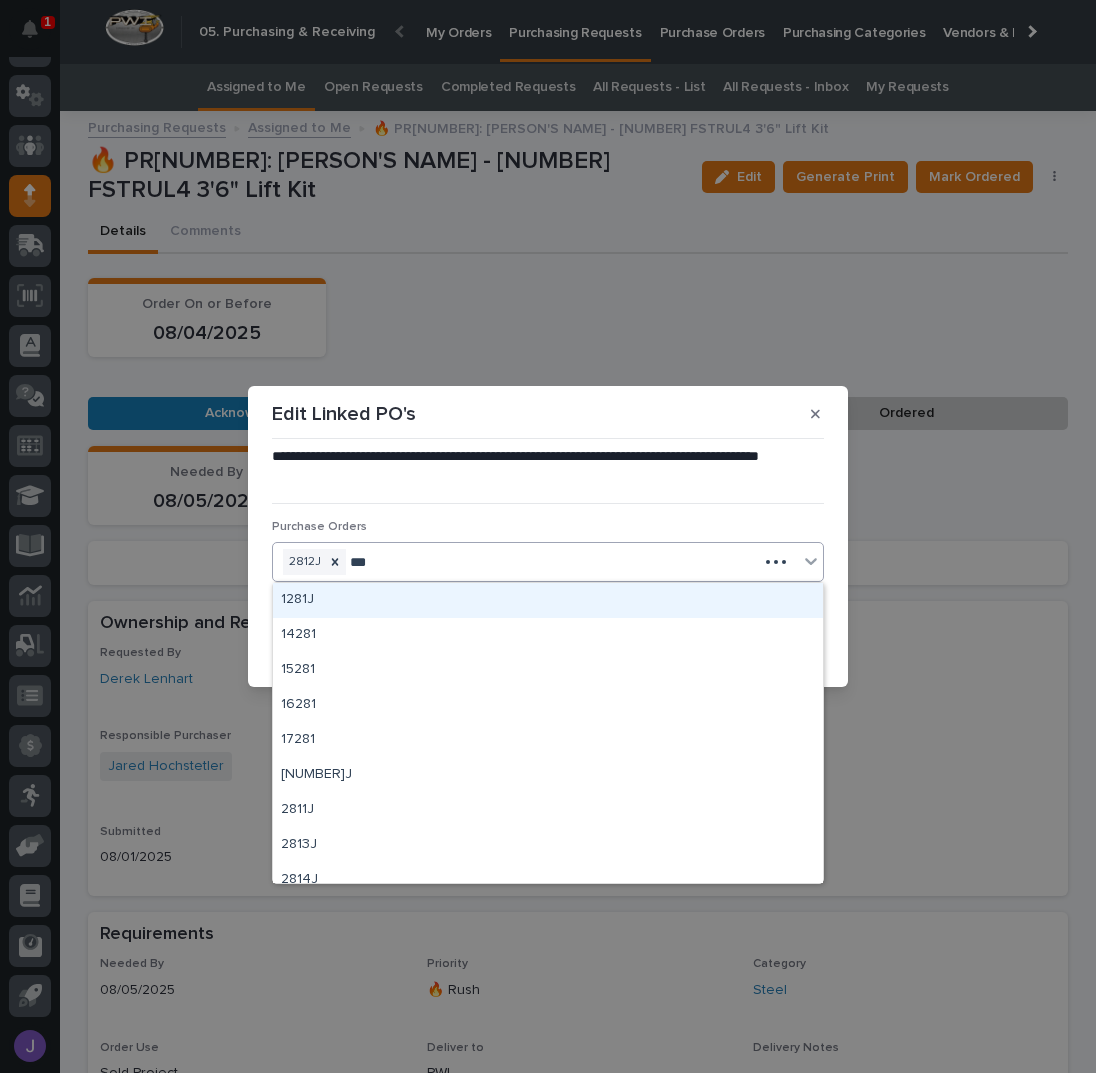 type on "****" 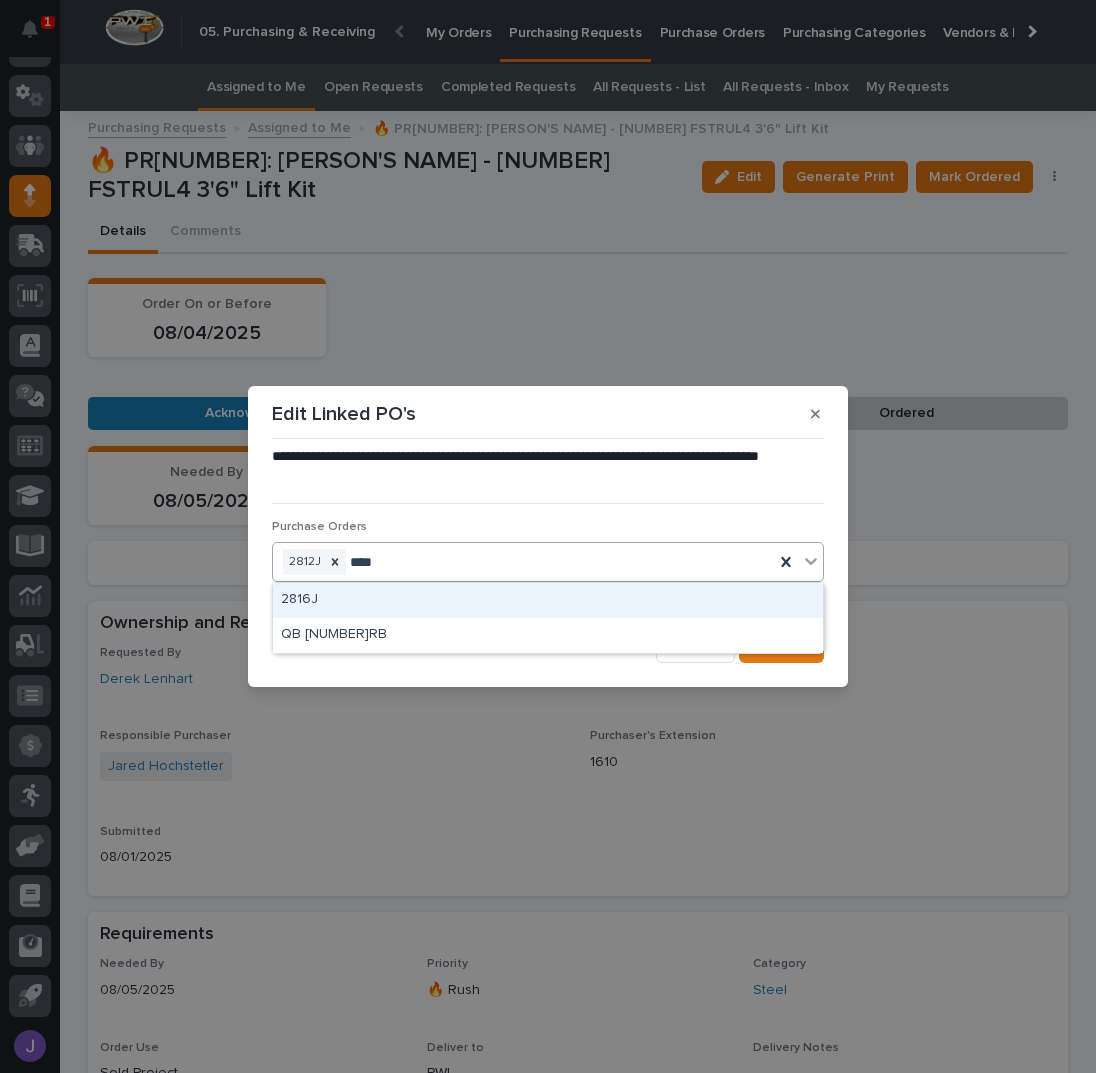 type 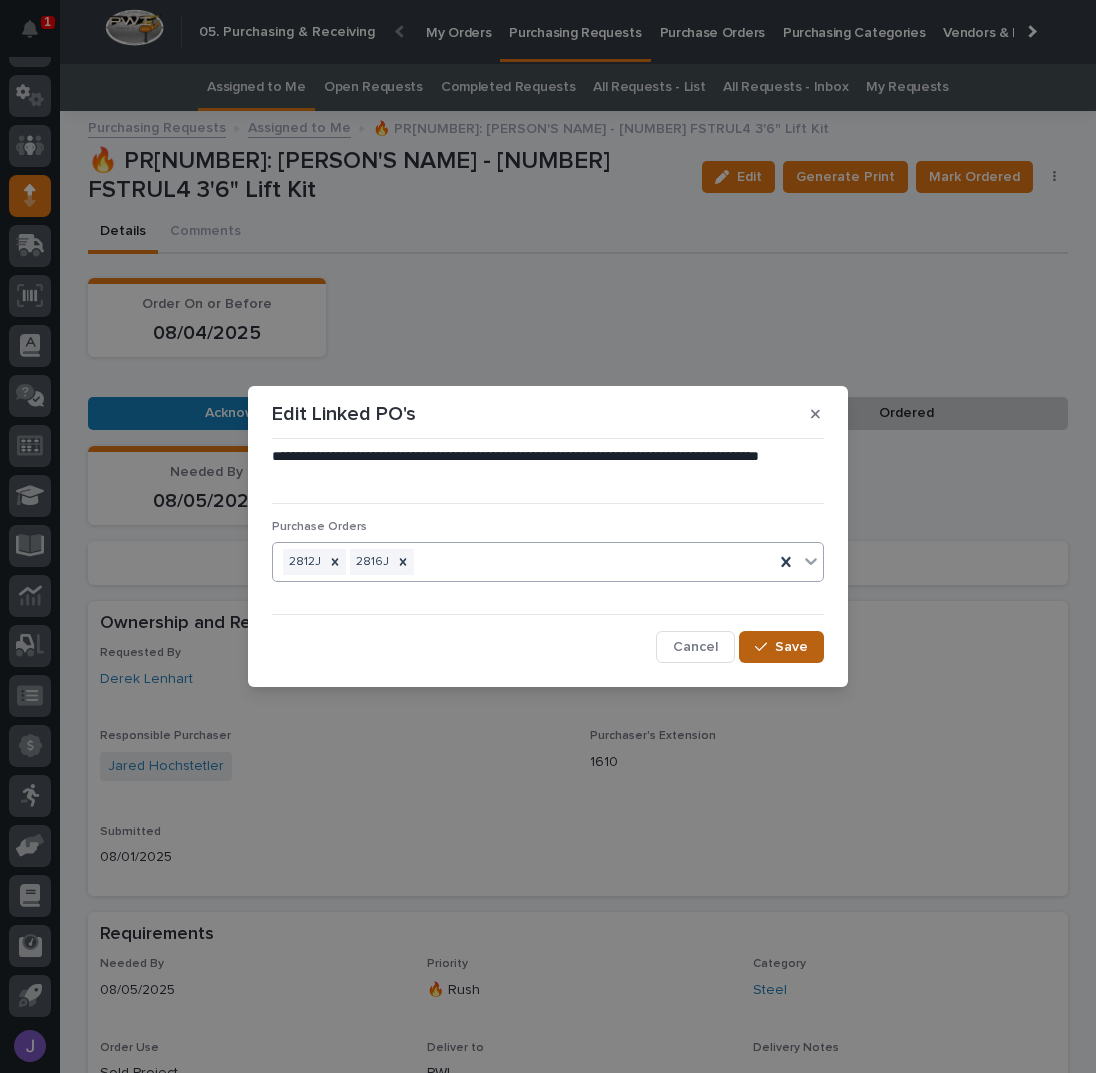 click on "Save" at bounding box center [791, 647] 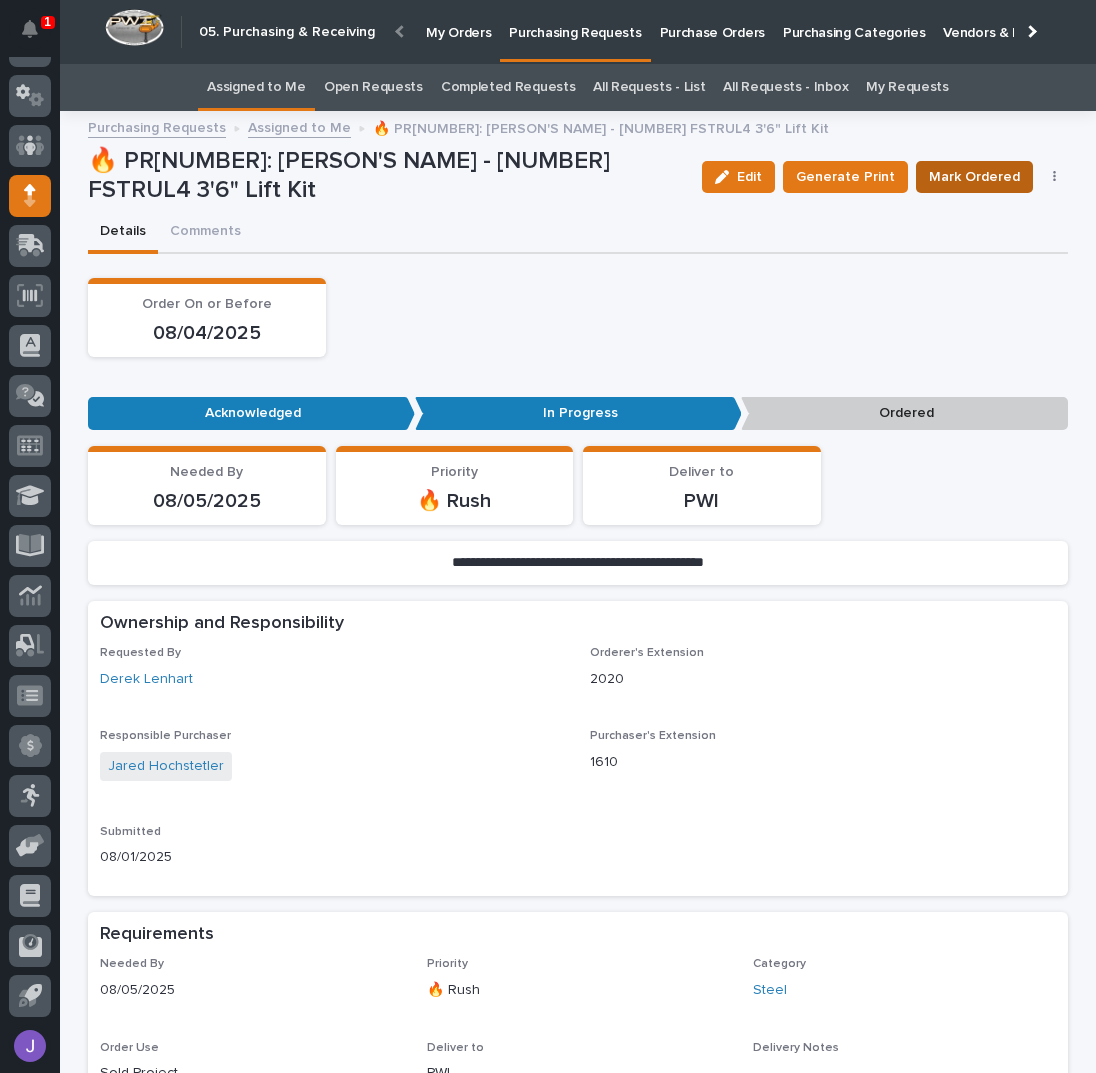 click on "Mark Ordered" at bounding box center (974, 177) 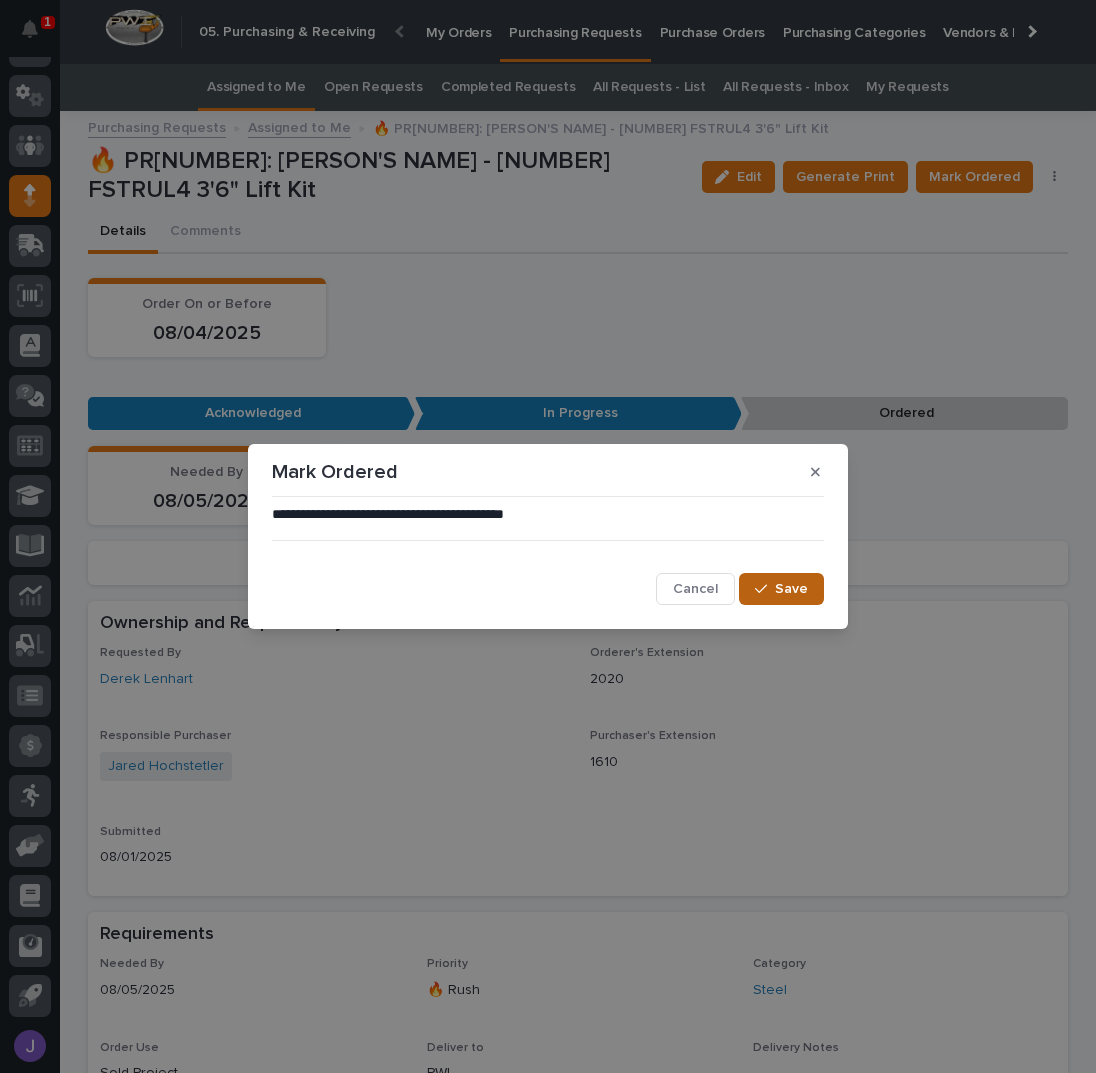 click on "Save" at bounding box center (781, 589) 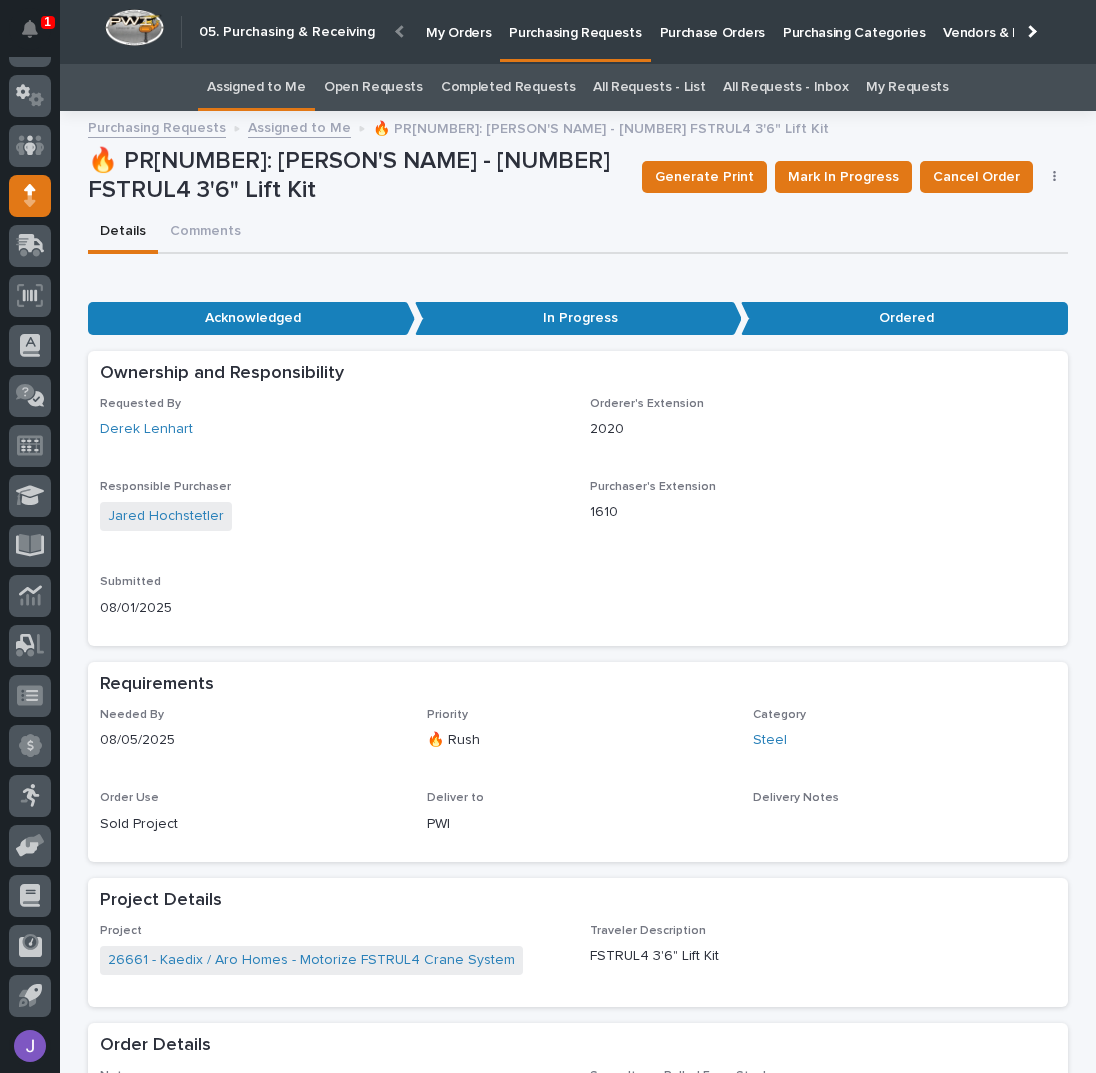 click on "Assigned to Me" at bounding box center [256, 87] 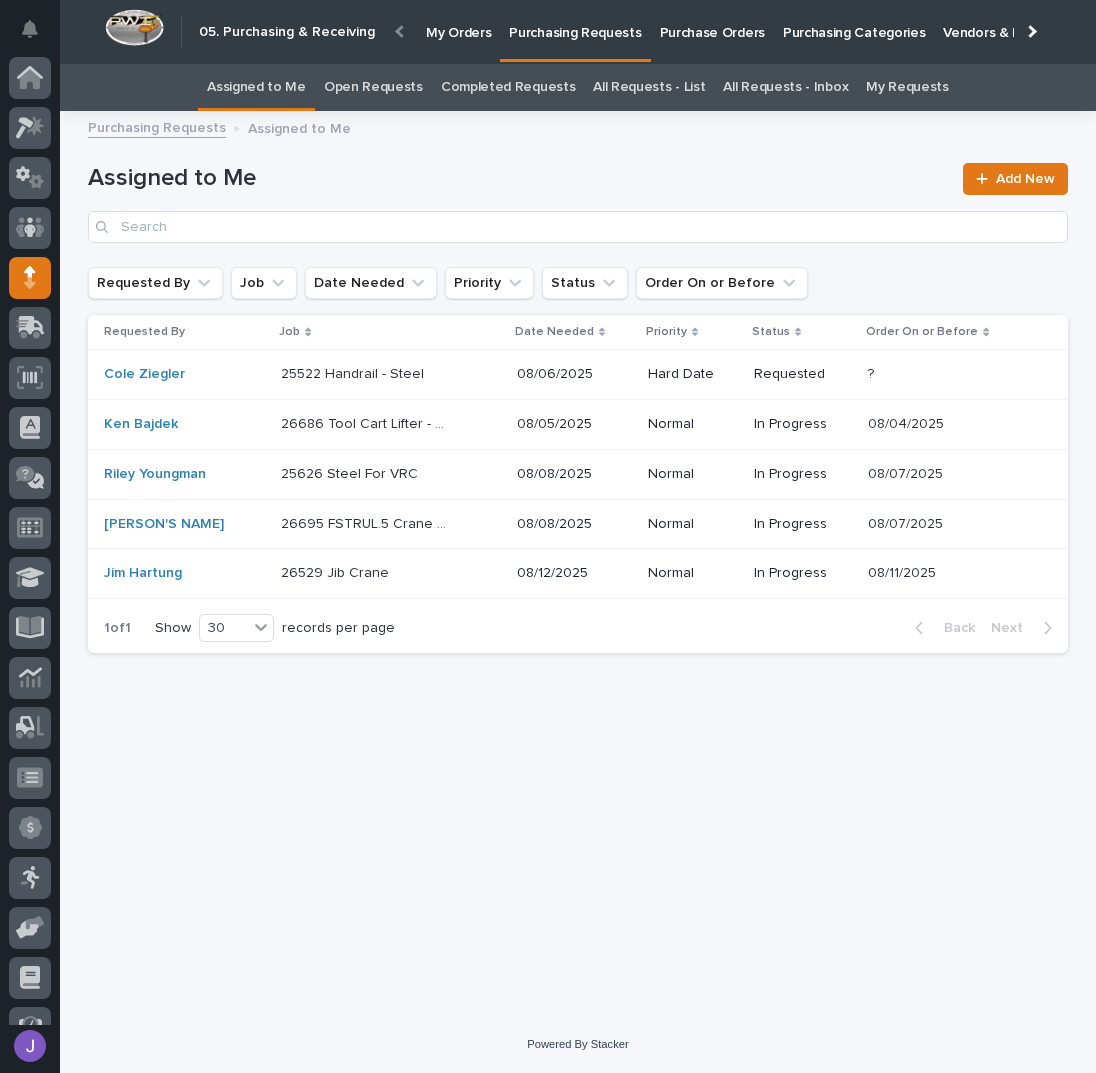 scroll, scrollTop: 82, scrollLeft: 0, axis: vertical 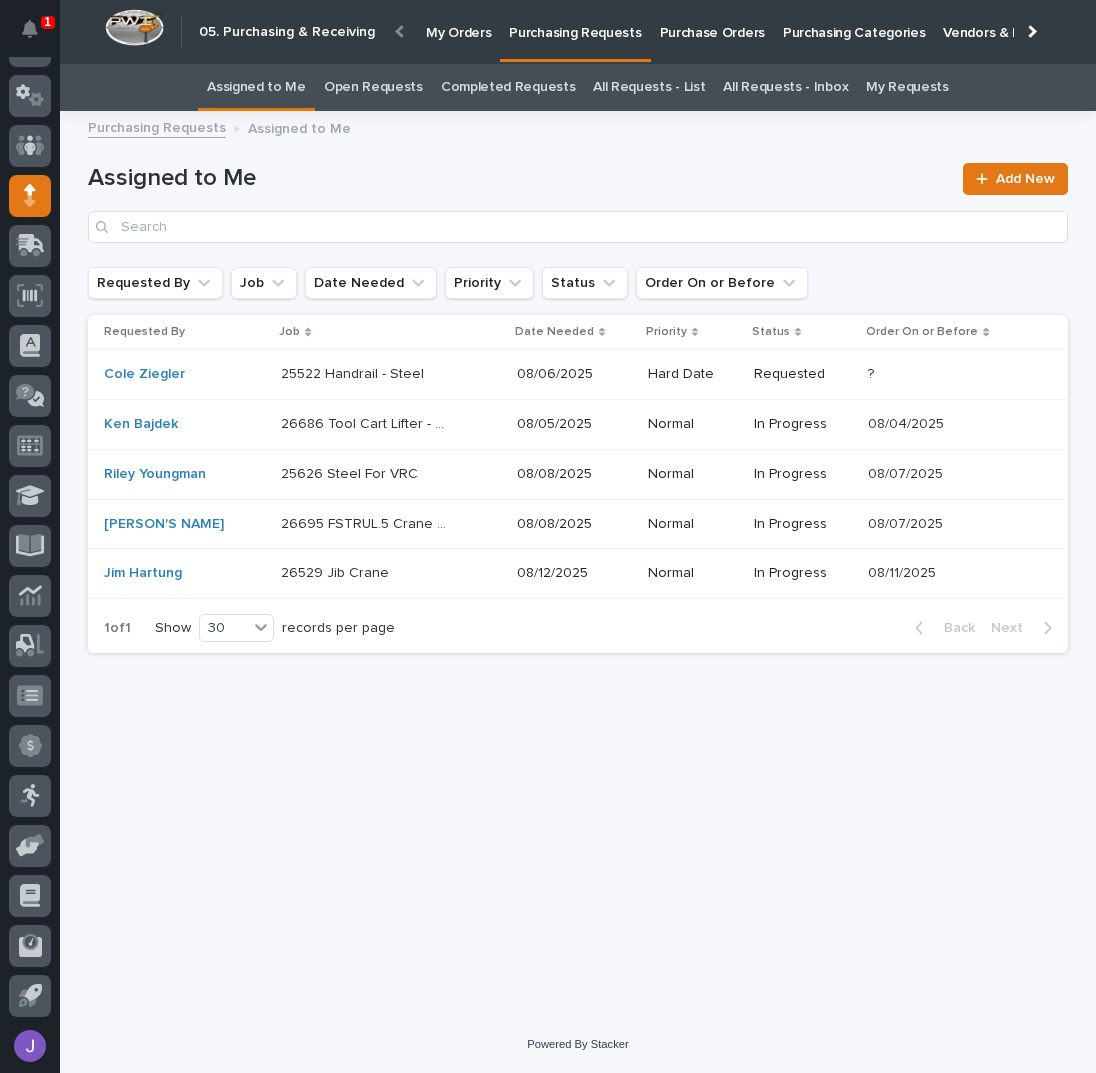 click on "26686 Tool Cart Lifter - Steel  26686 Tool Cart Lifter - Steel" at bounding box center [390, 424] 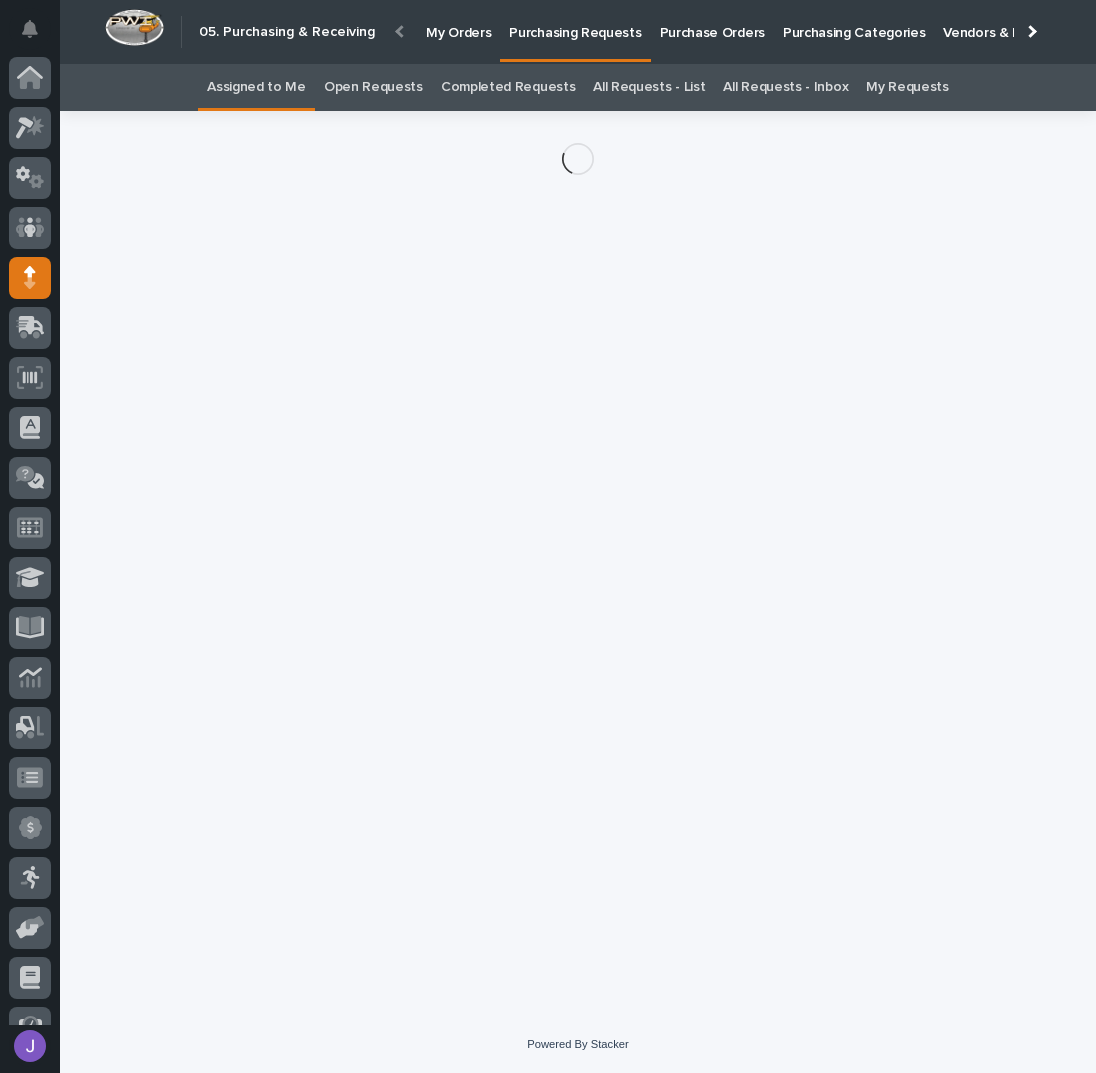 scroll, scrollTop: 82, scrollLeft: 0, axis: vertical 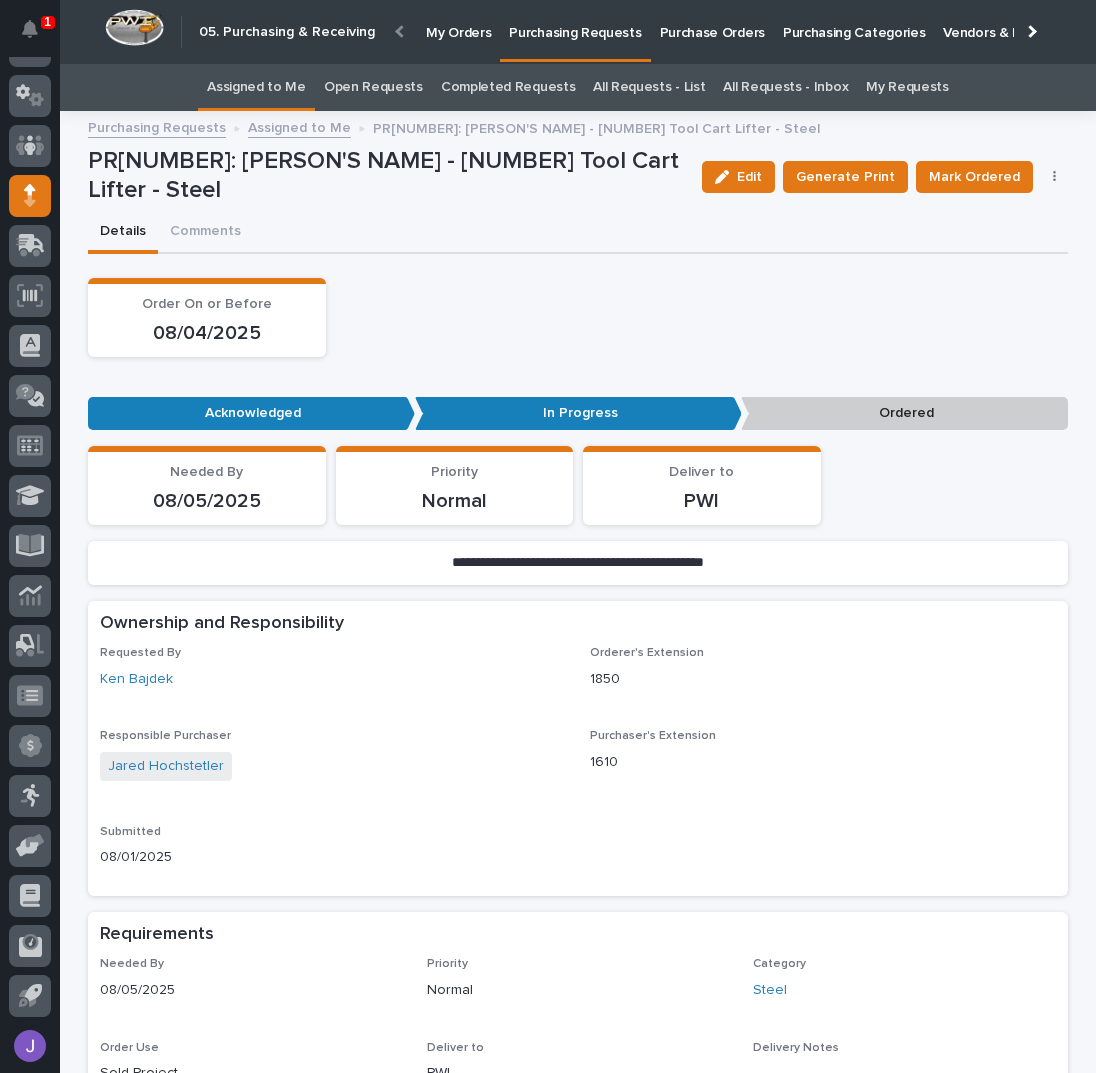 click at bounding box center (1055, 177) 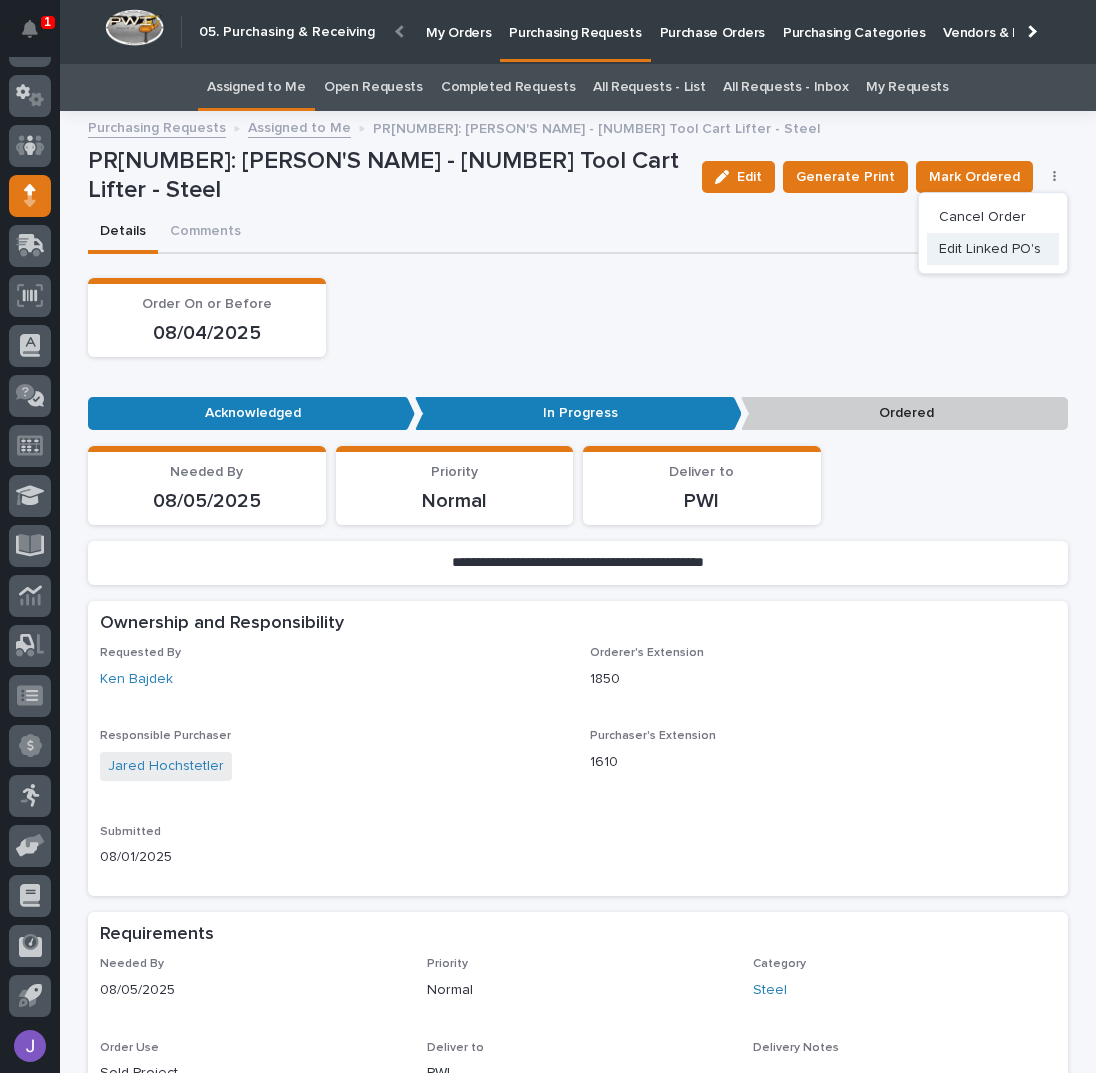 click on "Edit Linked PO's" at bounding box center (990, 249) 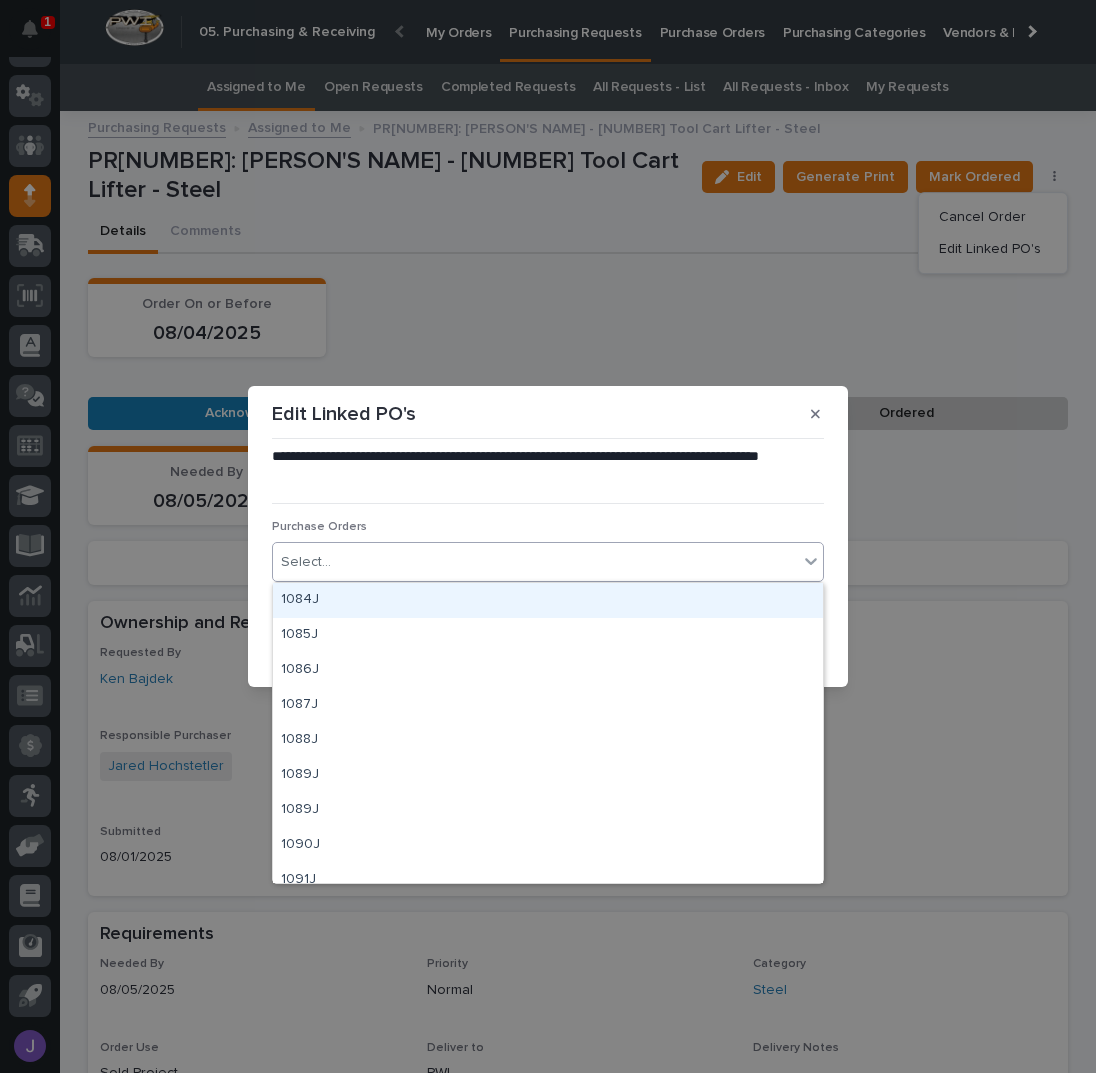 click on "Select..." at bounding box center (535, 562) 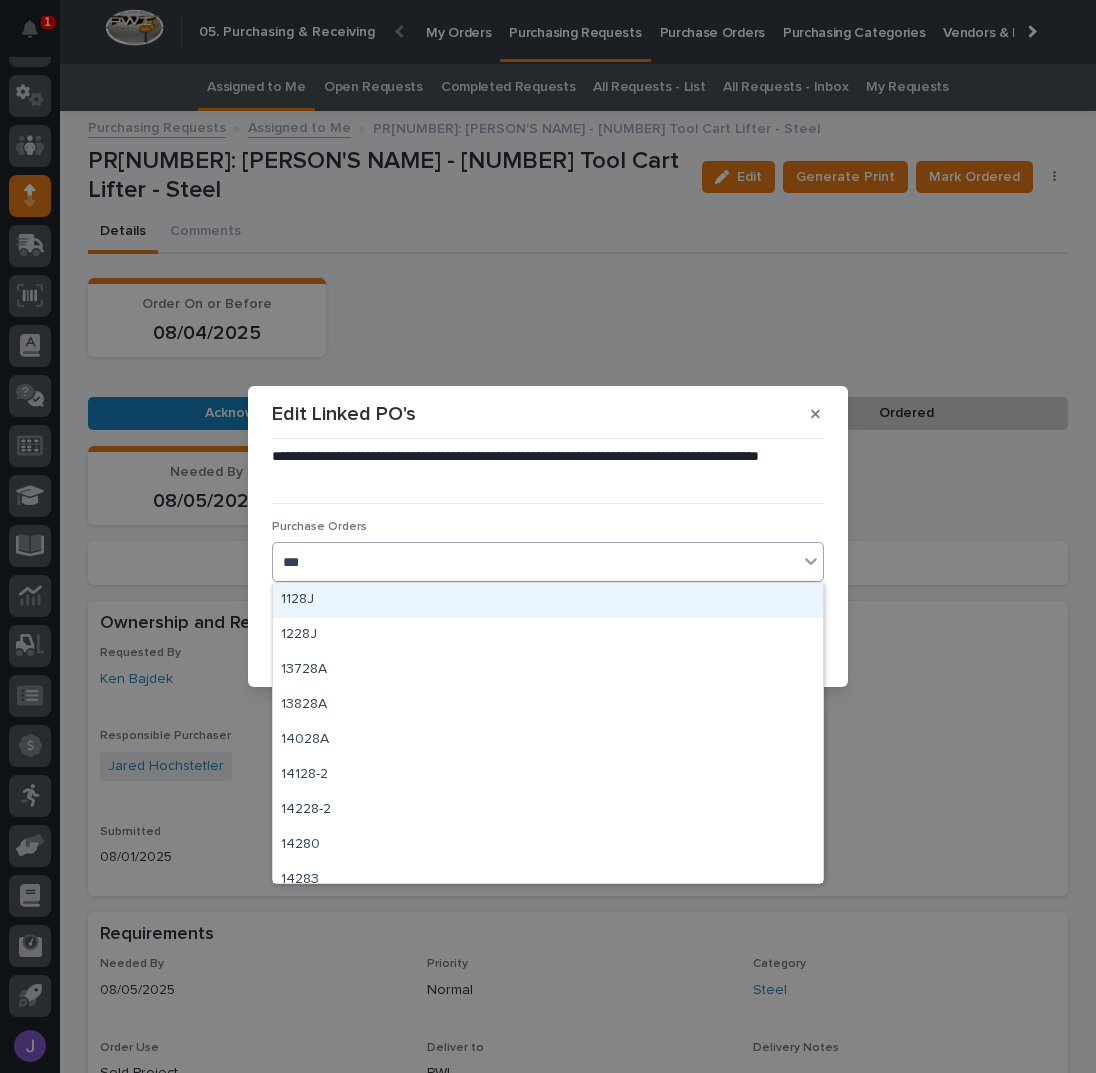 type on "****" 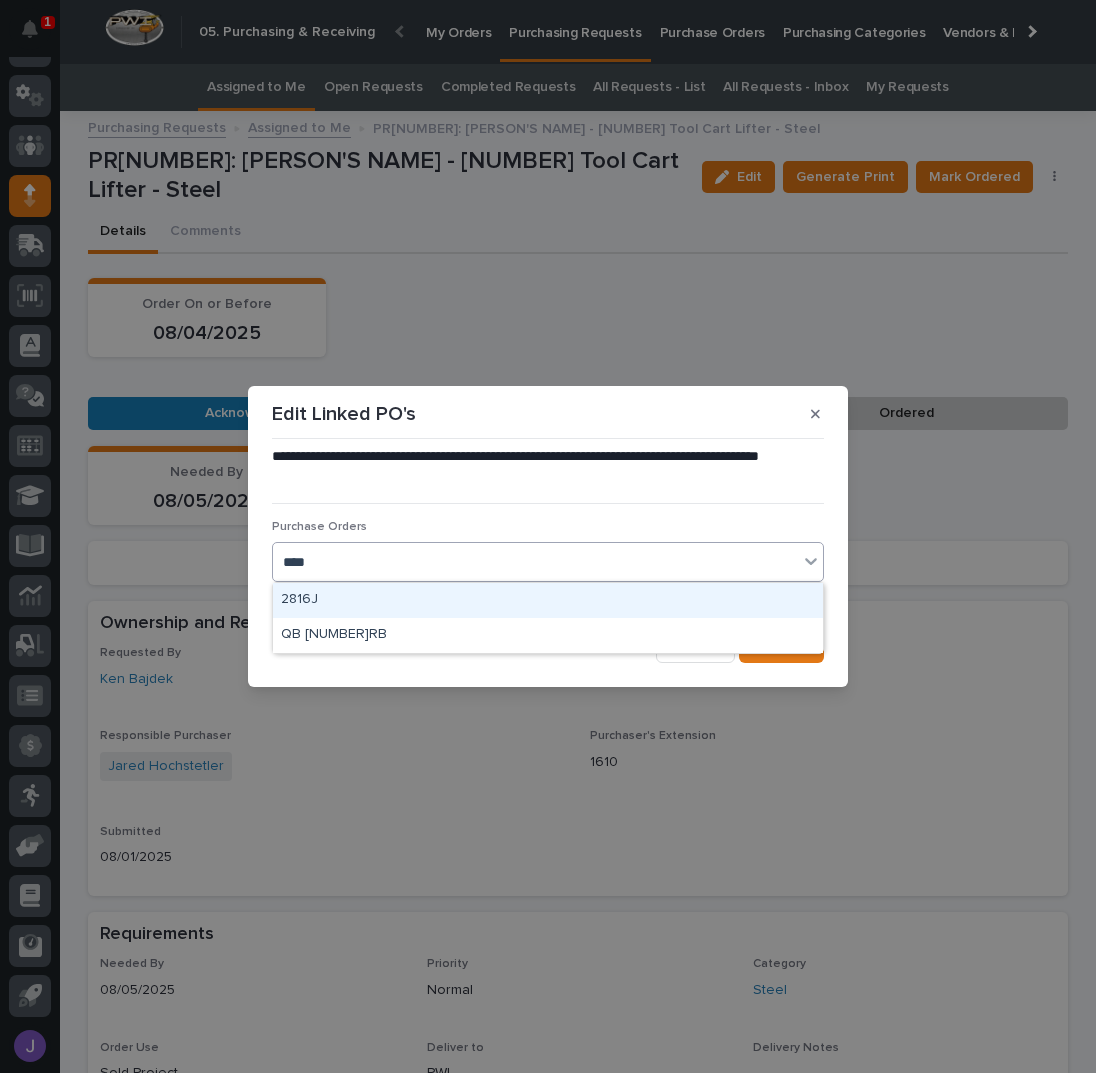 type 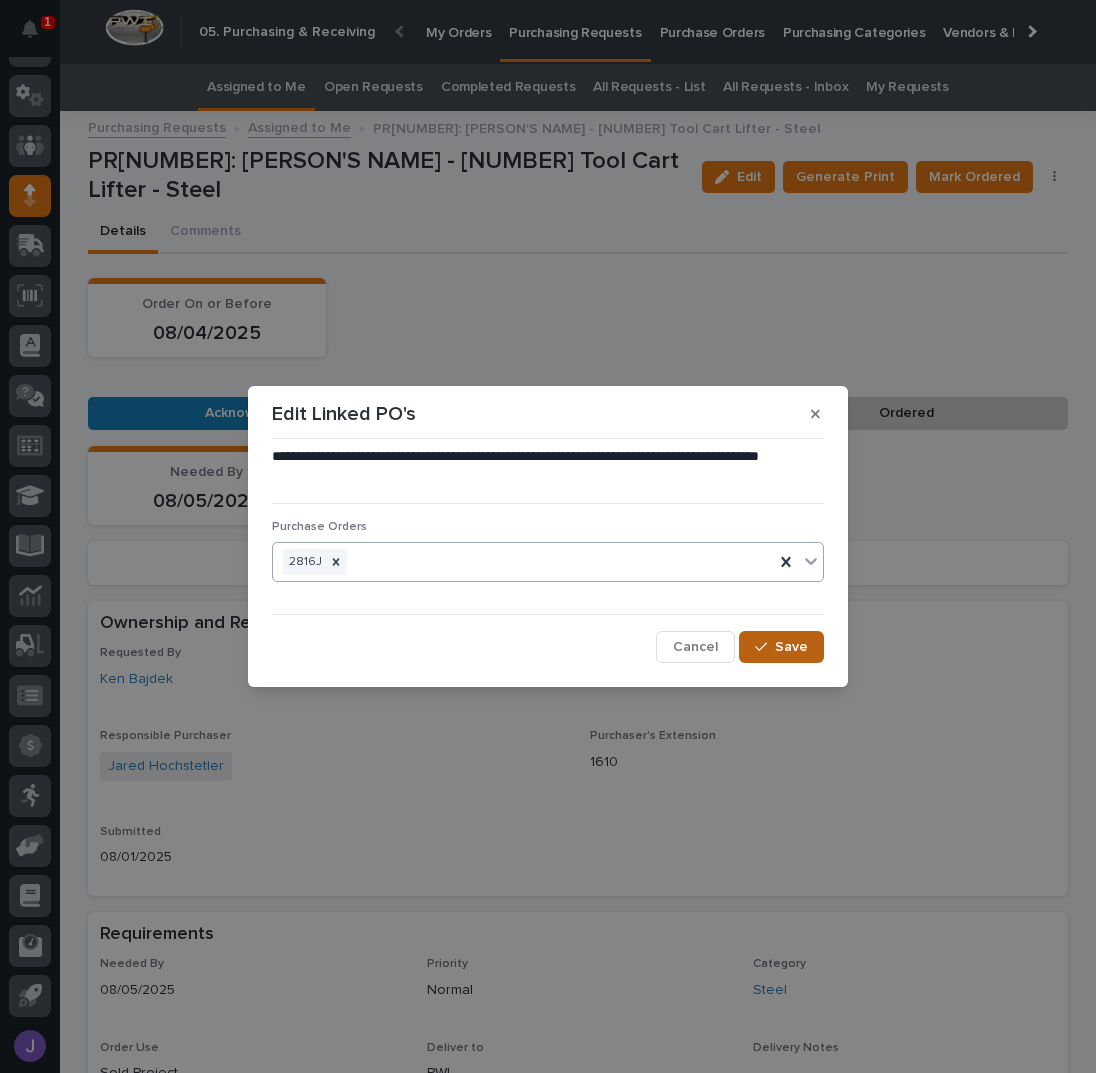 click on "Save" at bounding box center [791, 647] 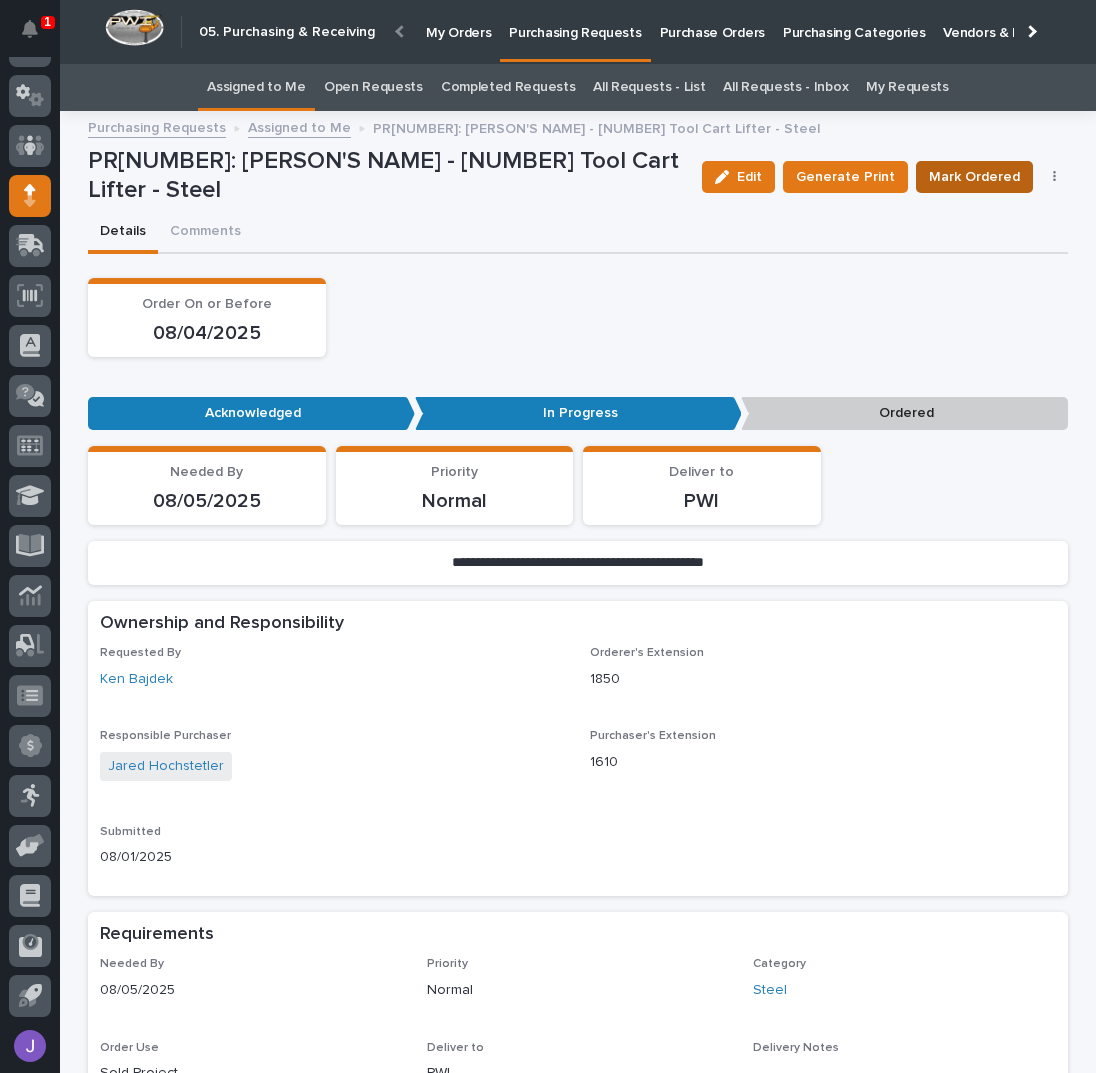click on "Mark Ordered" at bounding box center [974, 177] 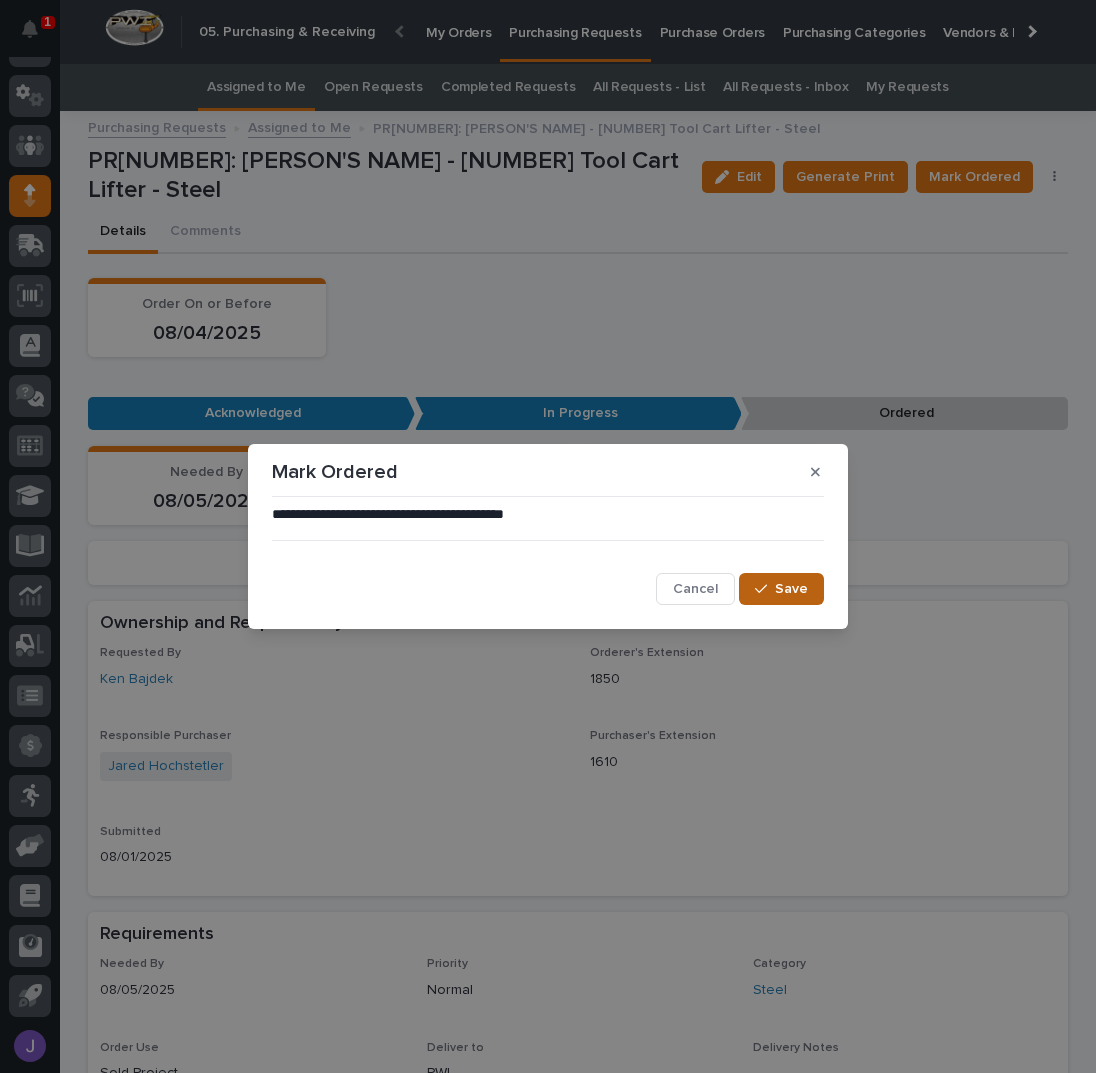 click on "Save" at bounding box center [791, 589] 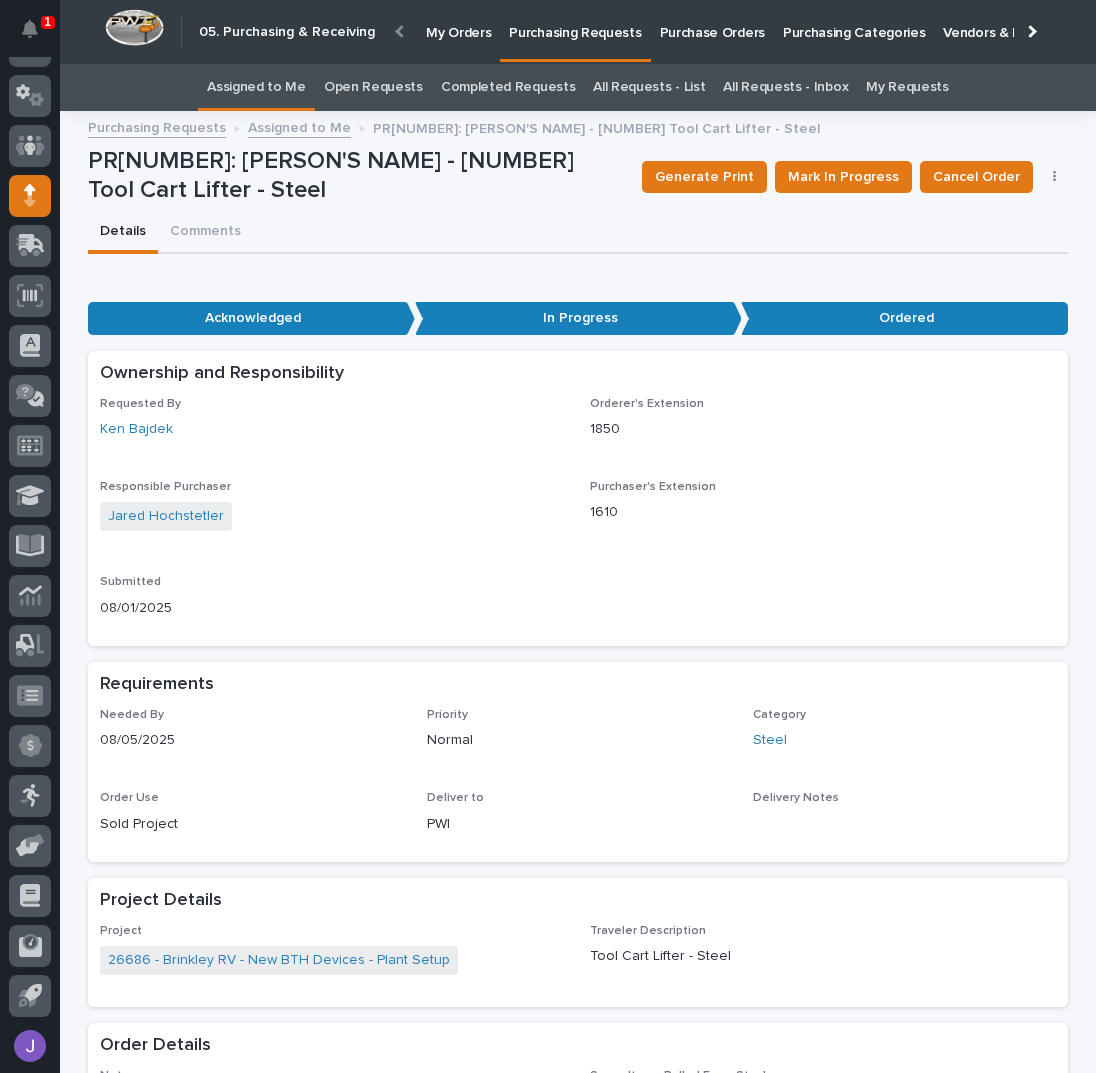 click on "Assigned to Me" at bounding box center (256, 87) 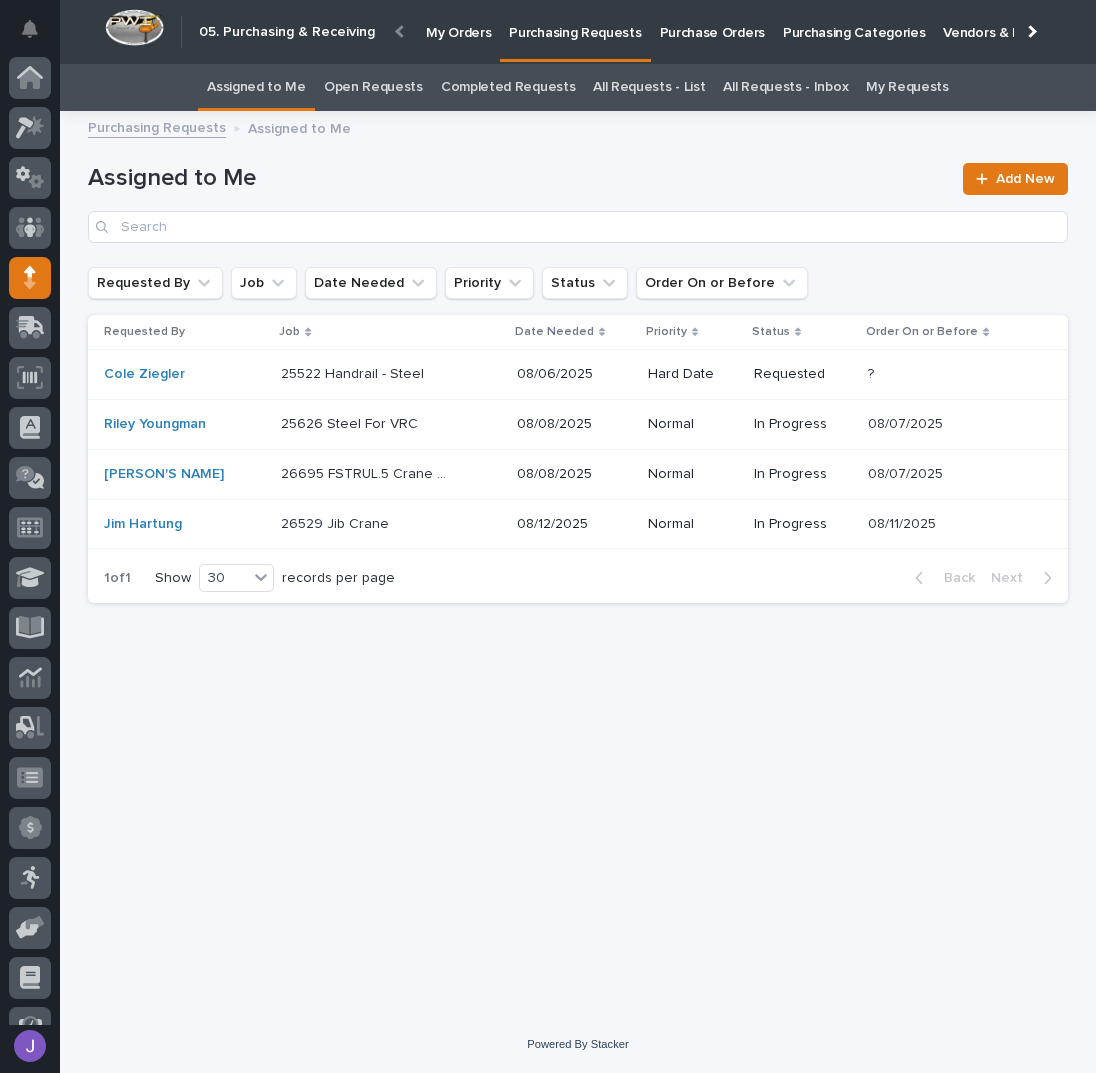 scroll, scrollTop: 82, scrollLeft: 0, axis: vertical 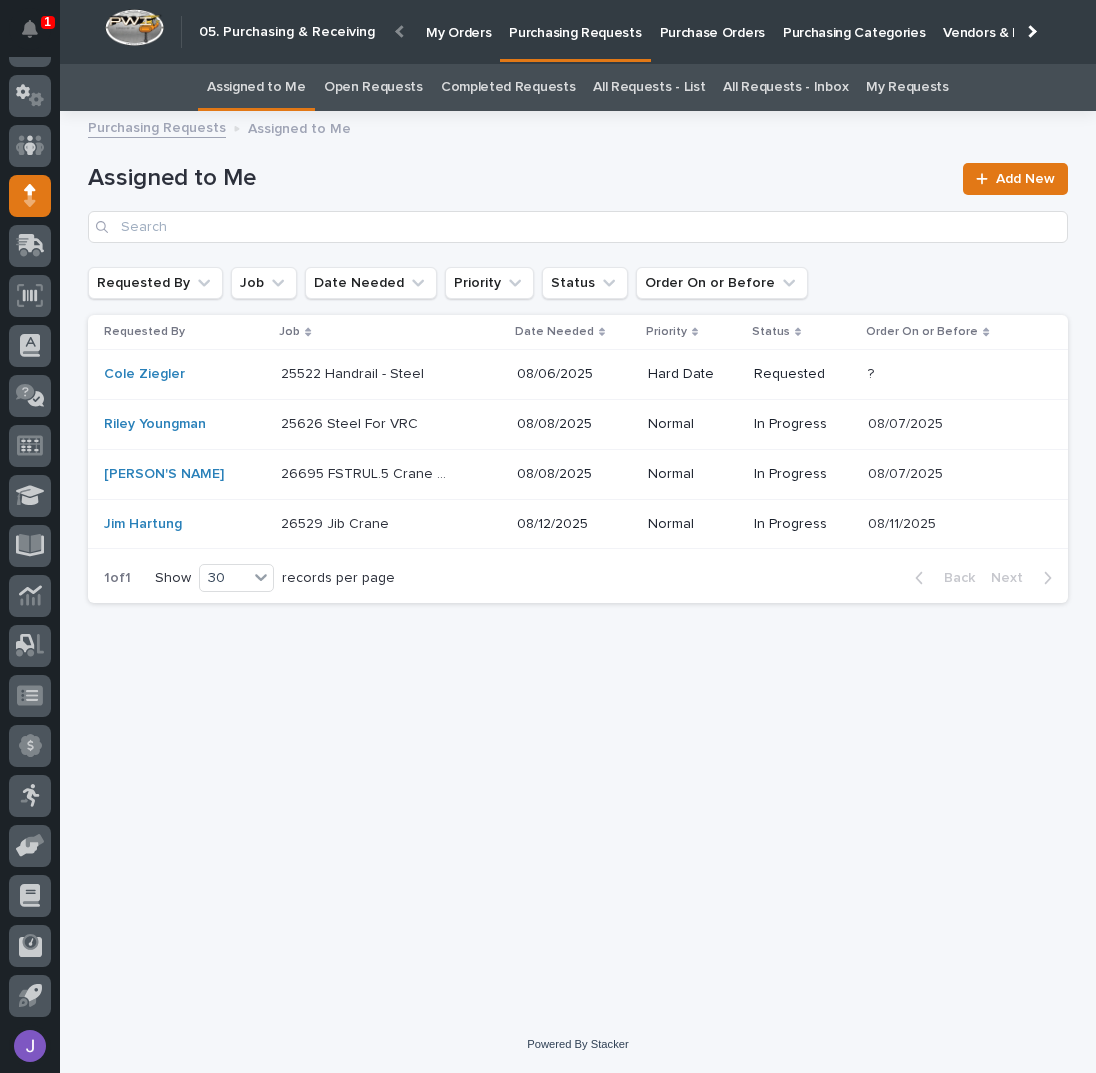 click on "Loading... Saving… Loading... Saving… Assigned to Me Add New Requested By Job Date Needed Priority Status Order On or Before Requested By Job Date Needed Priority Status Order On or Before [FIRST] [LAST] [NUMBER] Handrail - Steel [NUMBER] Handrail - Steel [DATE] Hard Date Requested ? ? [FIRST] [LAST] [NUMBER] Steel For VRC [NUMBER] Steel For VRC [DATE] Normal In Progress [DATE] [DATE] [FIRST] [LAST] [NUMBER] FSTRUL.5 Crane System [NUMBER] FSTRUL.5 Crane System [DATE] Normal In Progress [DATE] [DATE] [FIRST] [LAST] [NUMBER] Jib Crane [NUMBER] Jib Crane [DATE] Normal In Progress [DATE] [DATE] 1 of 1 Show 30 records per page Back Next" at bounding box center [578, 544] 